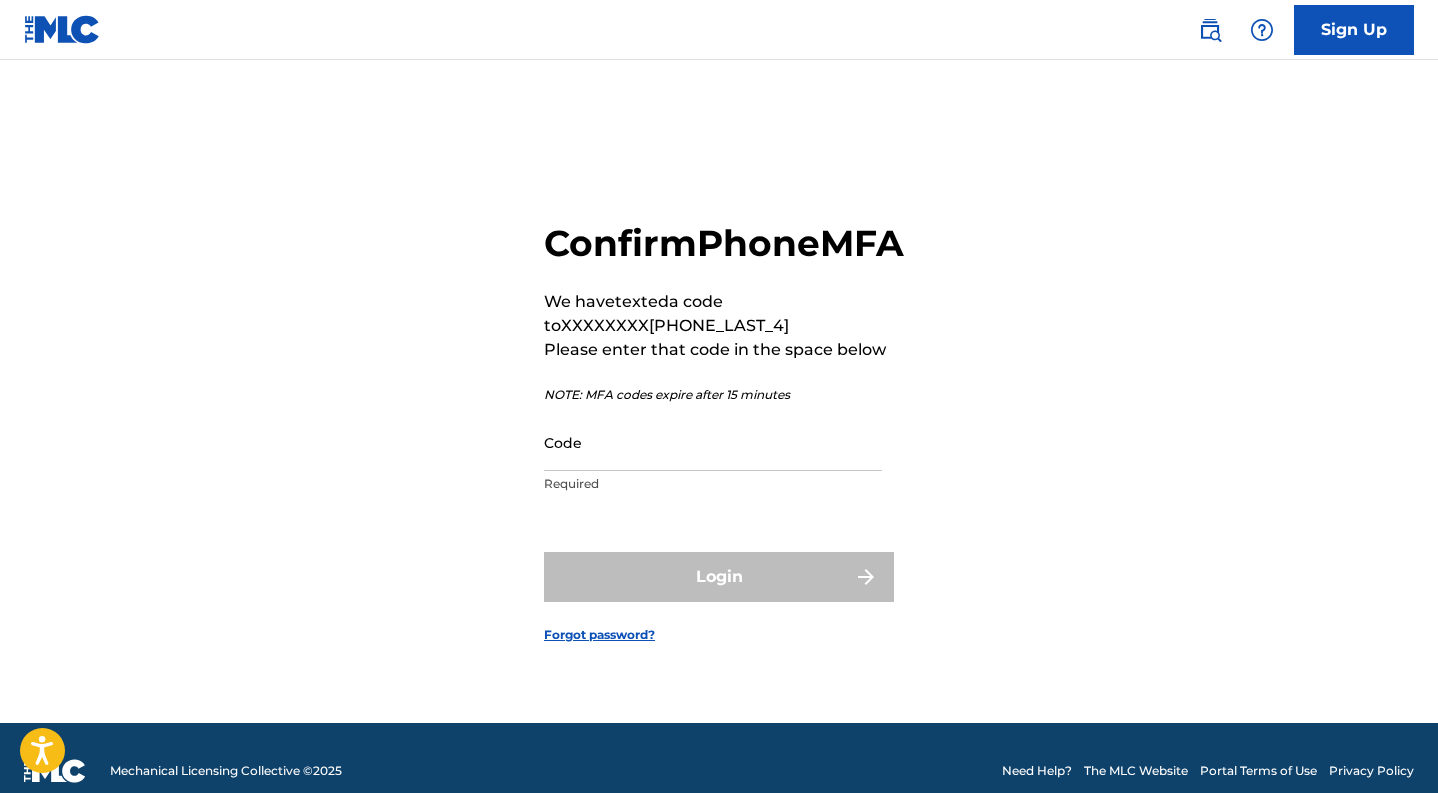 scroll, scrollTop: 0, scrollLeft: 0, axis: both 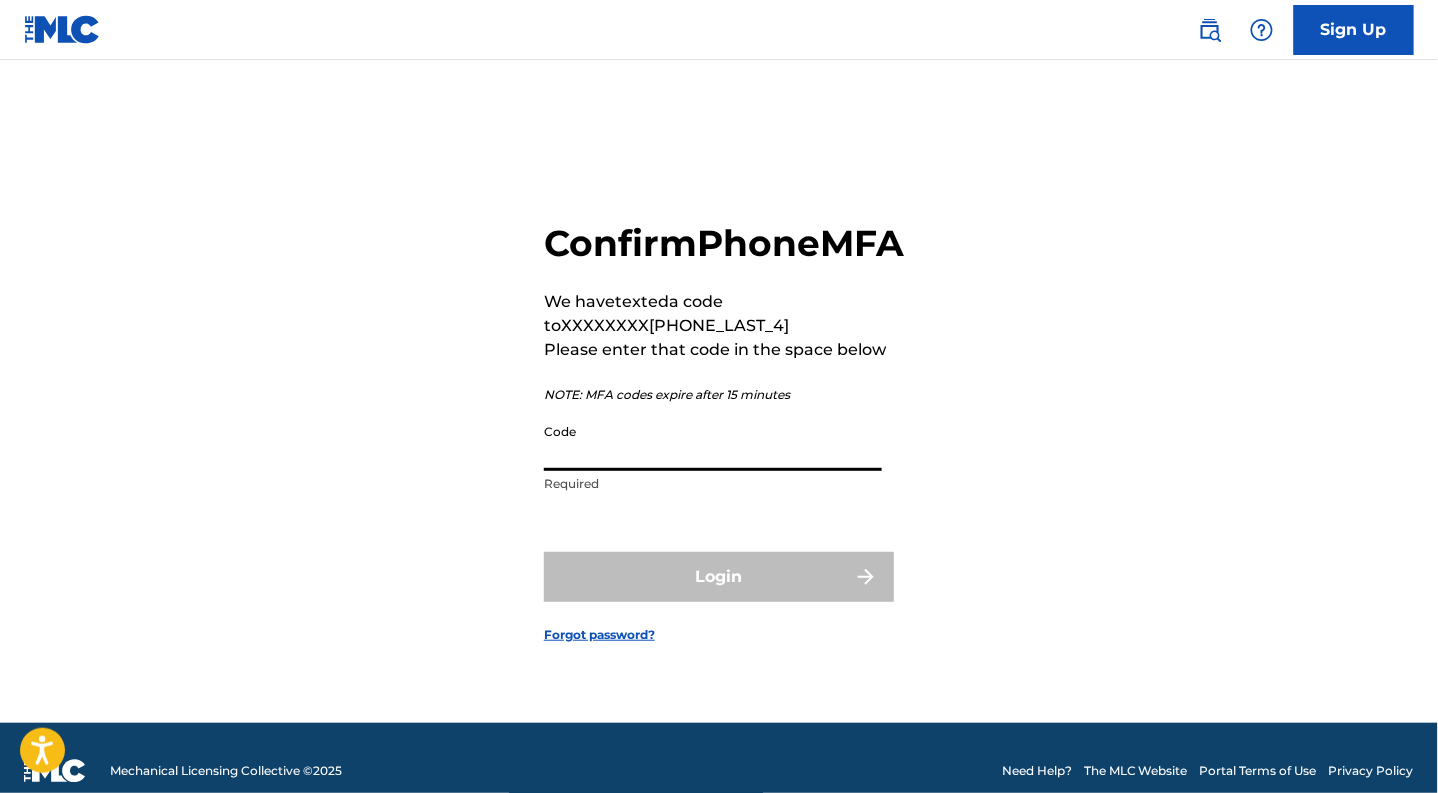 click on "Code" at bounding box center (713, 442) 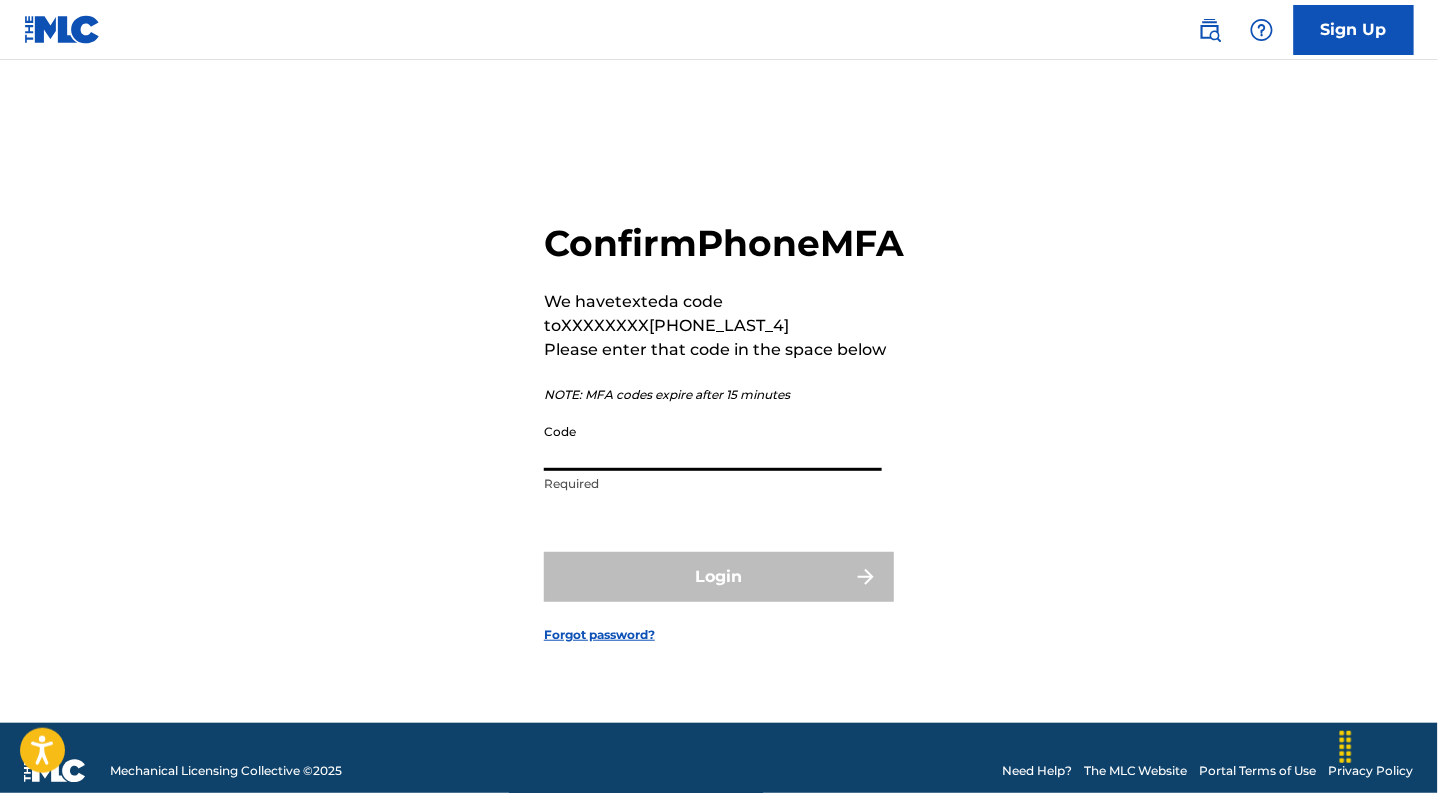 click on "Code" at bounding box center [713, 442] 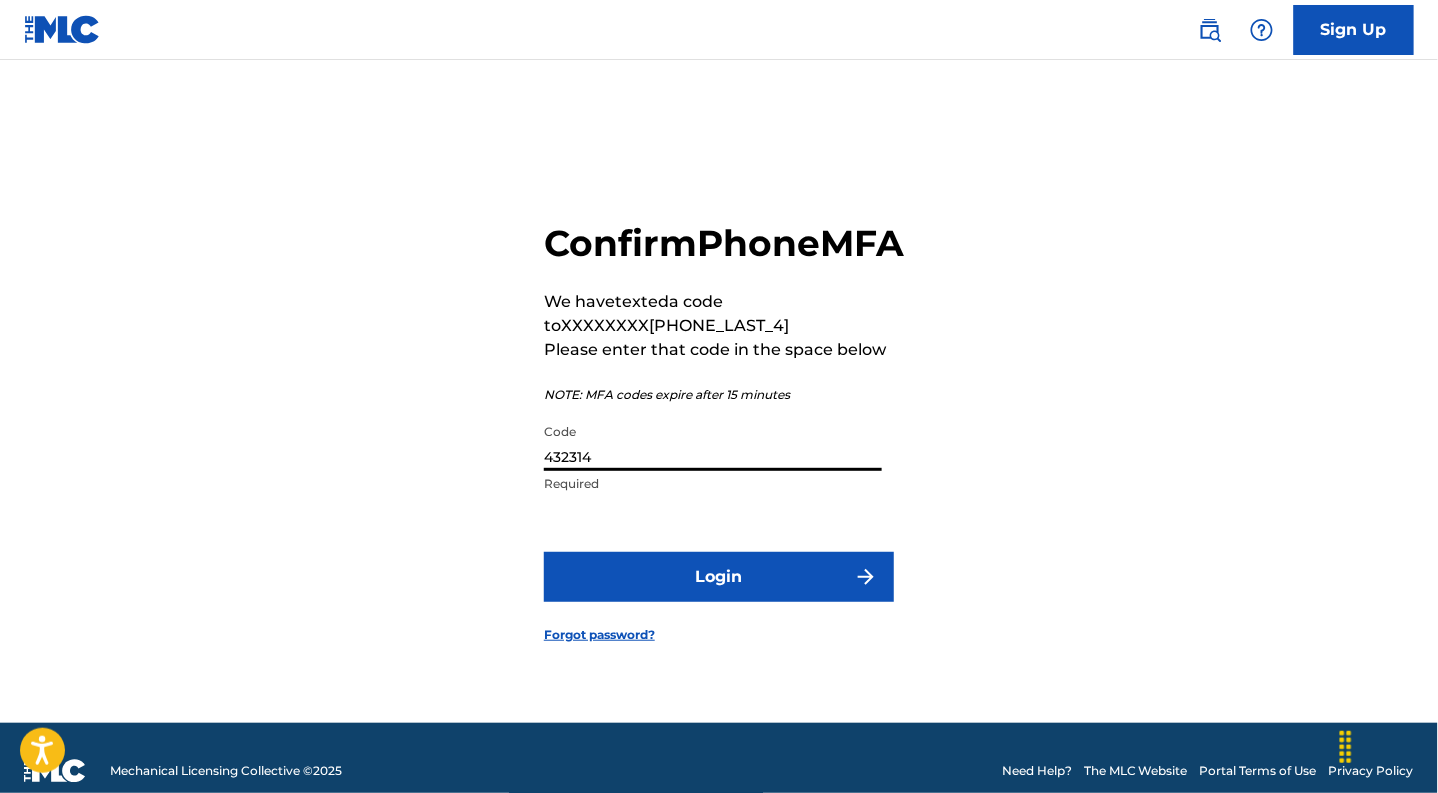 type on "432314" 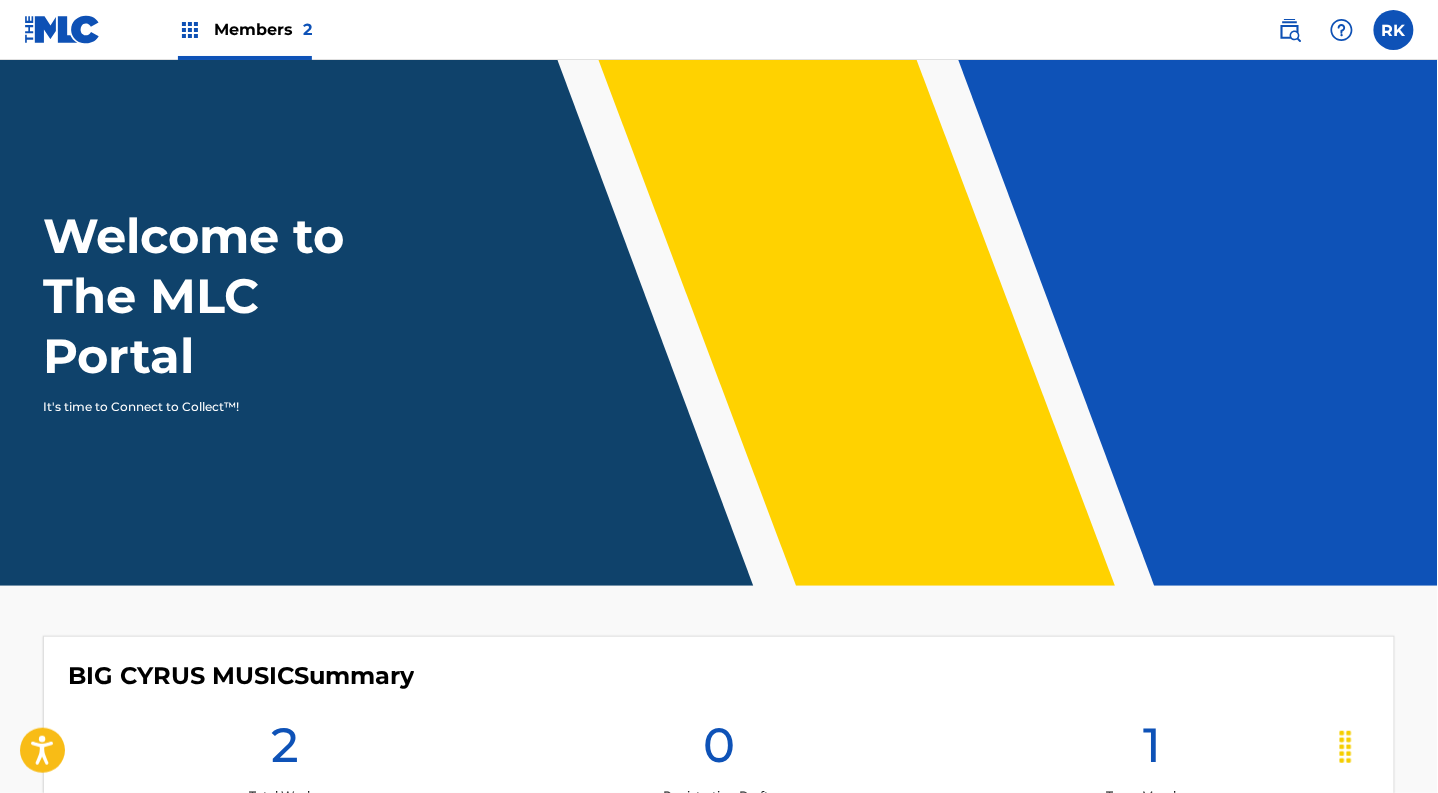 scroll, scrollTop: 0, scrollLeft: 0, axis: both 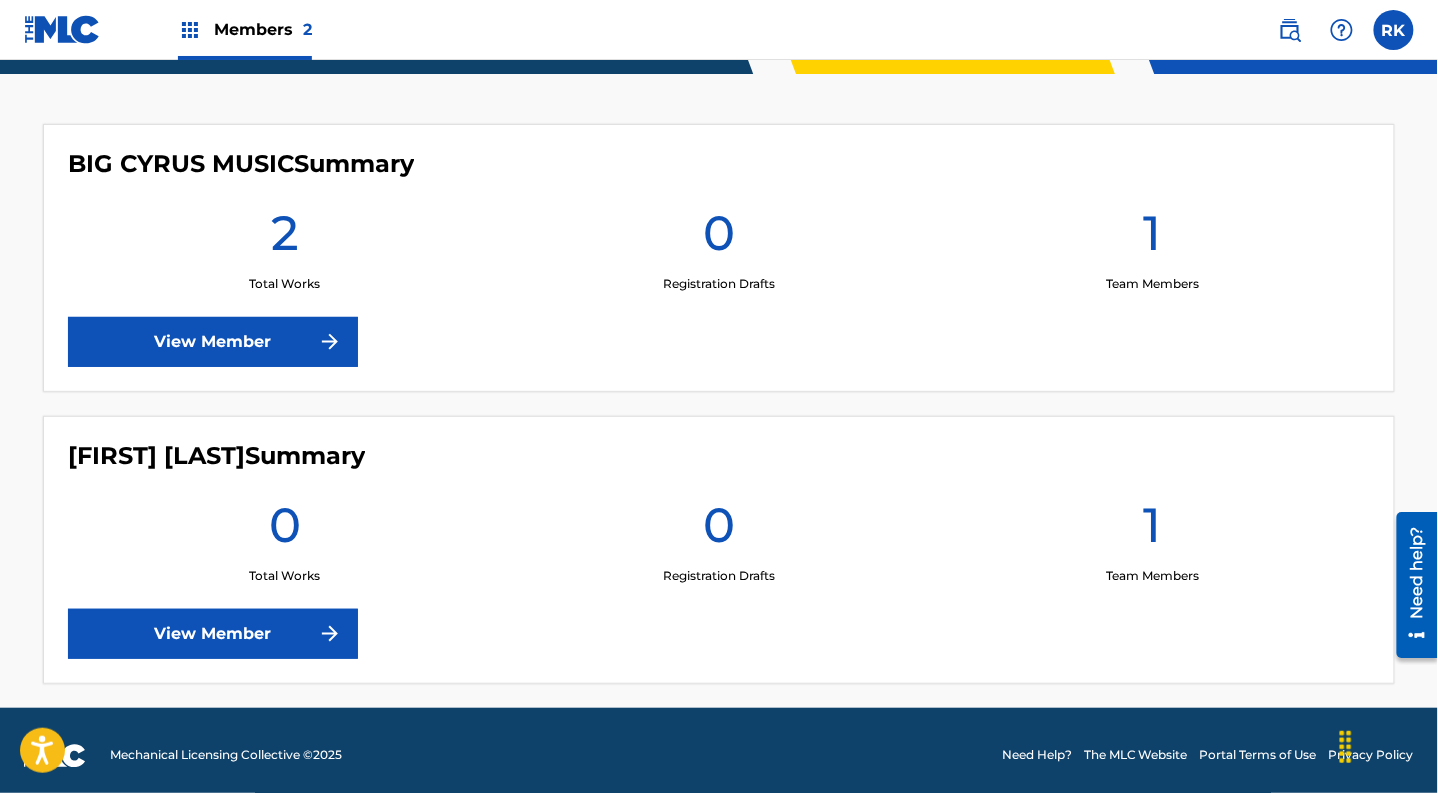 click on "View Member" at bounding box center (213, 342) 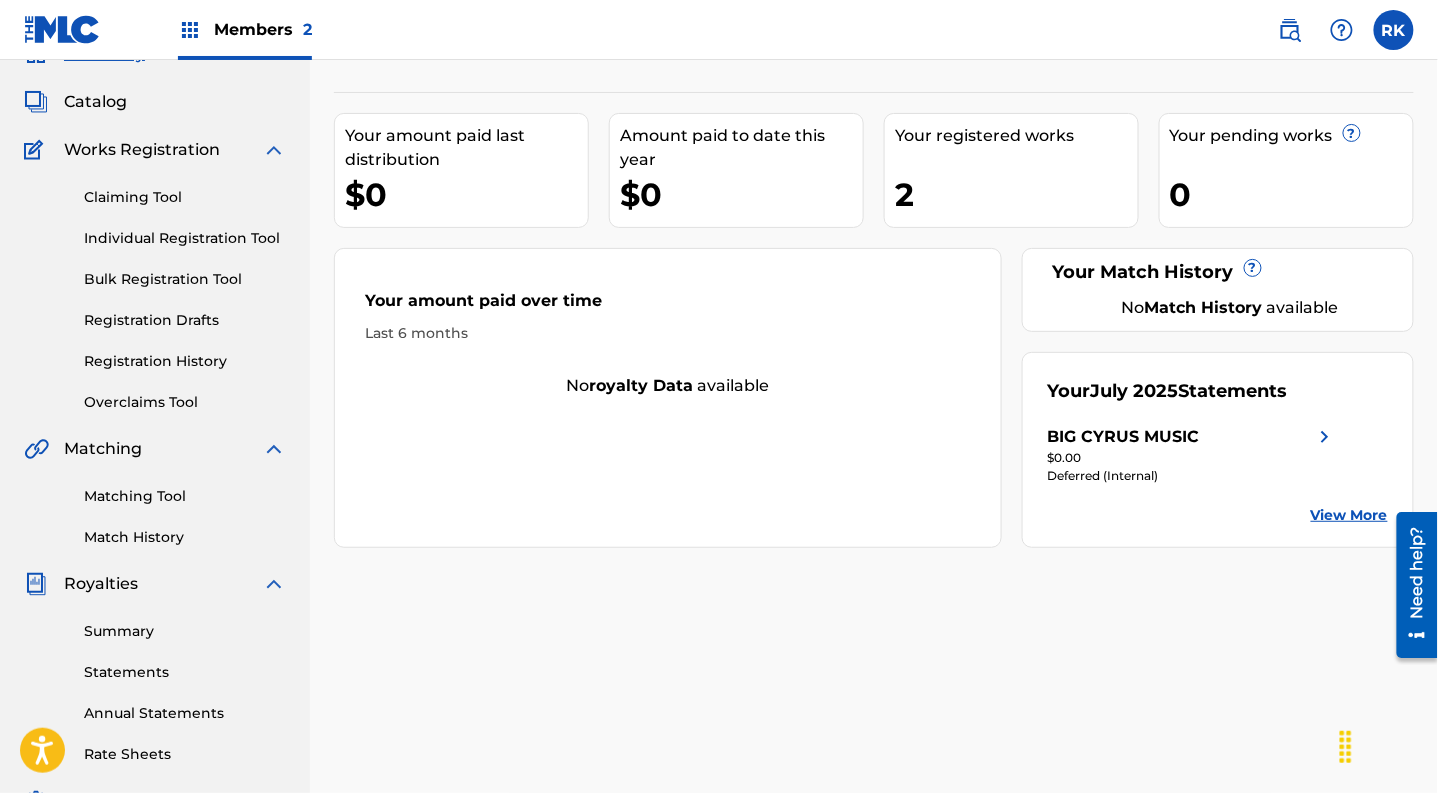 scroll, scrollTop: 0, scrollLeft: 0, axis: both 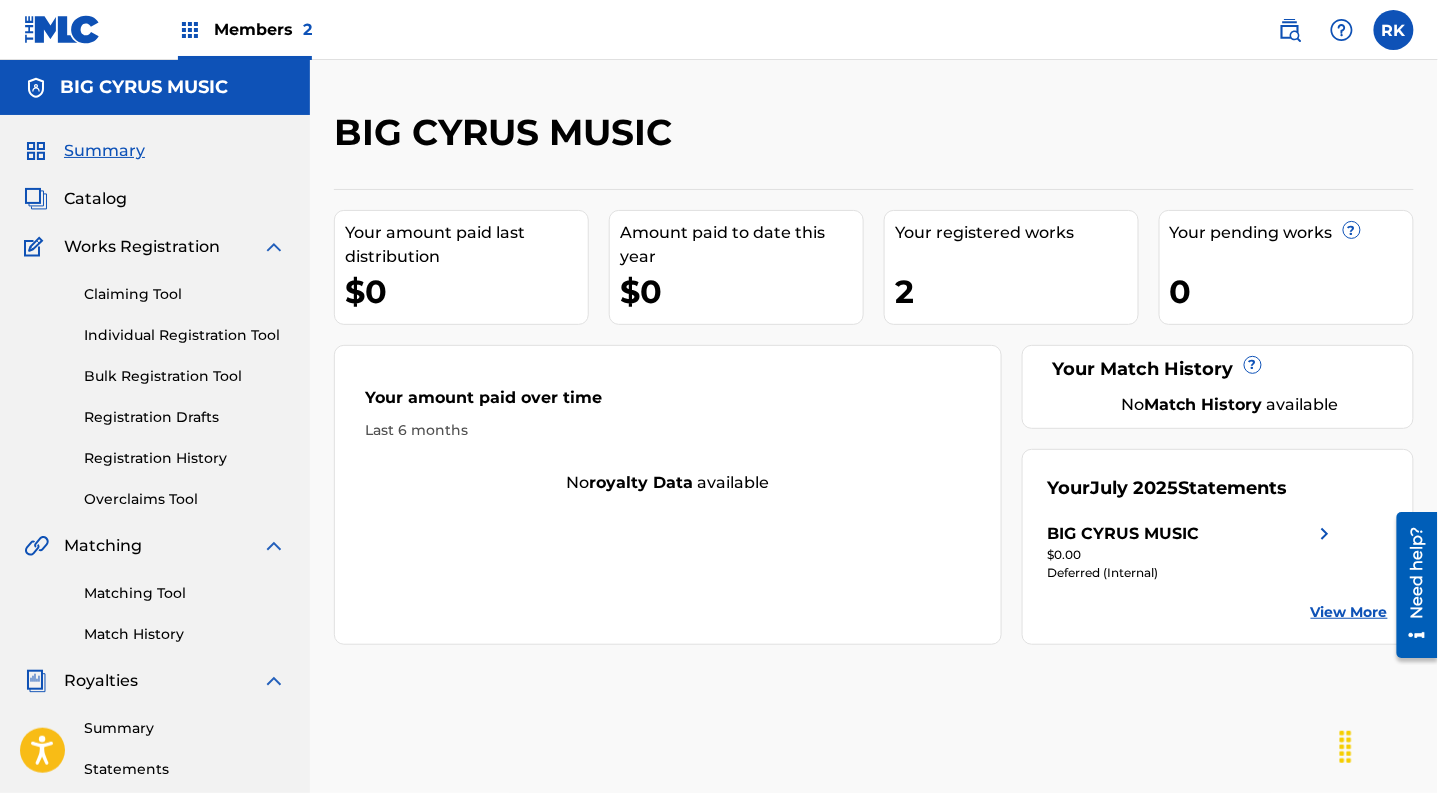 click on "Members    2" at bounding box center (263, 29) 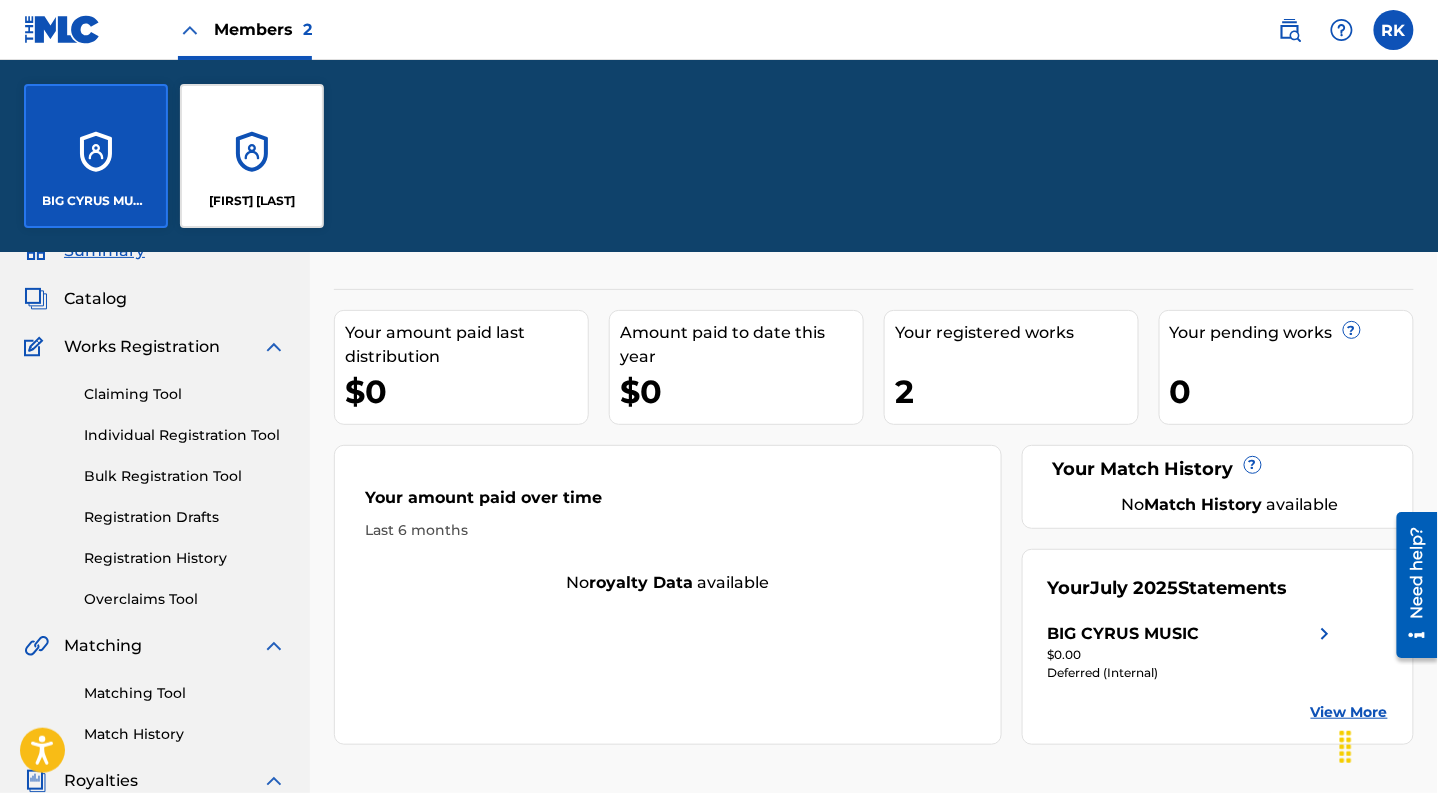 scroll, scrollTop: 182, scrollLeft: 0, axis: vertical 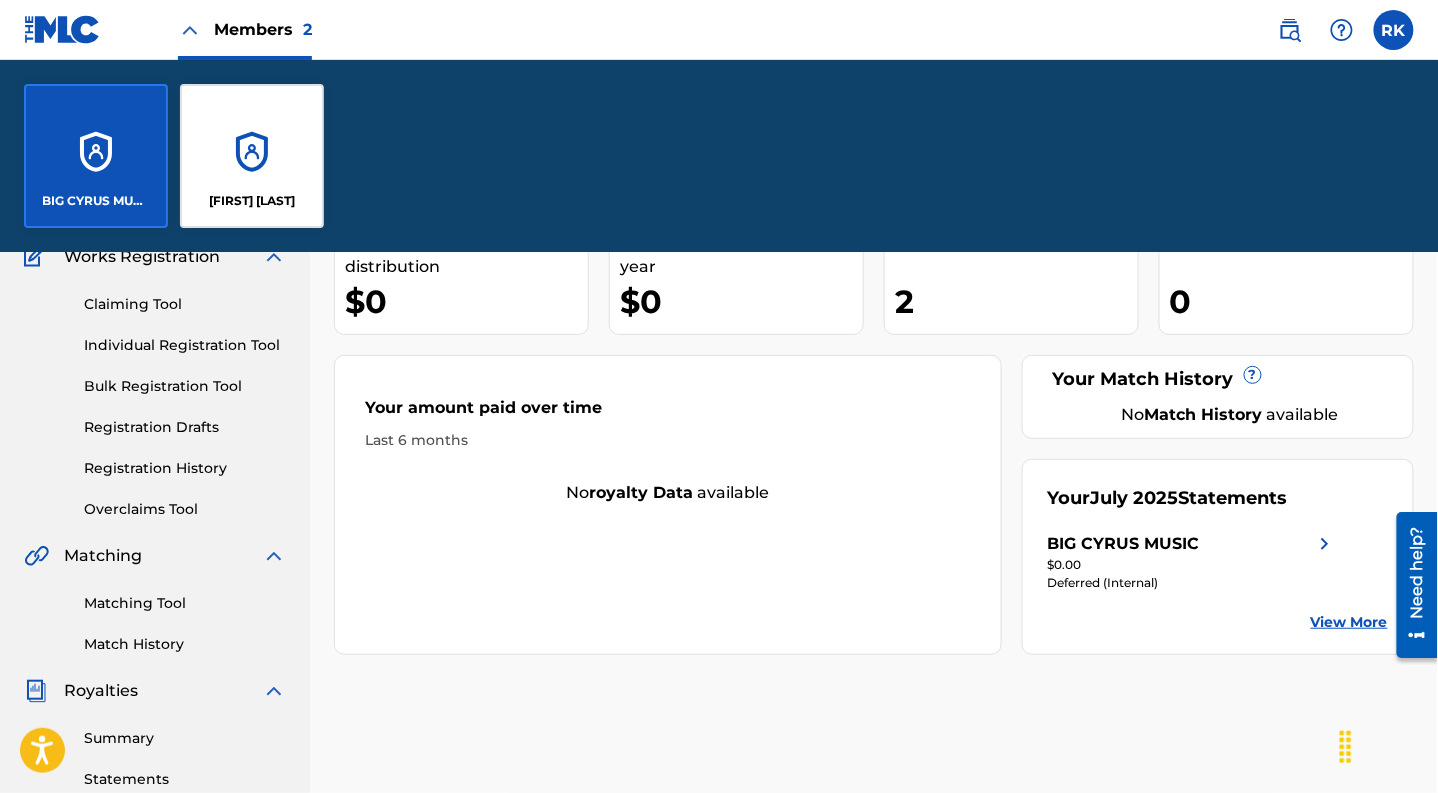 click on "BIG CYRUS MUSIC" at bounding box center (96, 156) 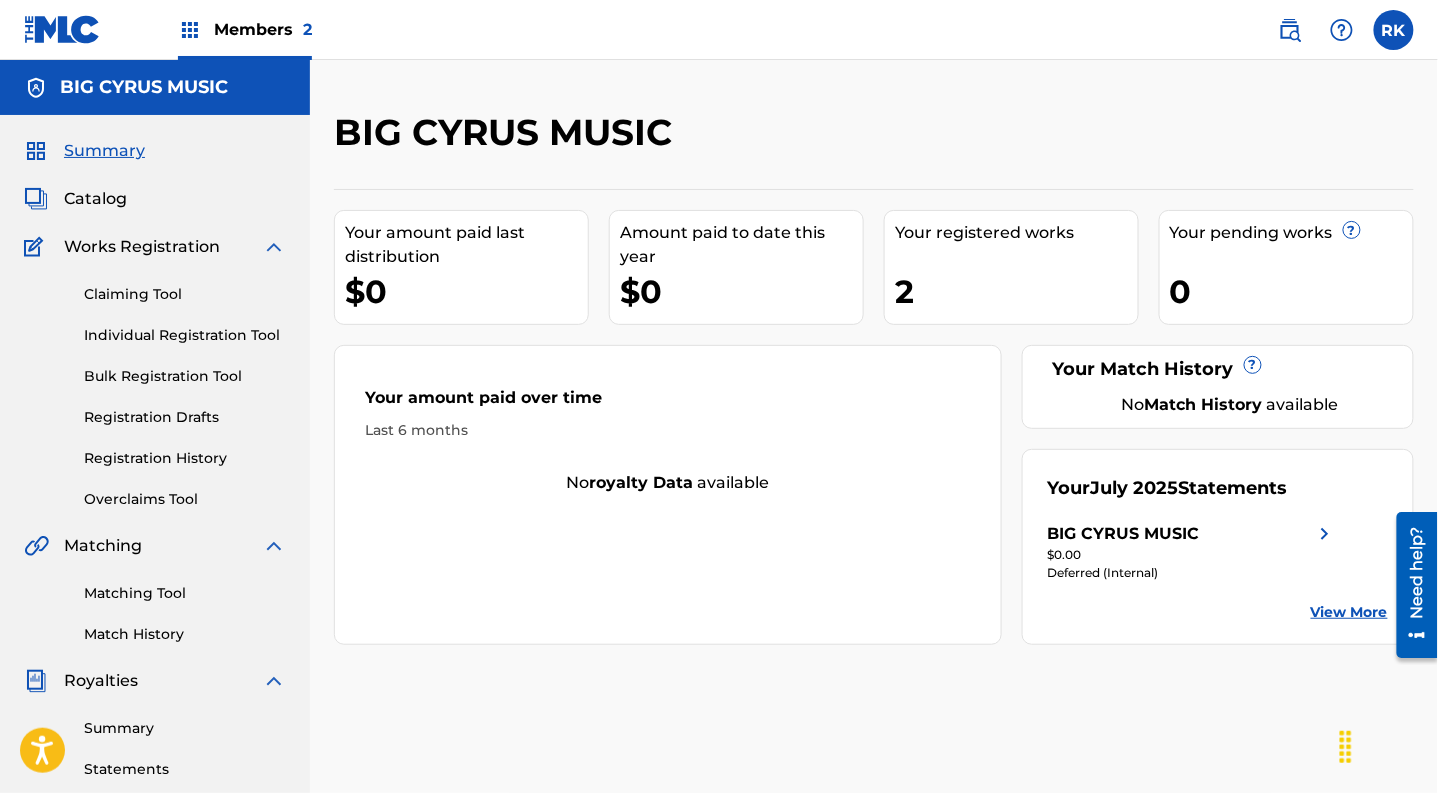 click on "Catalog" at bounding box center (95, 199) 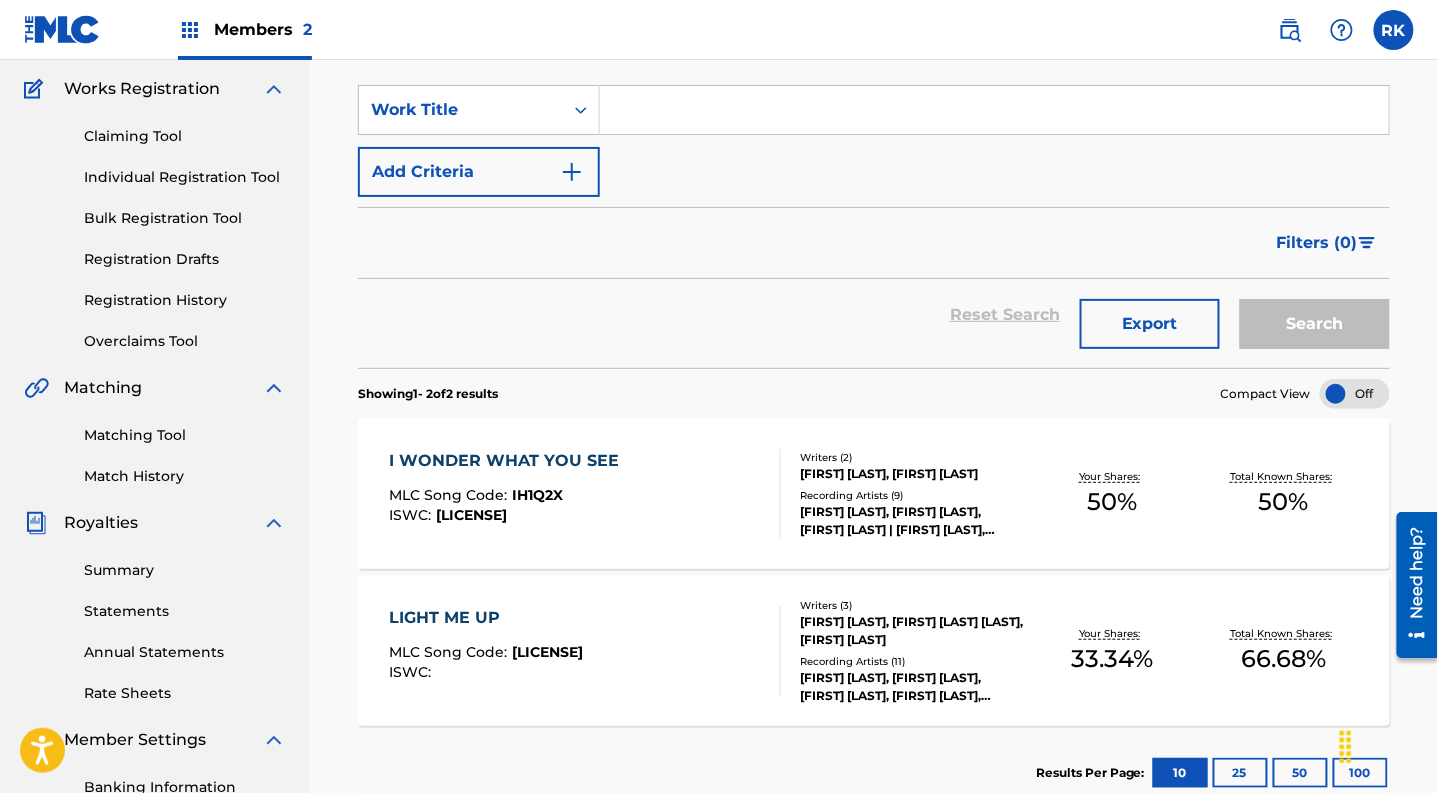 scroll, scrollTop: 0, scrollLeft: 0, axis: both 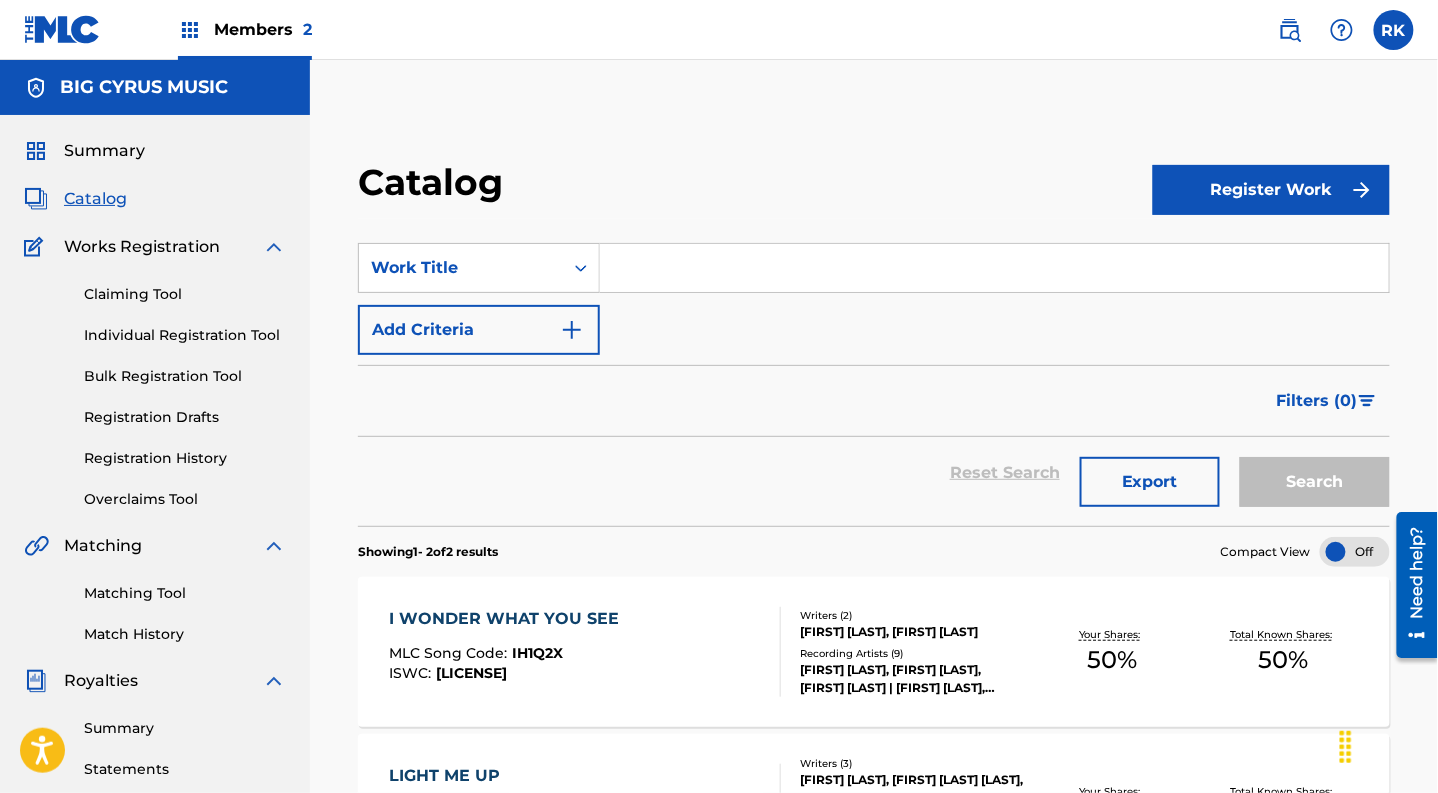 click on "Members    2" at bounding box center (263, 29) 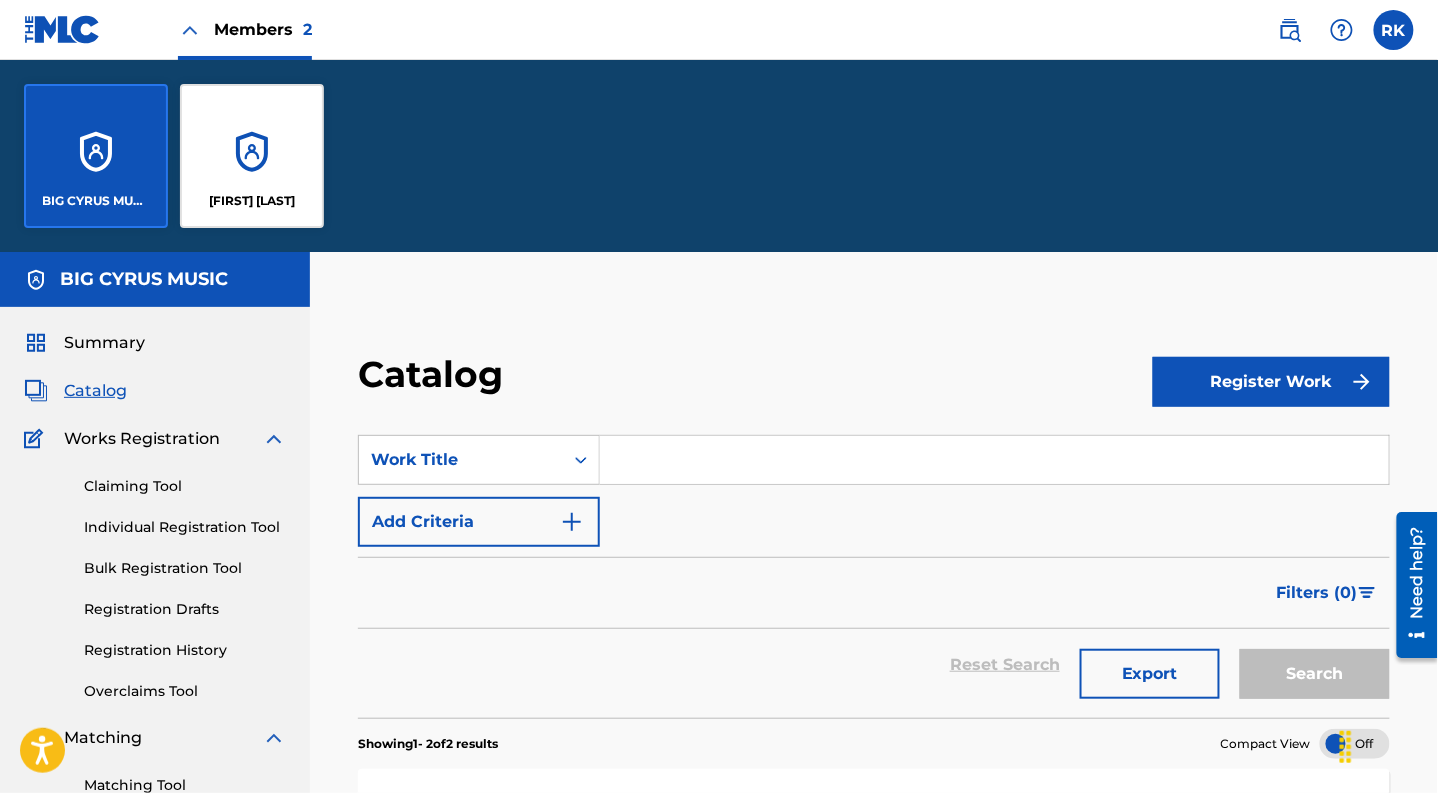 click on "[FIRST] [LAST] [LAST]" at bounding box center [252, 156] 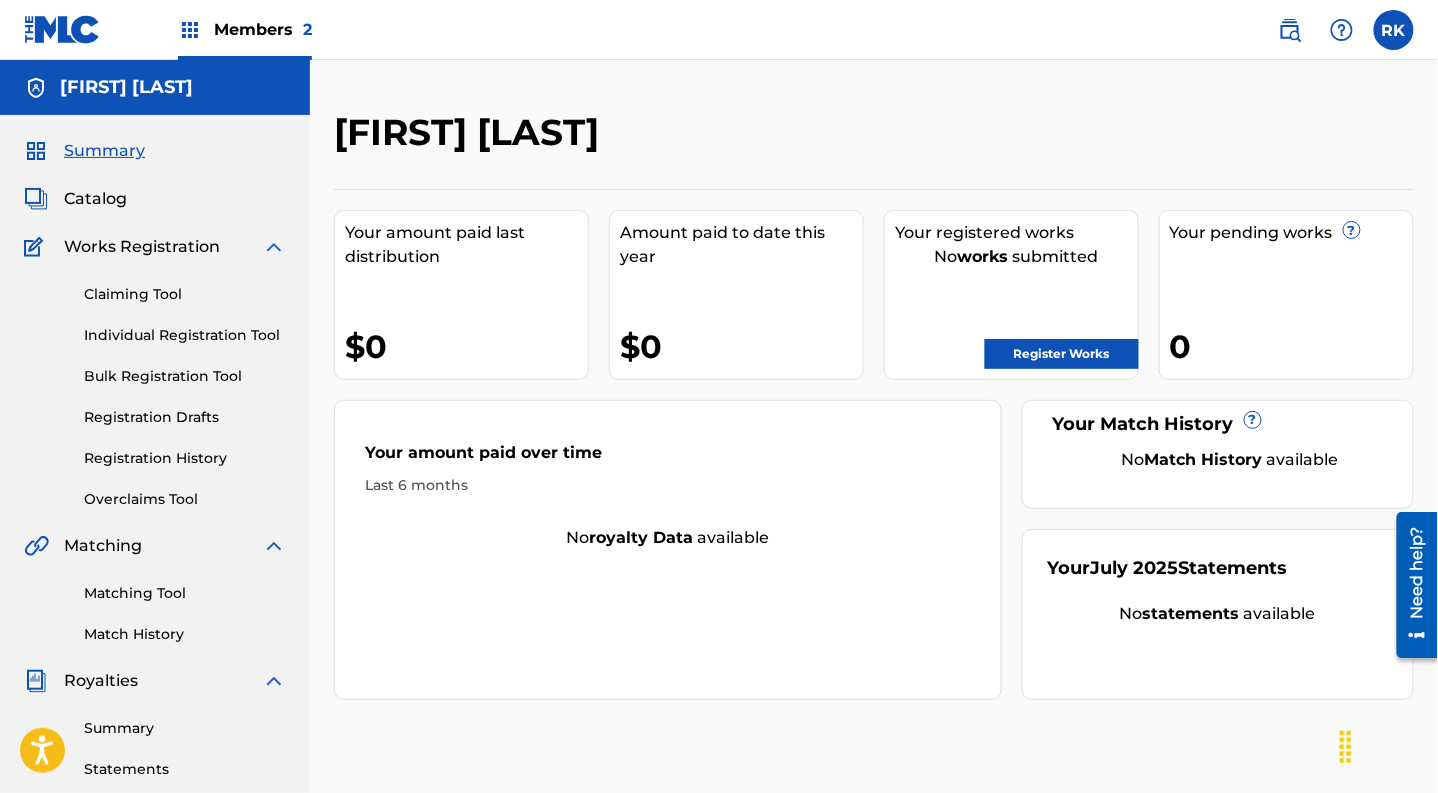 click on "Catalog" at bounding box center (95, 199) 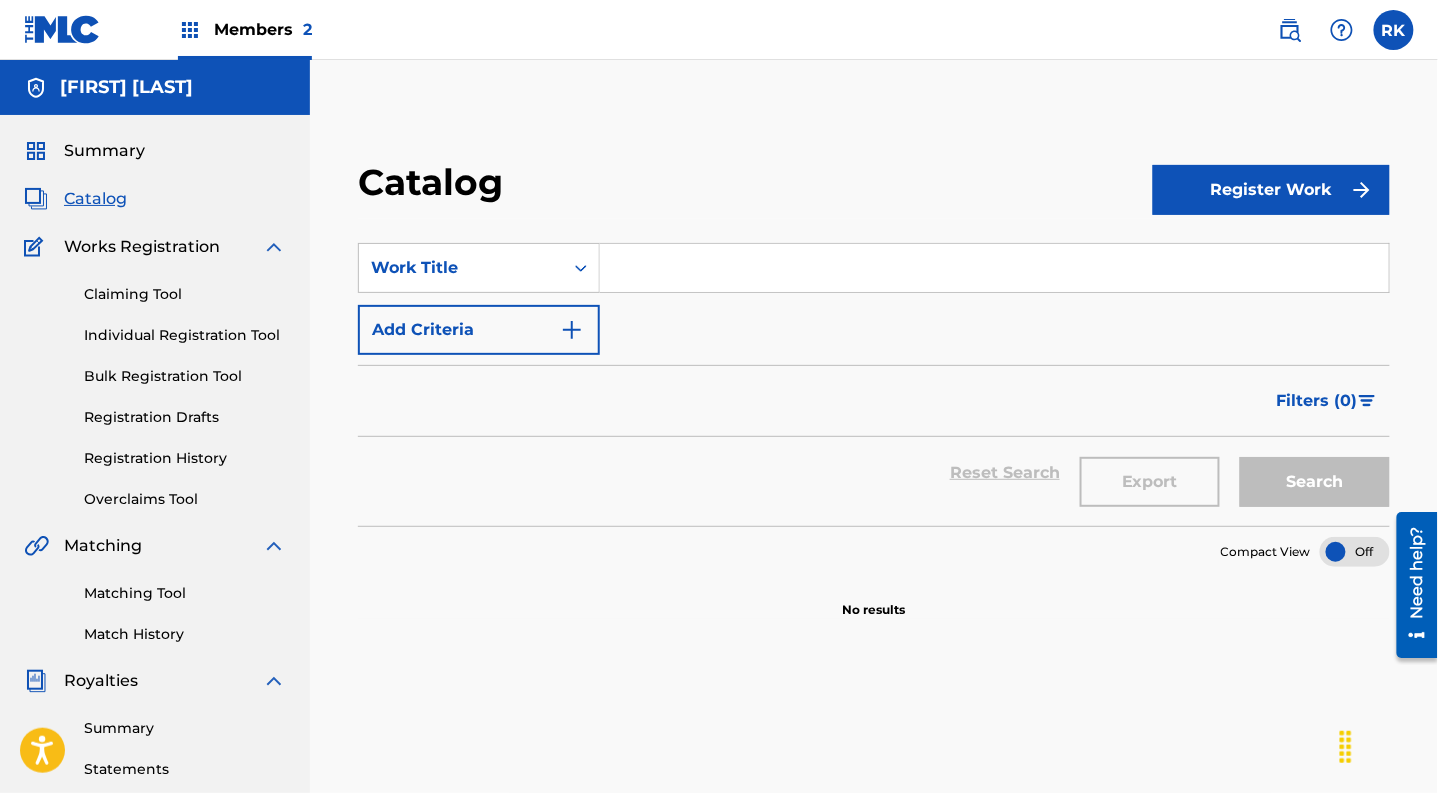 click on "Members    2" at bounding box center [263, 29] 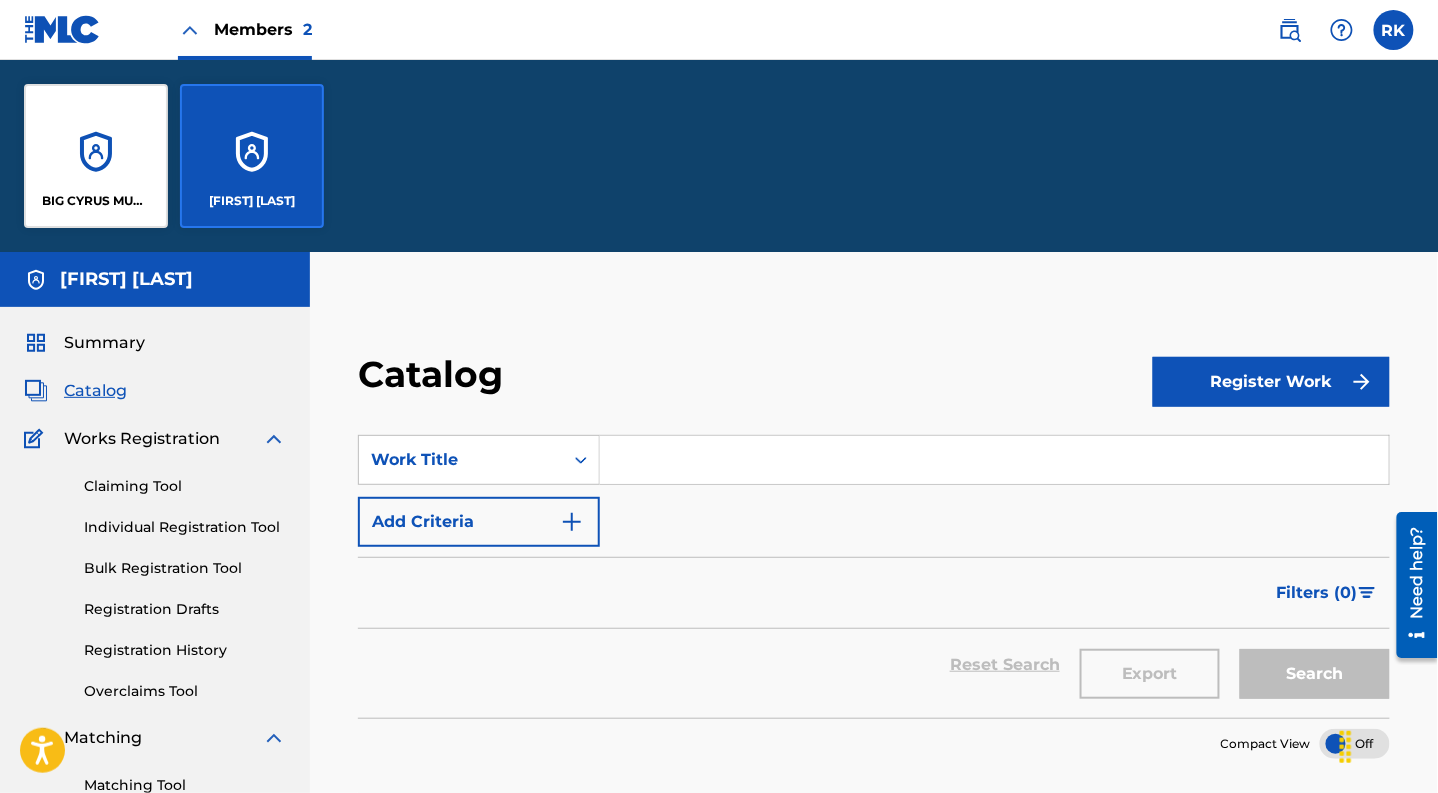 click on "BIG CYRUS MUSIC" at bounding box center [96, 156] 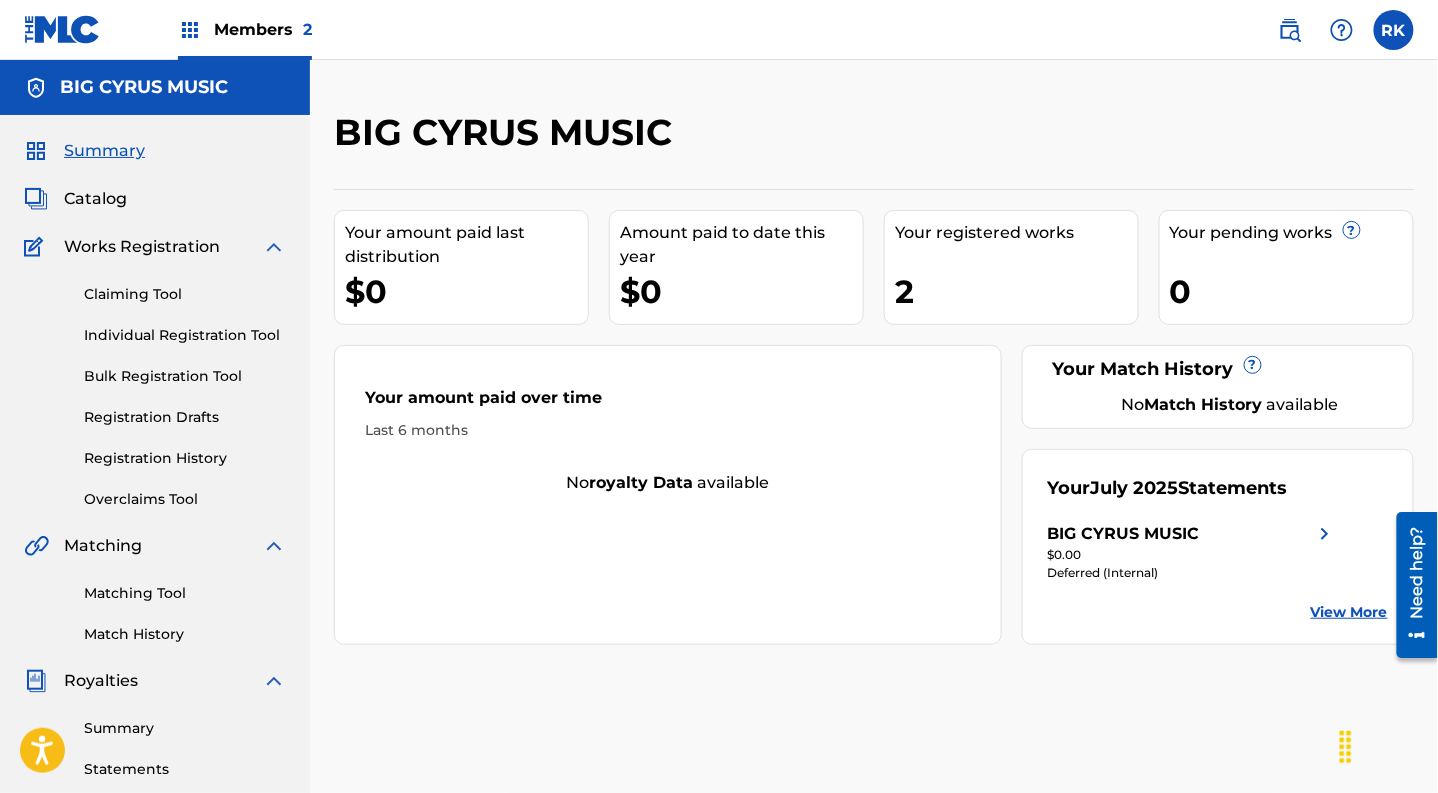 click on "Members    2" at bounding box center [263, 29] 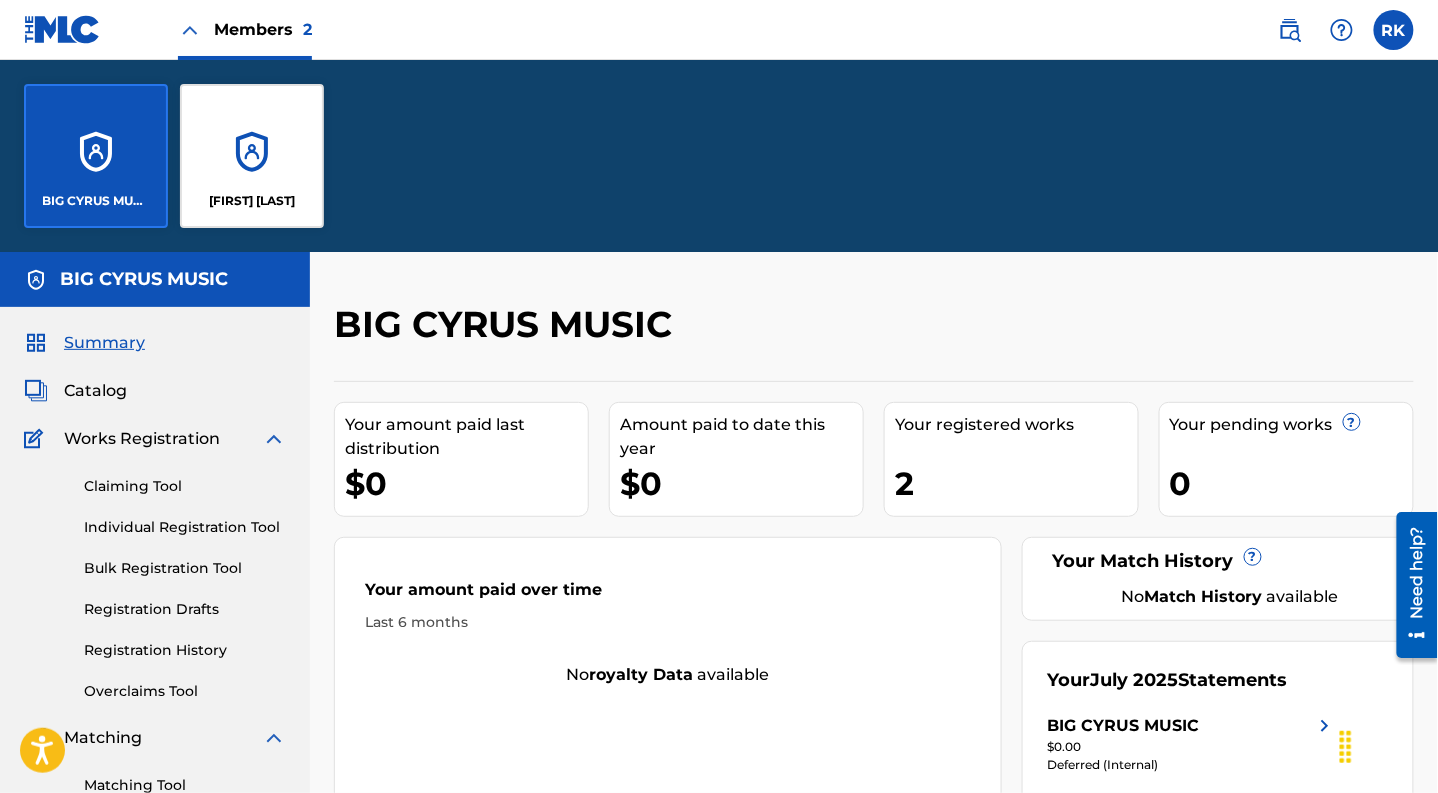 click on "[FIRST] [LAST] [LAST]" at bounding box center [252, 156] 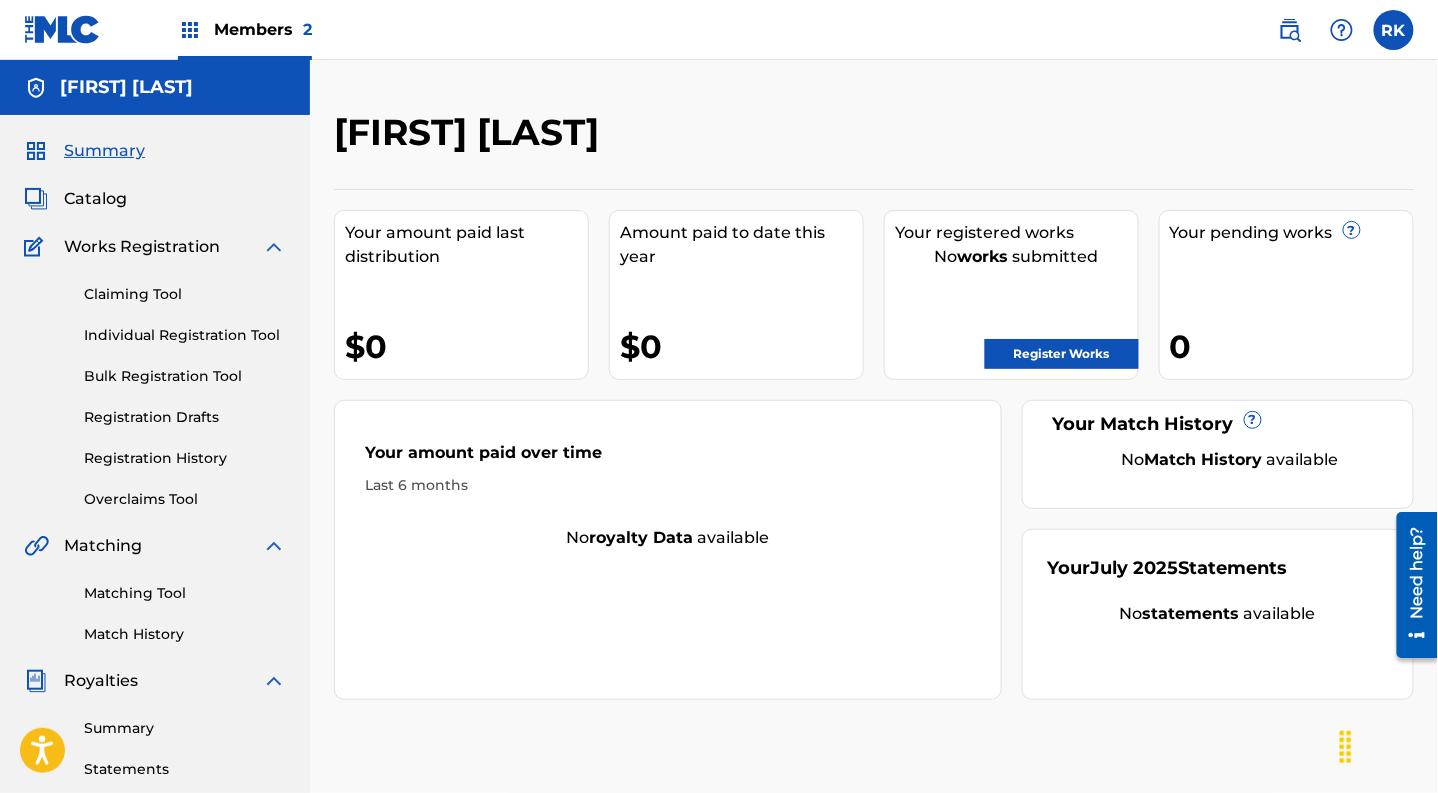 click on "Catalog" at bounding box center (95, 199) 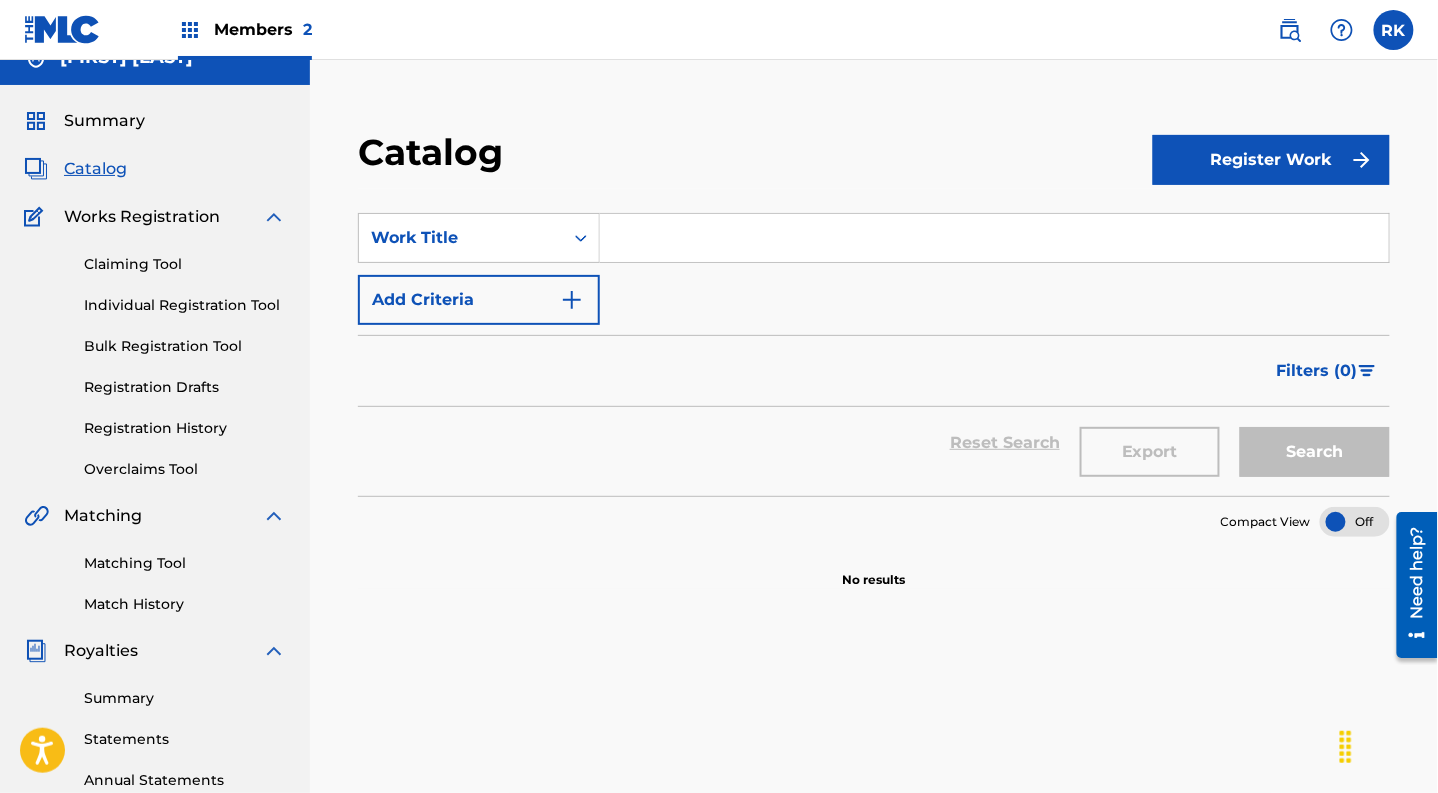 scroll, scrollTop: 0, scrollLeft: 0, axis: both 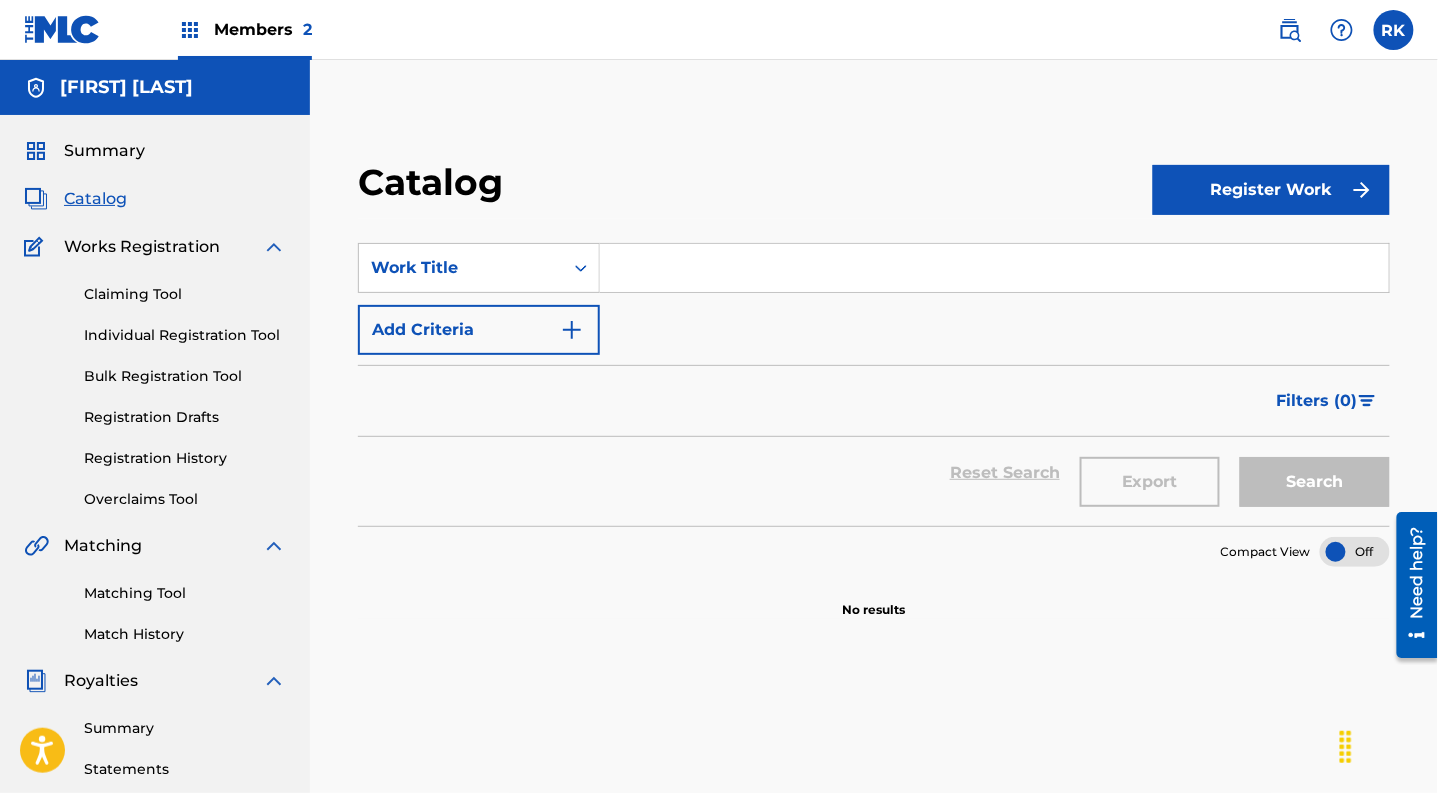 click on "[FIRST] [LAST] [LAST]" at bounding box center [126, 87] 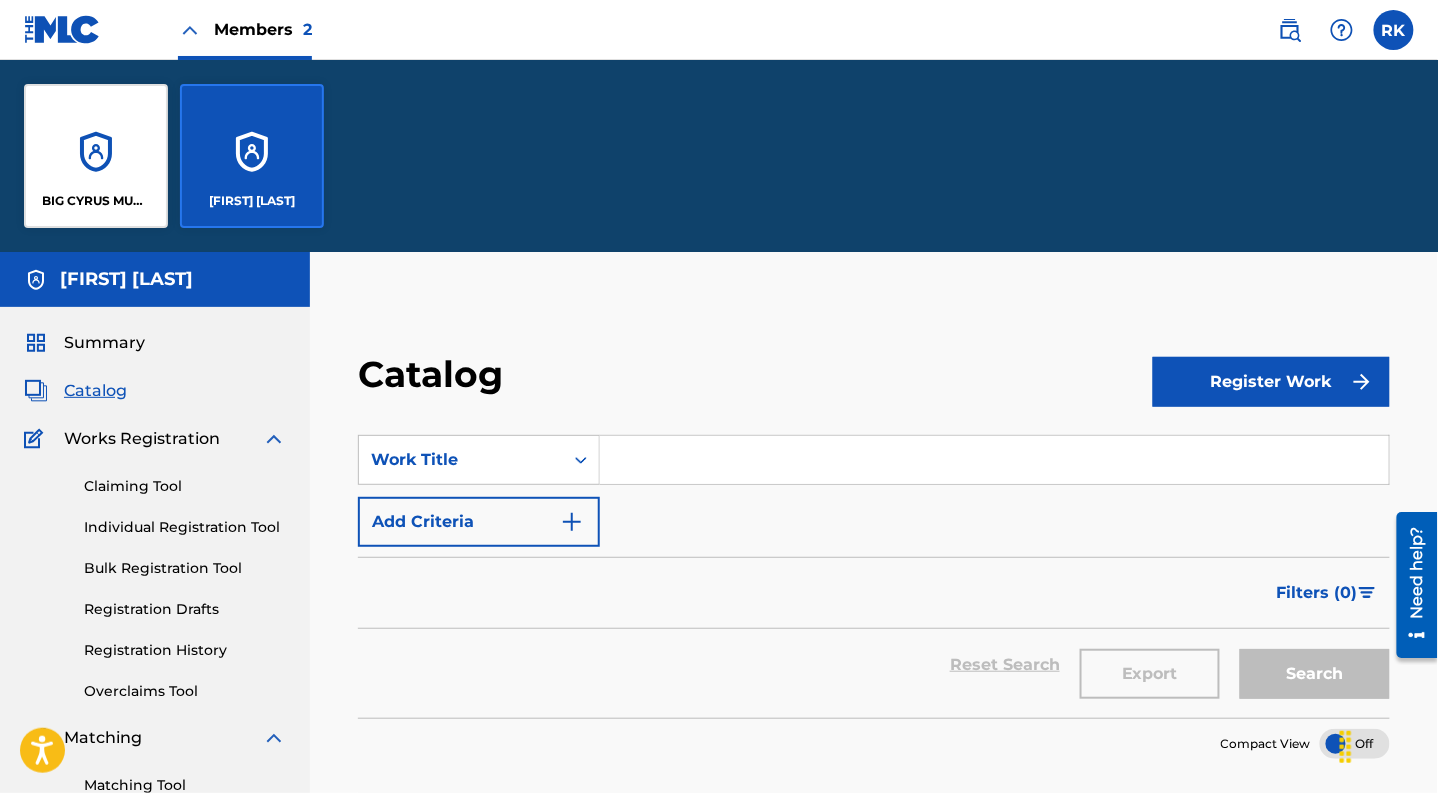 click on "Catalog" at bounding box center [95, 391] 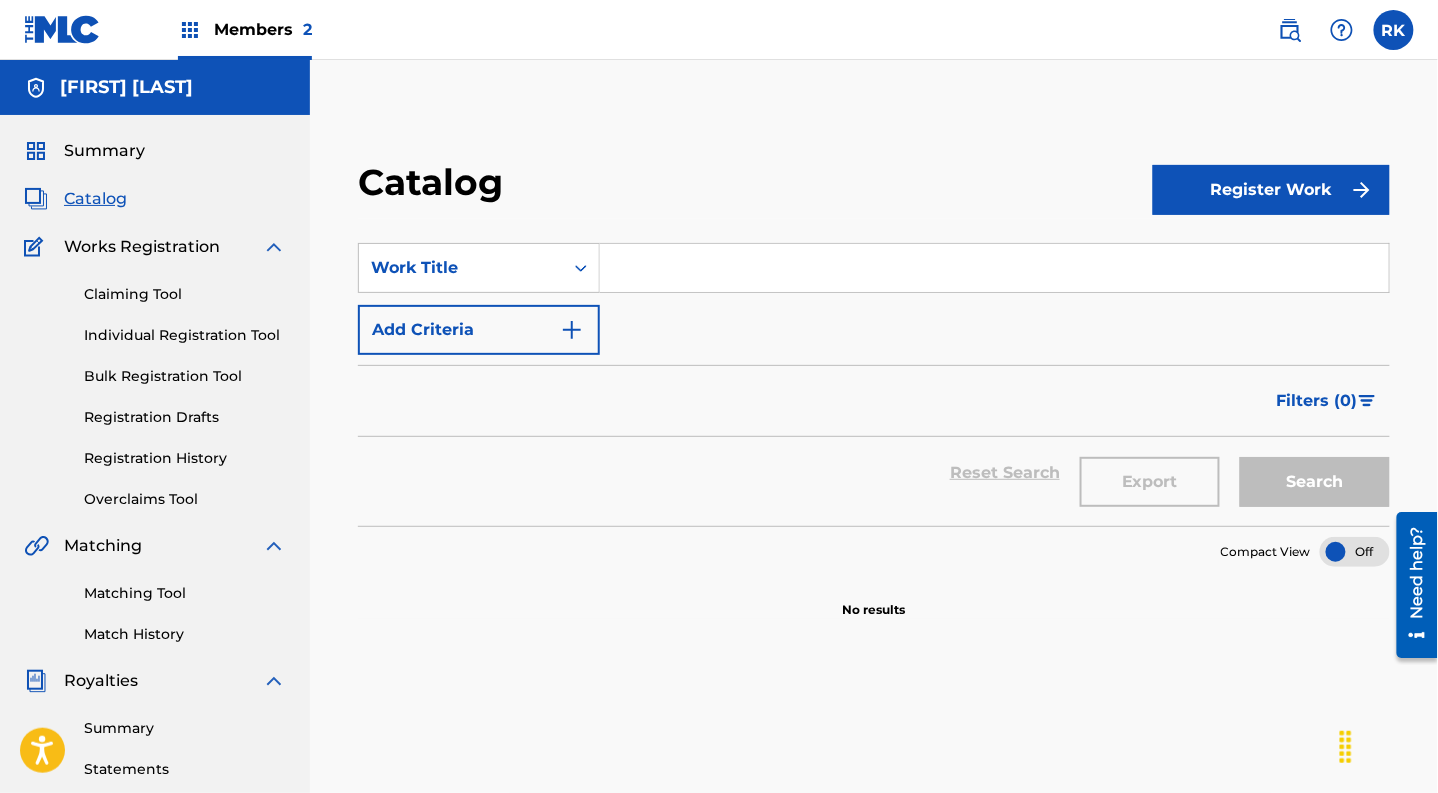 click on "Members    2" at bounding box center (263, 29) 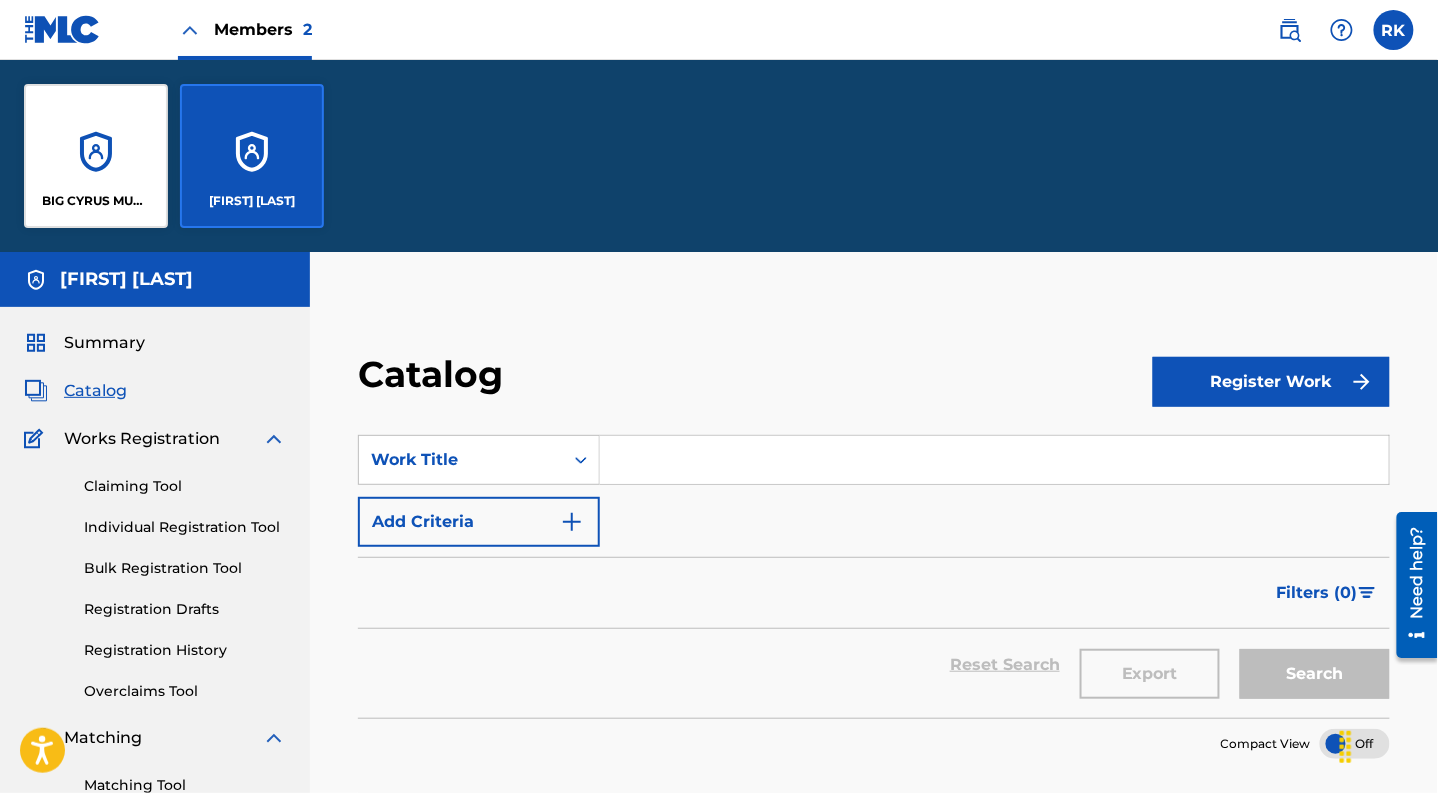click on "BIG CYRUS MUSIC" at bounding box center (96, 156) 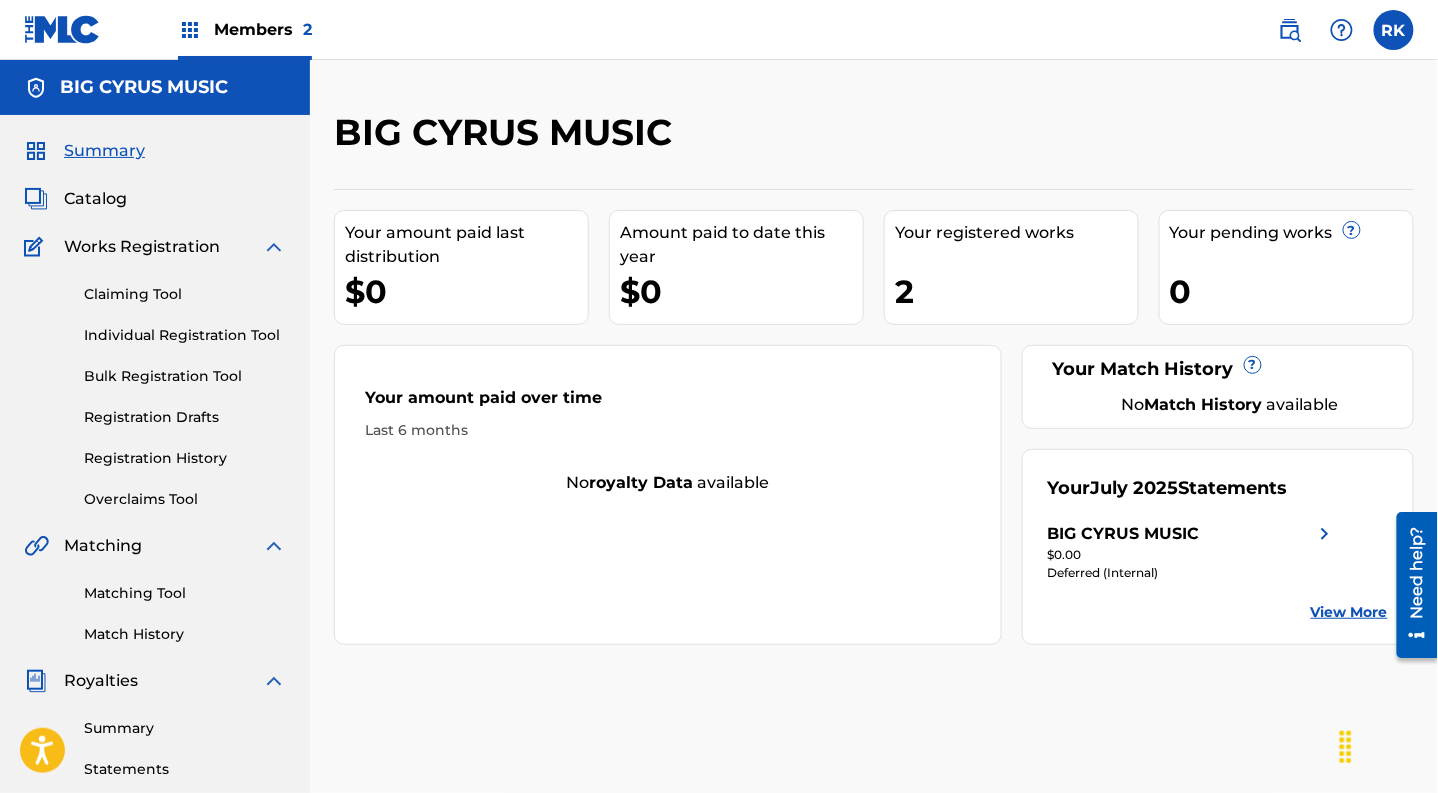 click on "Catalog" at bounding box center [95, 199] 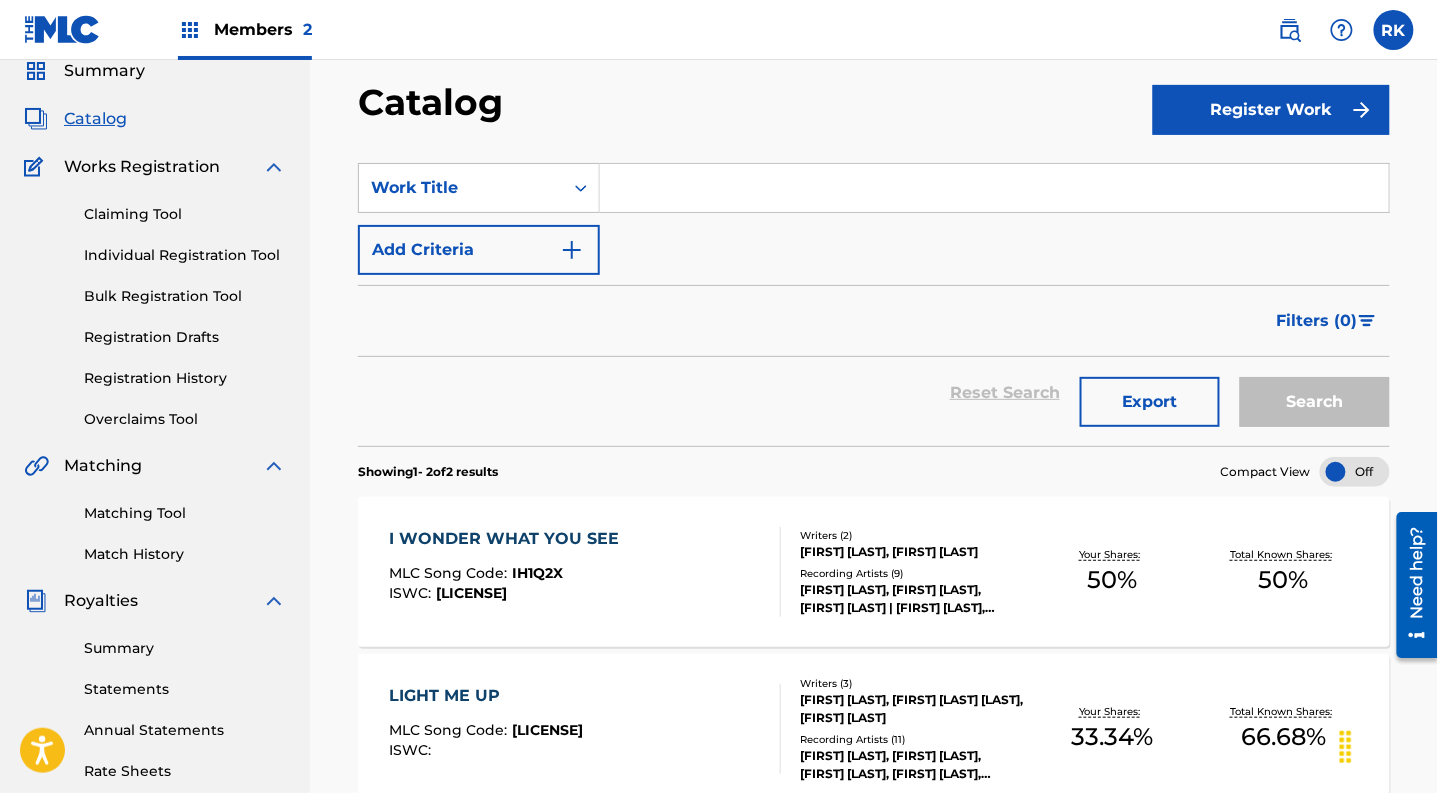 scroll, scrollTop: 0, scrollLeft: 0, axis: both 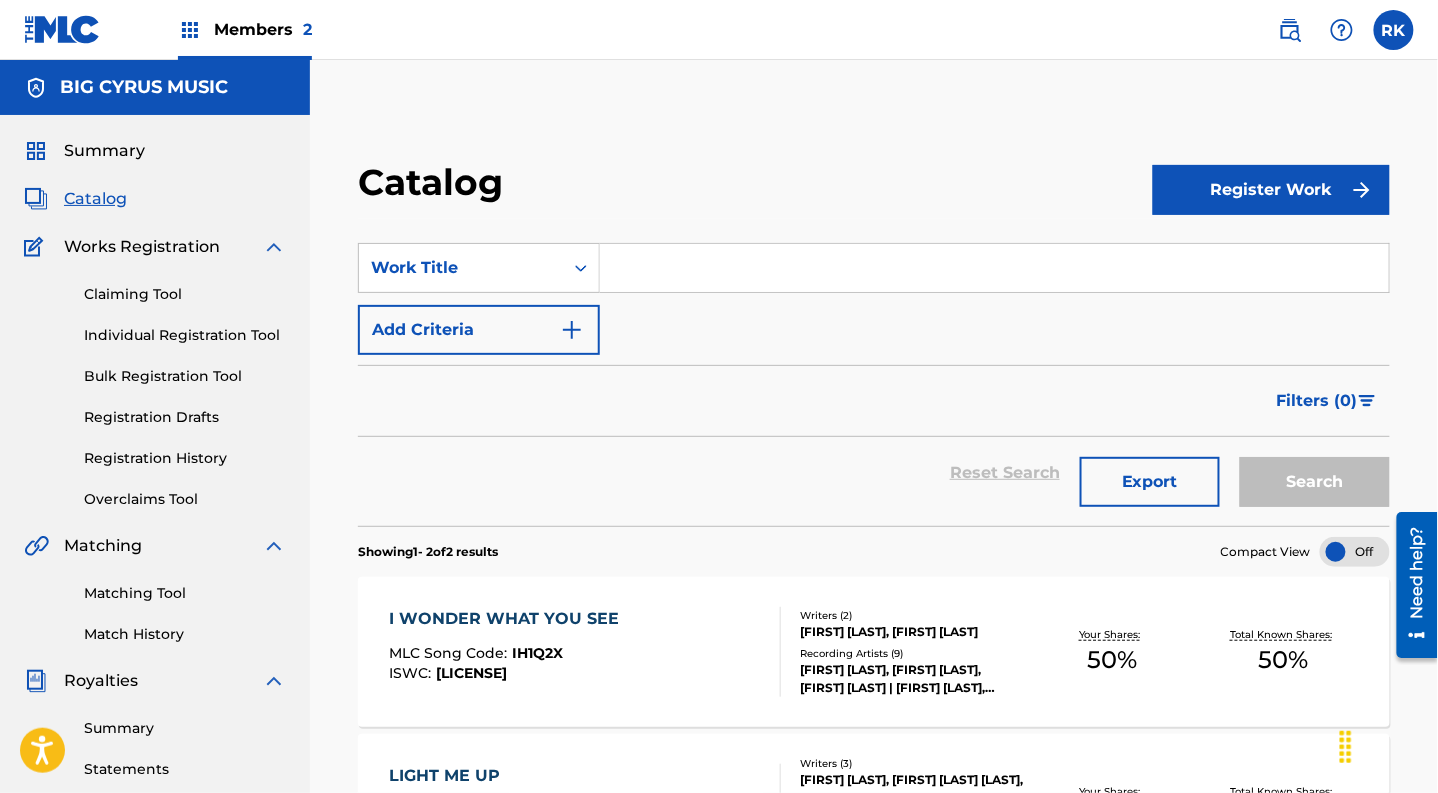 click on "Members    2" at bounding box center [263, 29] 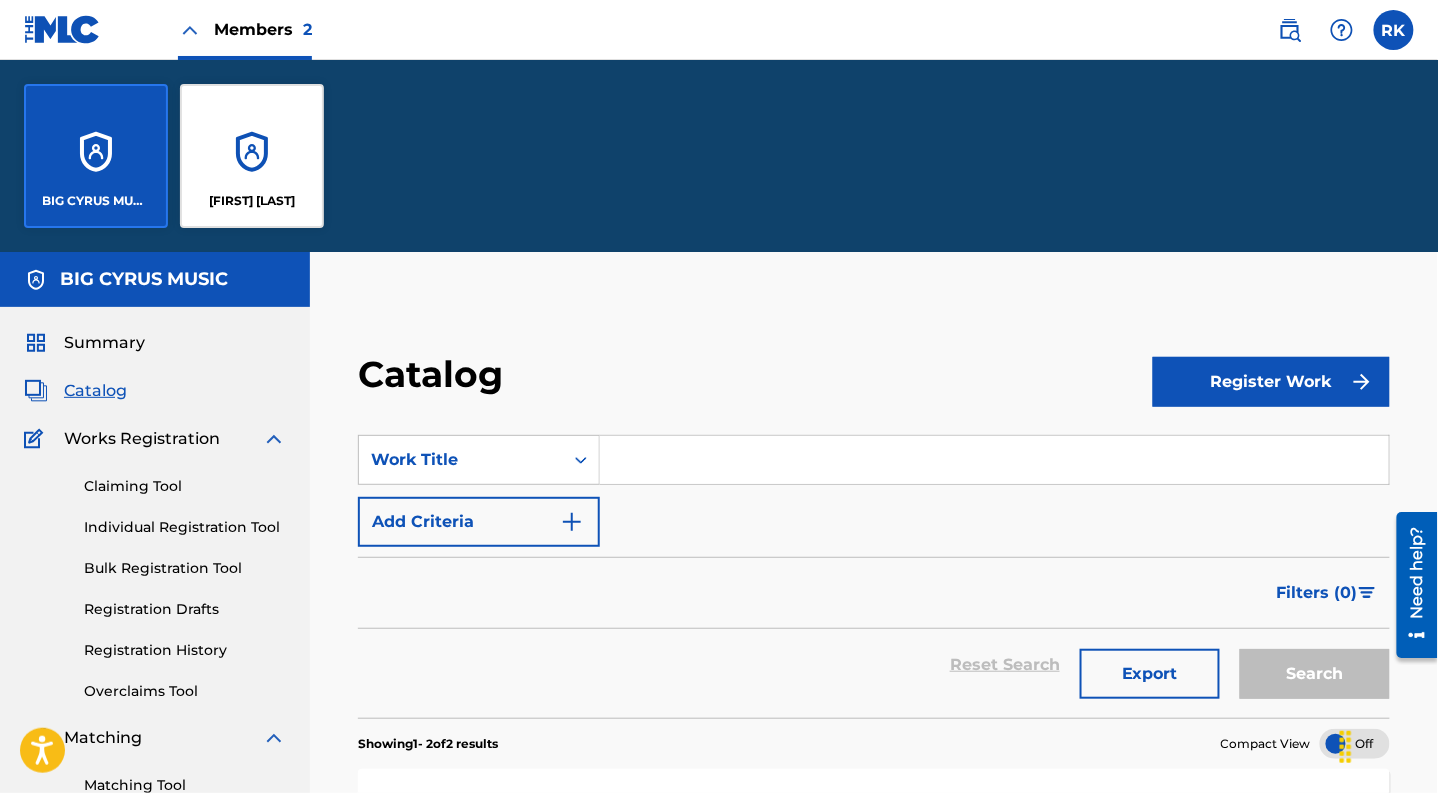 click on "[FIRST] [LAST] [LAST]" at bounding box center [252, 156] 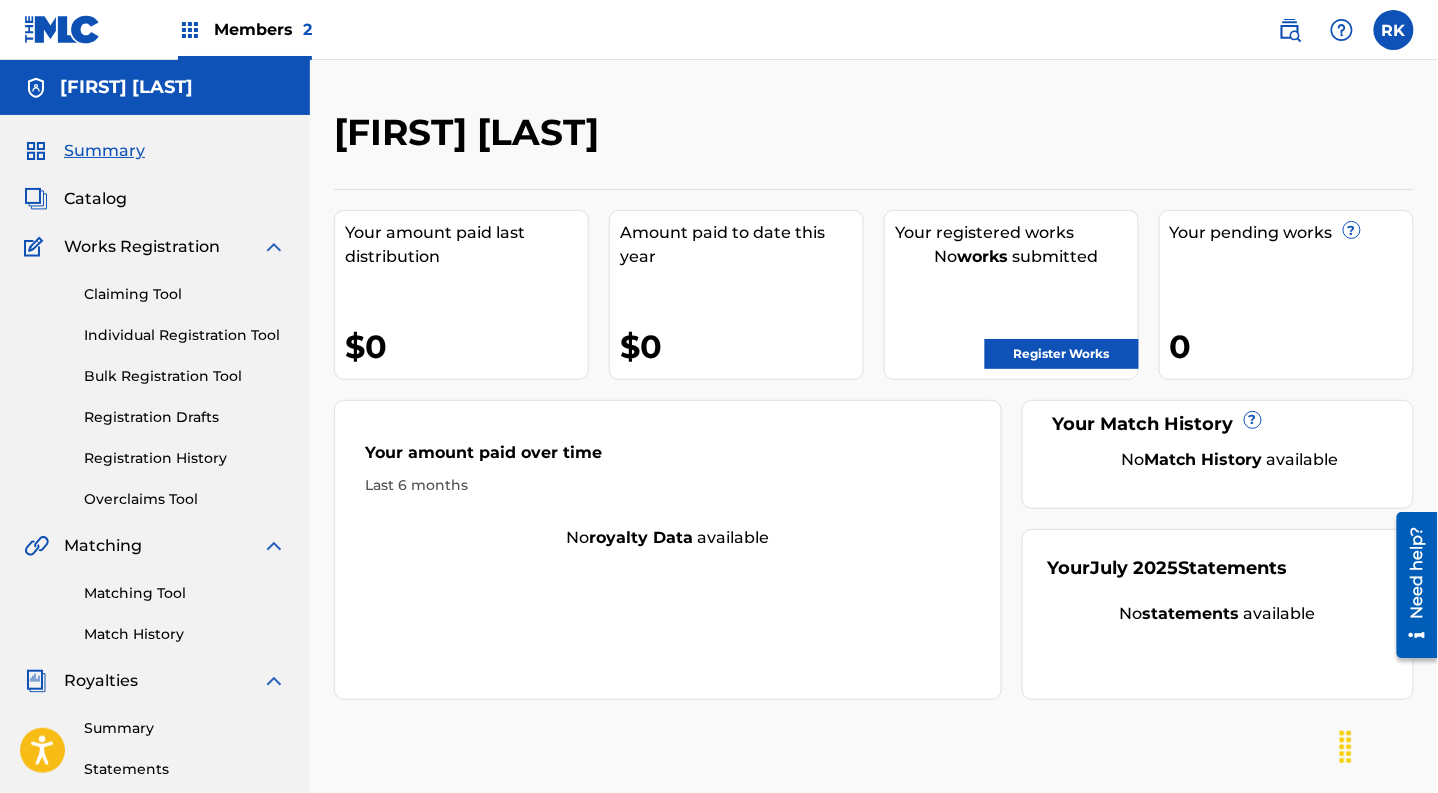 click on "Members    2" at bounding box center (263, 29) 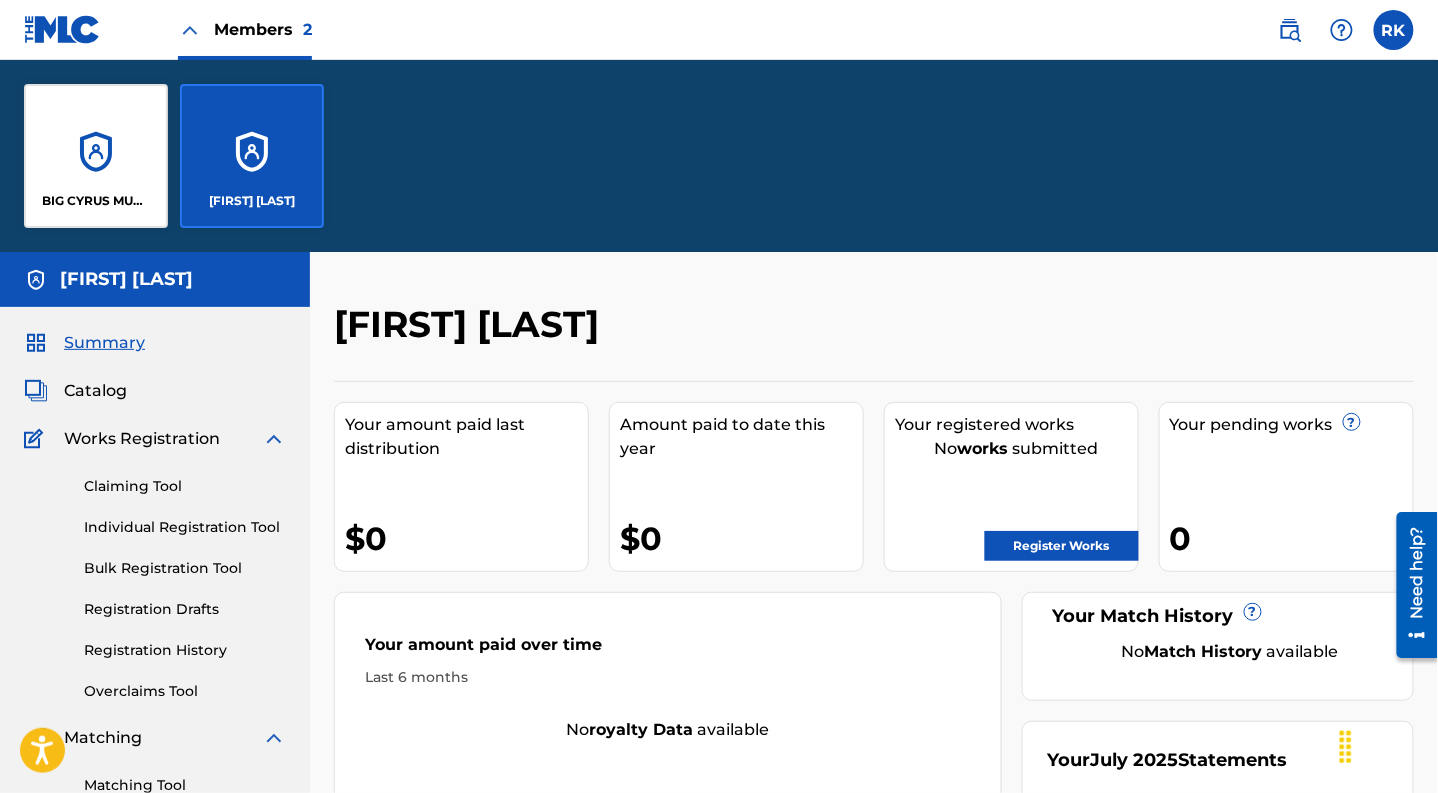 click on "BIG CYRUS MUSIC" at bounding box center (96, 156) 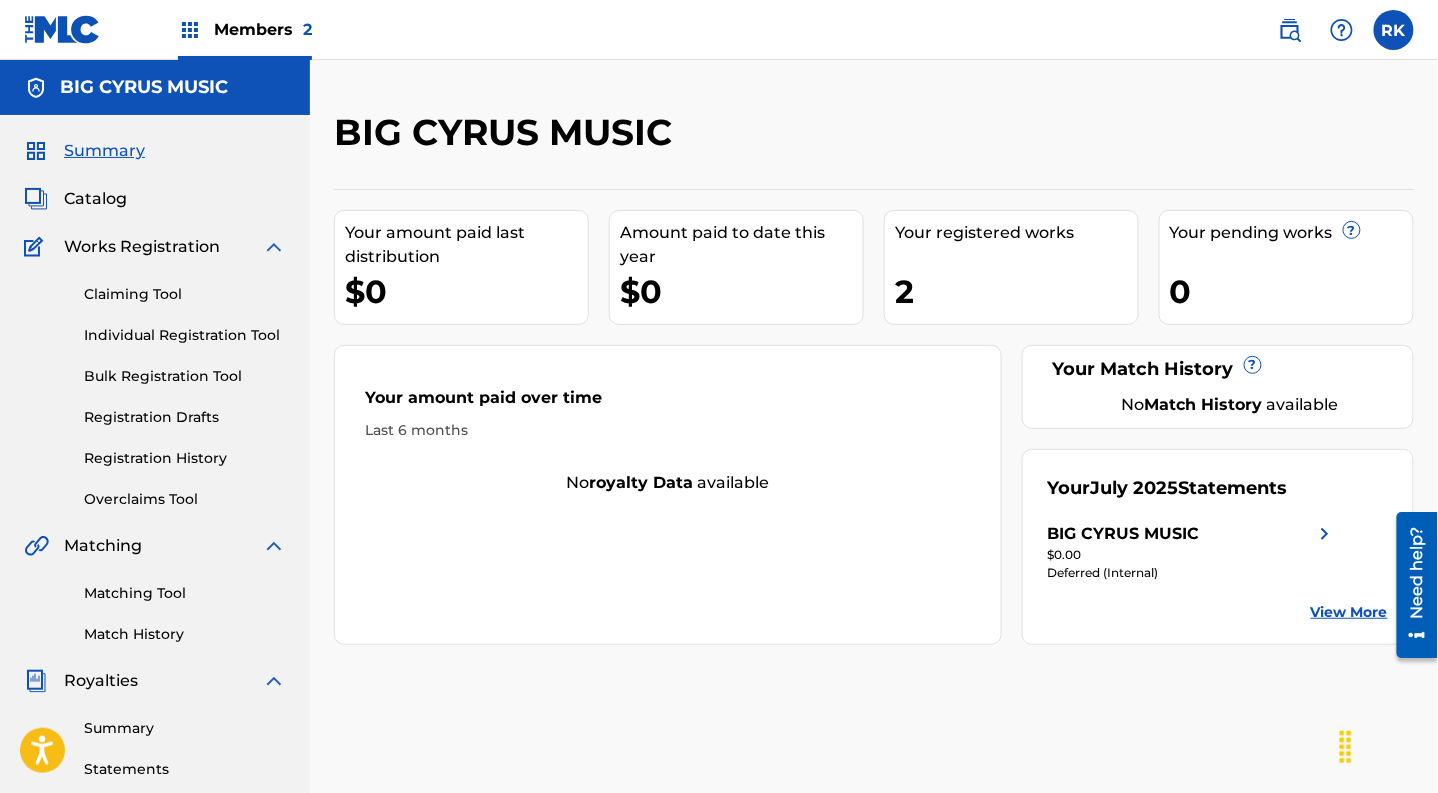 click on "Catalog" at bounding box center (95, 199) 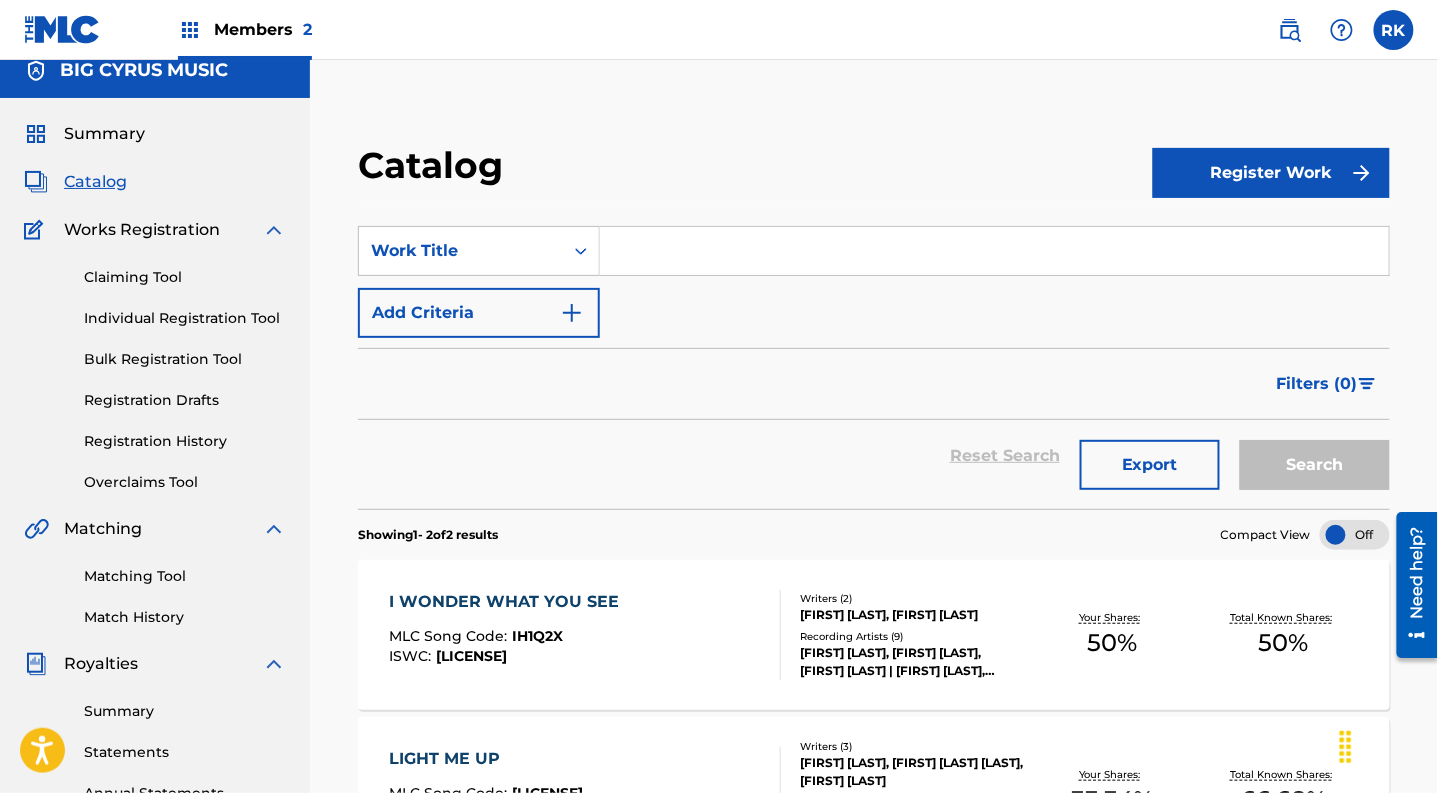 scroll, scrollTop: 0, scrollLeft: 0, axis: both 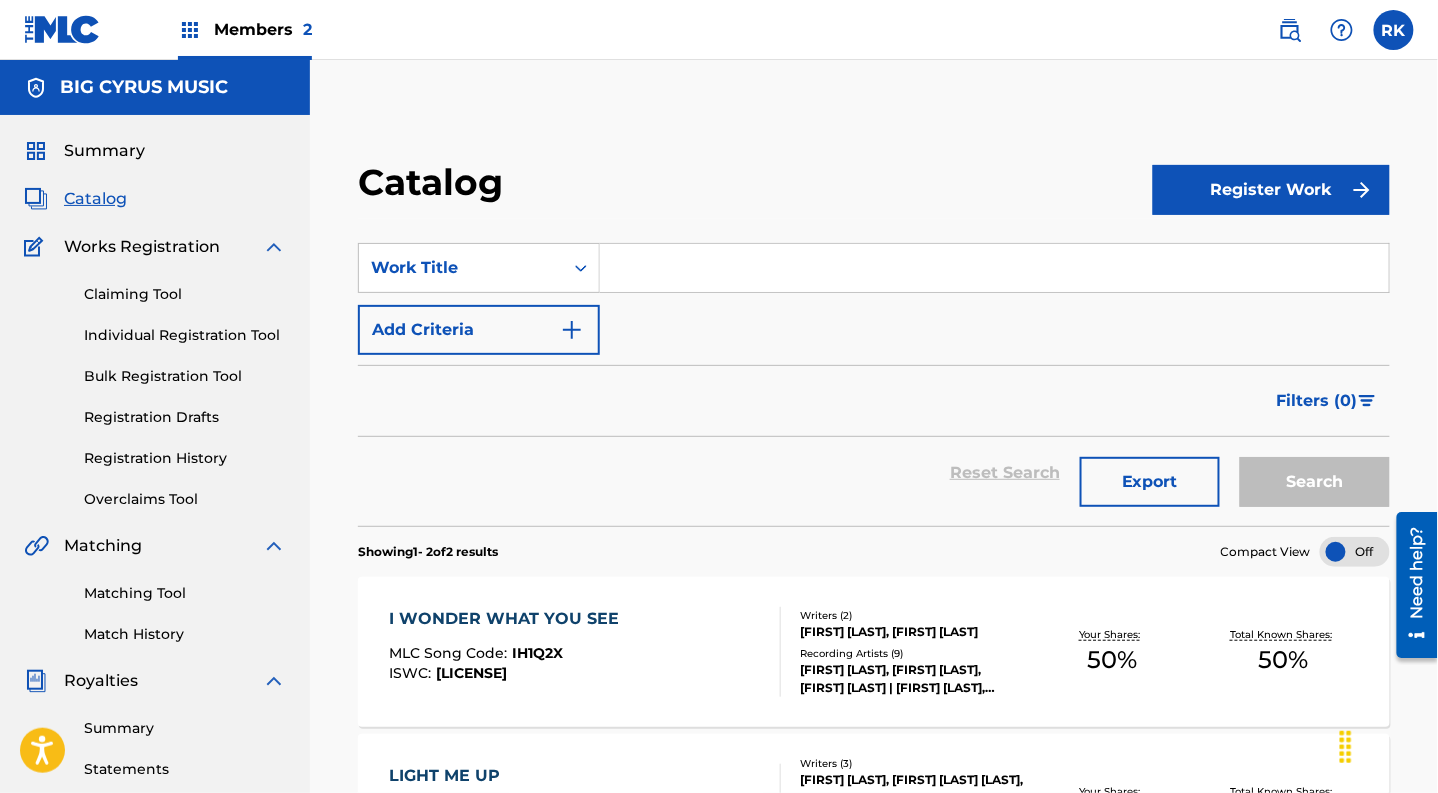 click at bounding box center [1394, 30] 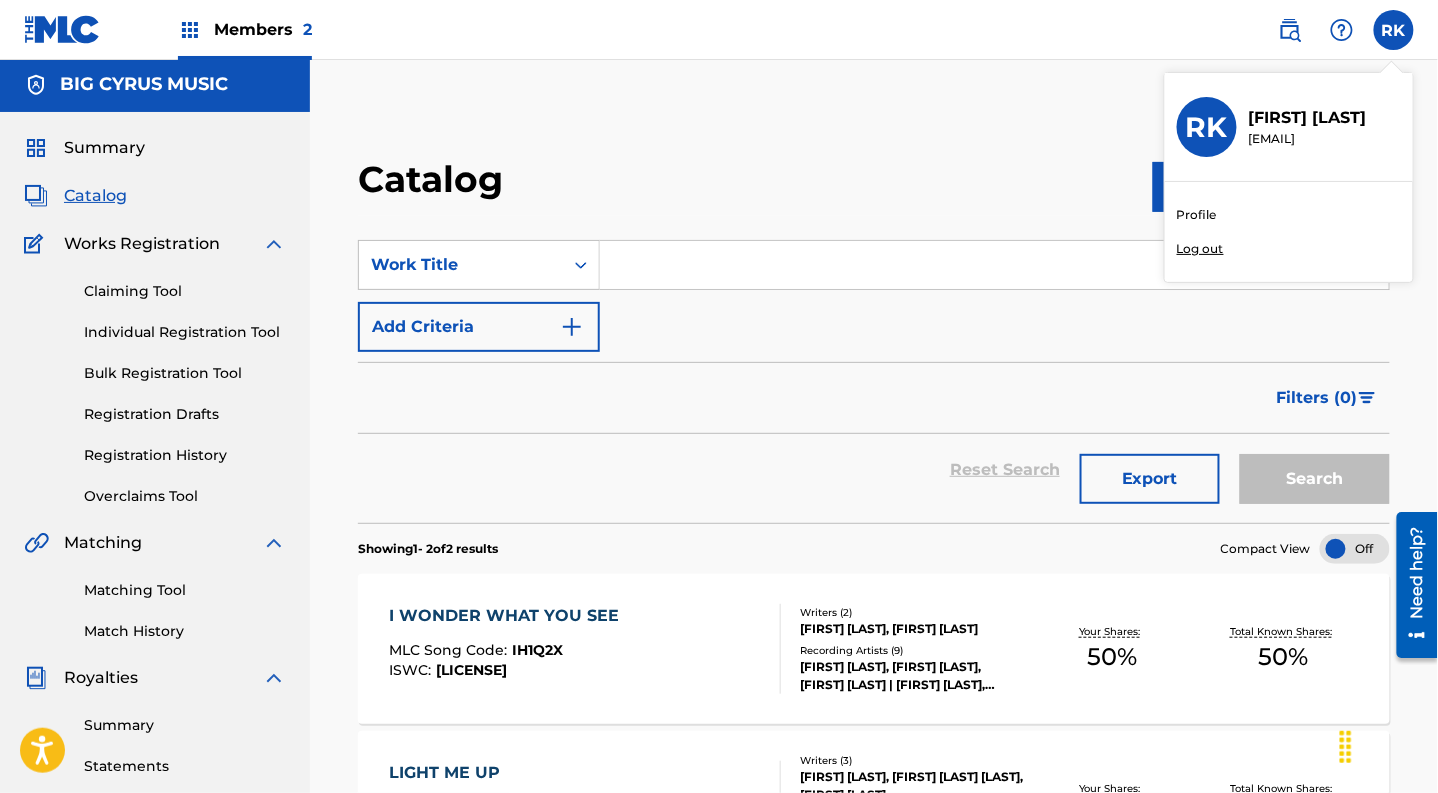 scroll, scrollTop: 1, scrollLeft: 0, axis: vertical 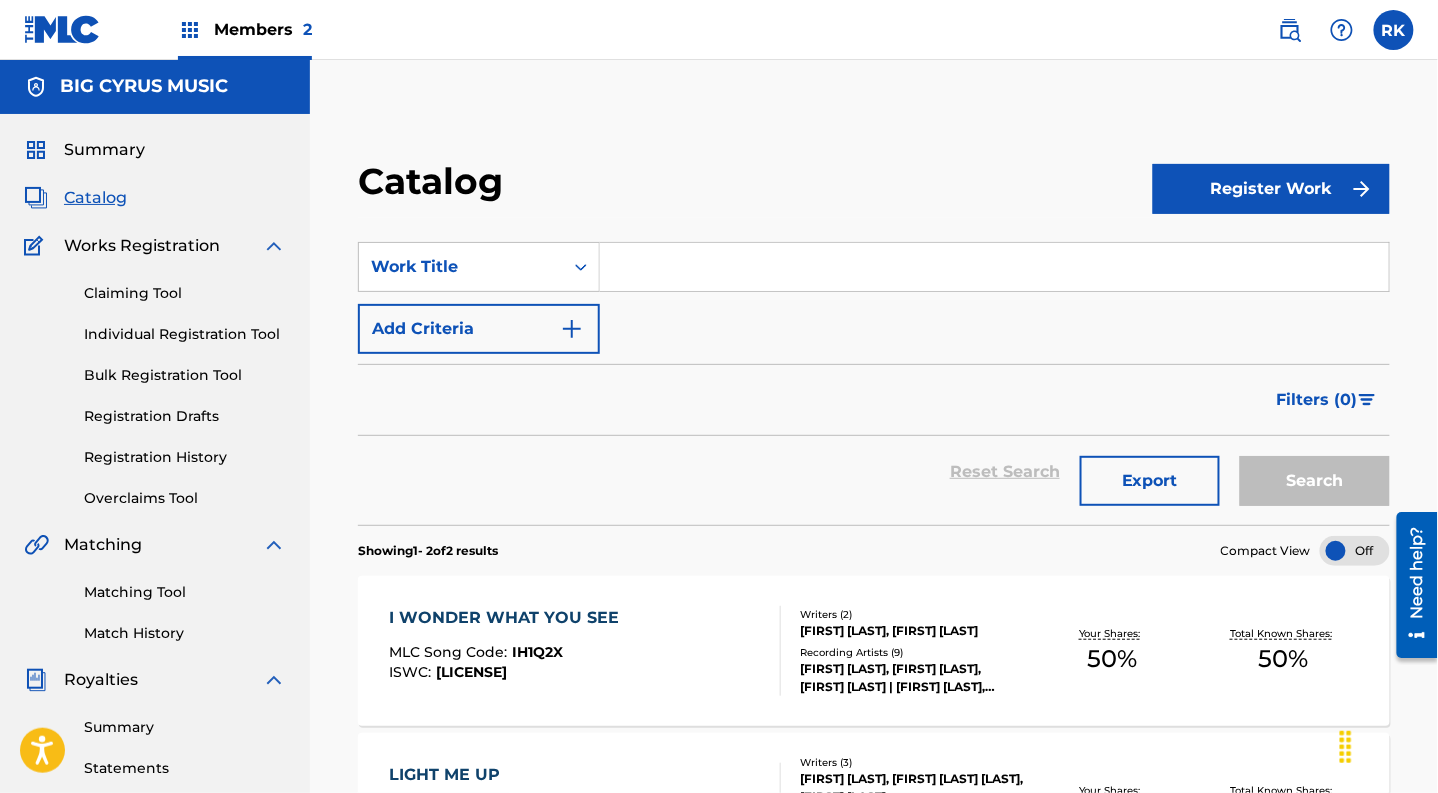 click on "Members    2" at bounding box center (263, 29) 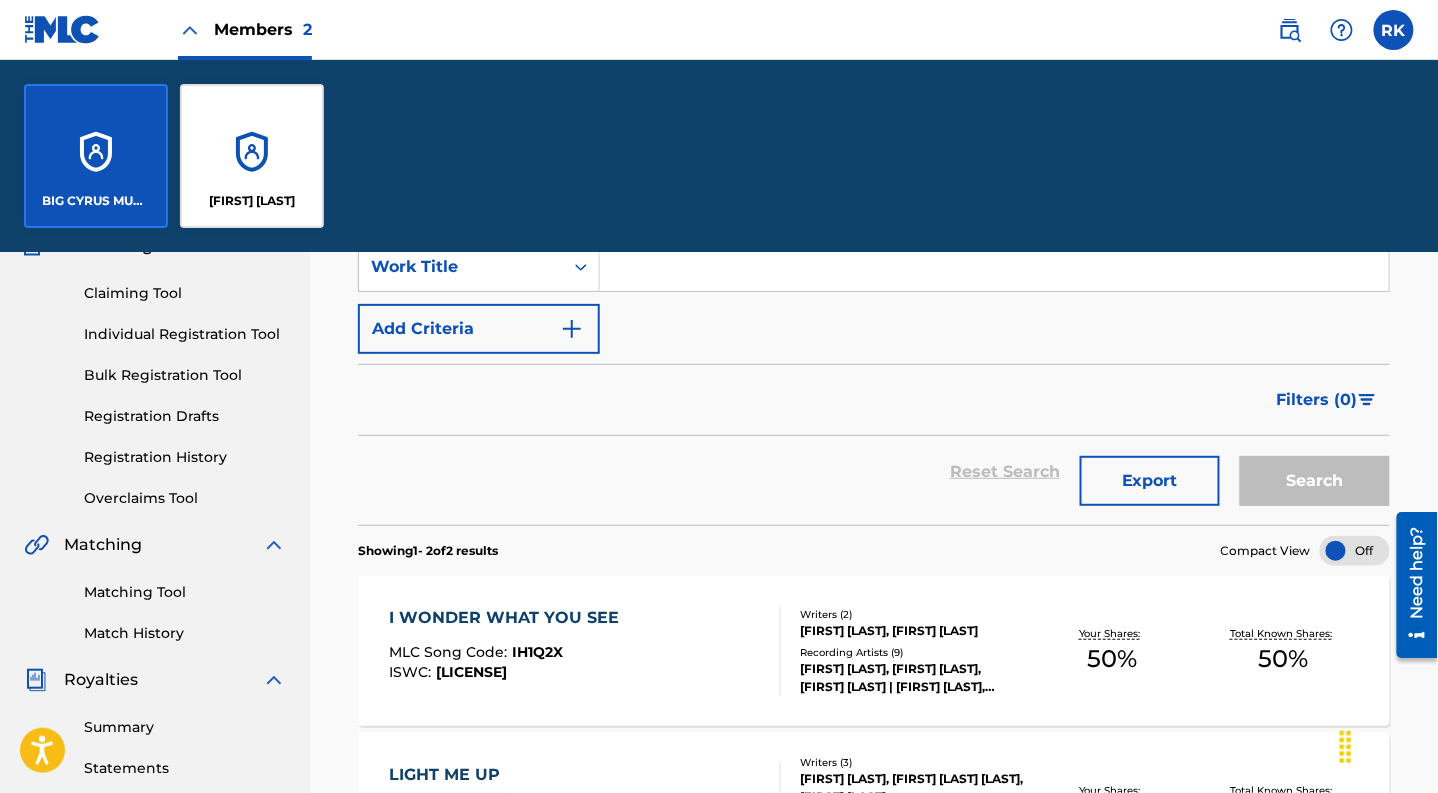 click on "[FIRST] [LAST] [LAST]" at bounding box center [252, 156] 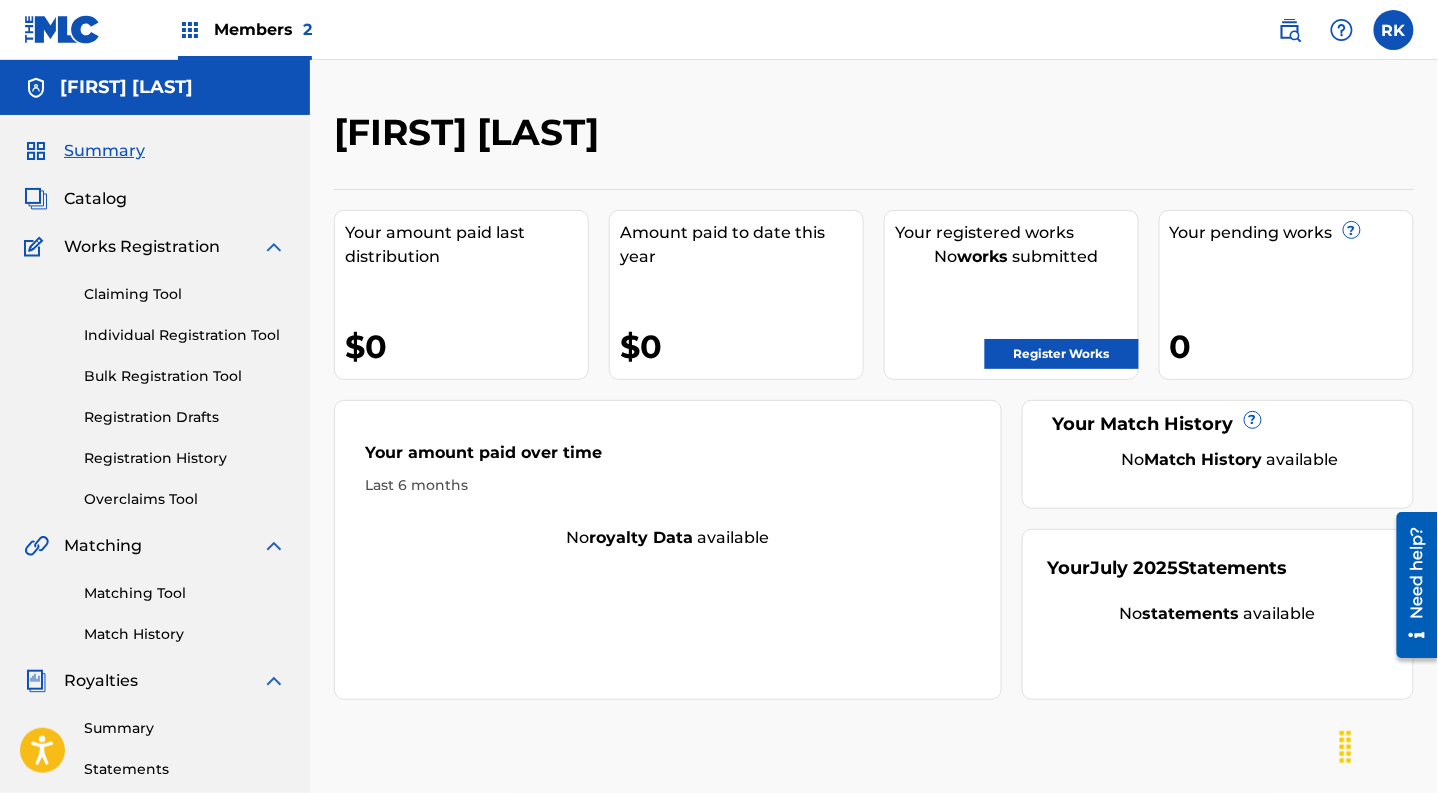 click on "Members    2" at bounding box center [263, 29] 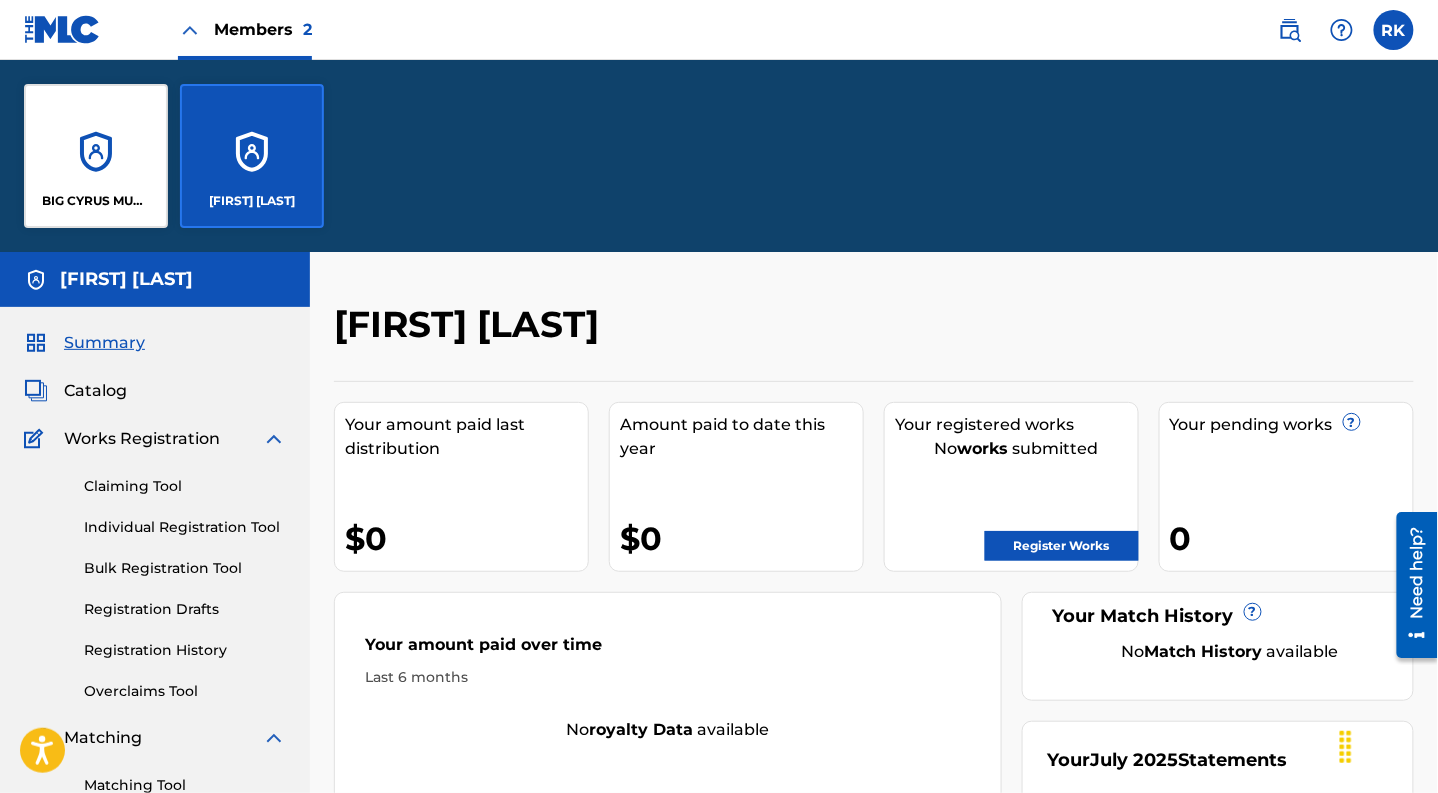 click on "BIG CYRUS MUSIC" at bounding box center (96, 156) 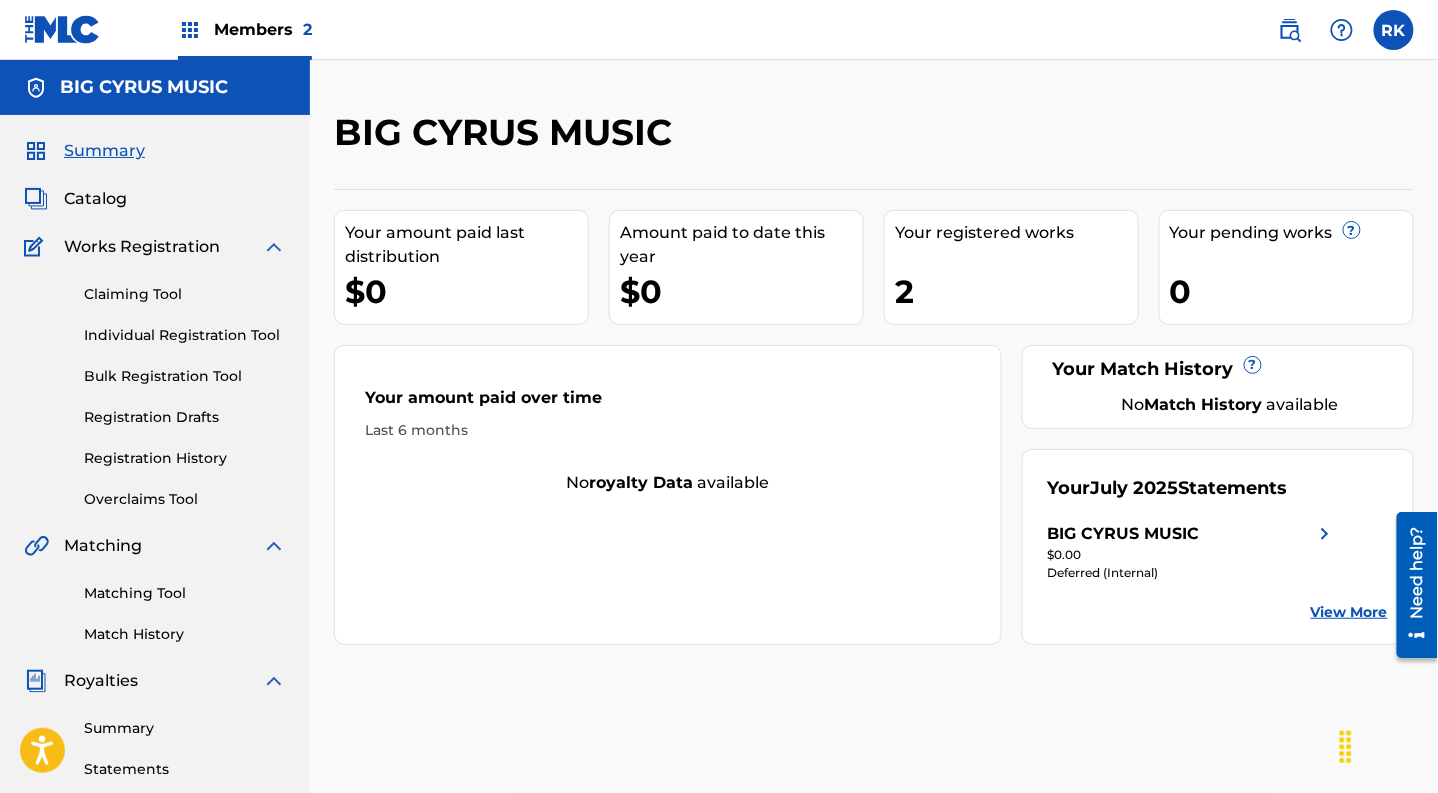 click on "Catalog" at bounding box center [95, 199] 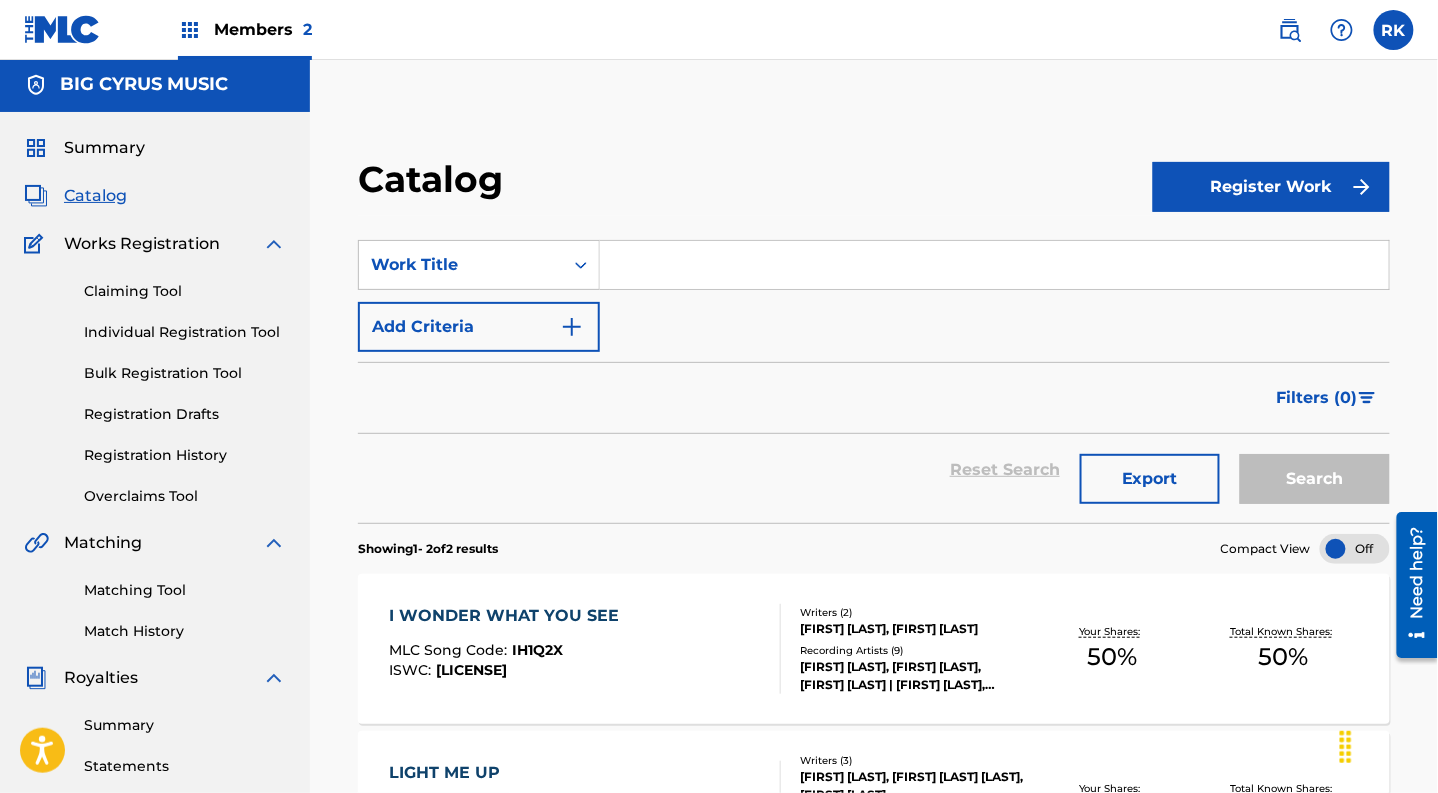 scroll, scrollTop: 0, scrollLeft: 0, axis: both 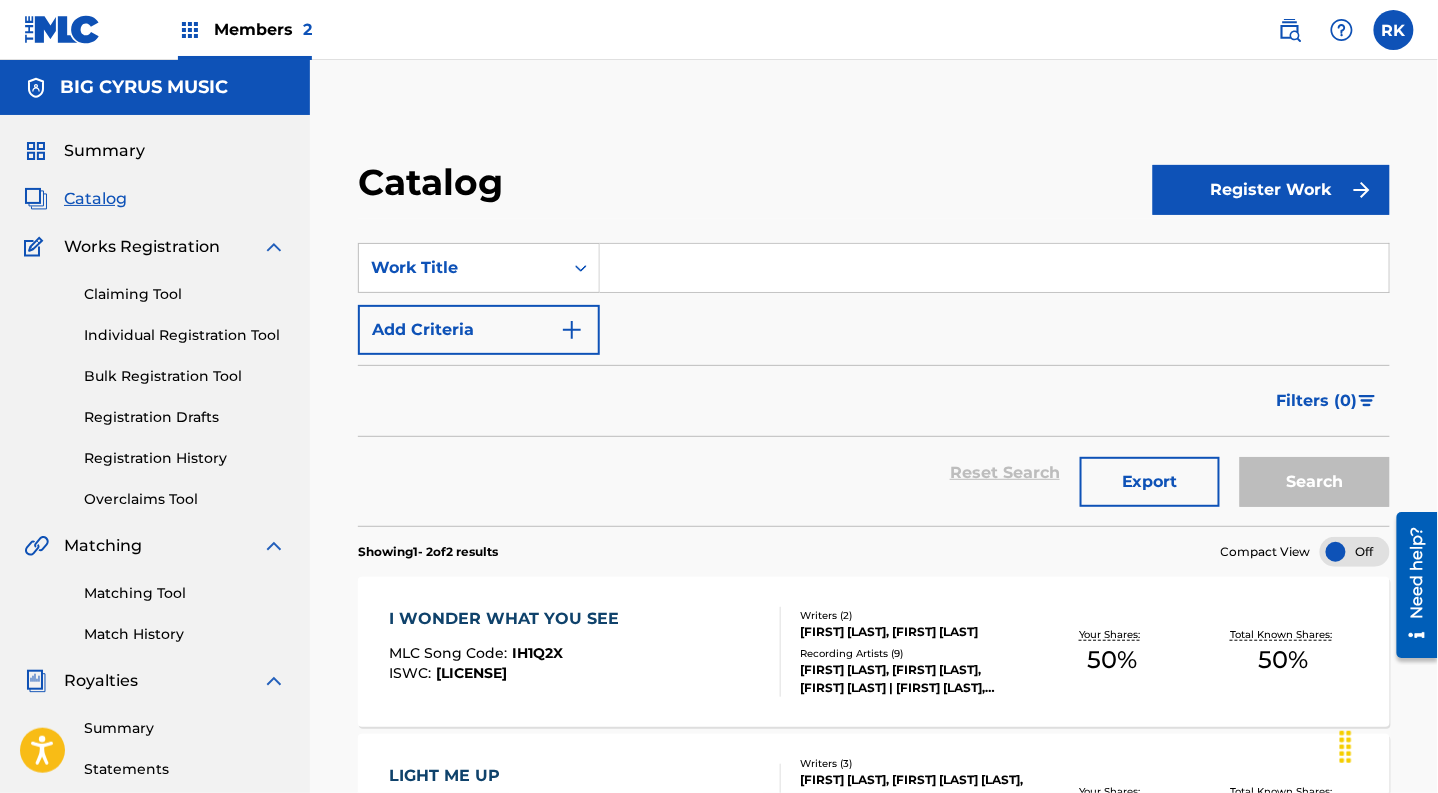 click at bounding box center (1394, 30) 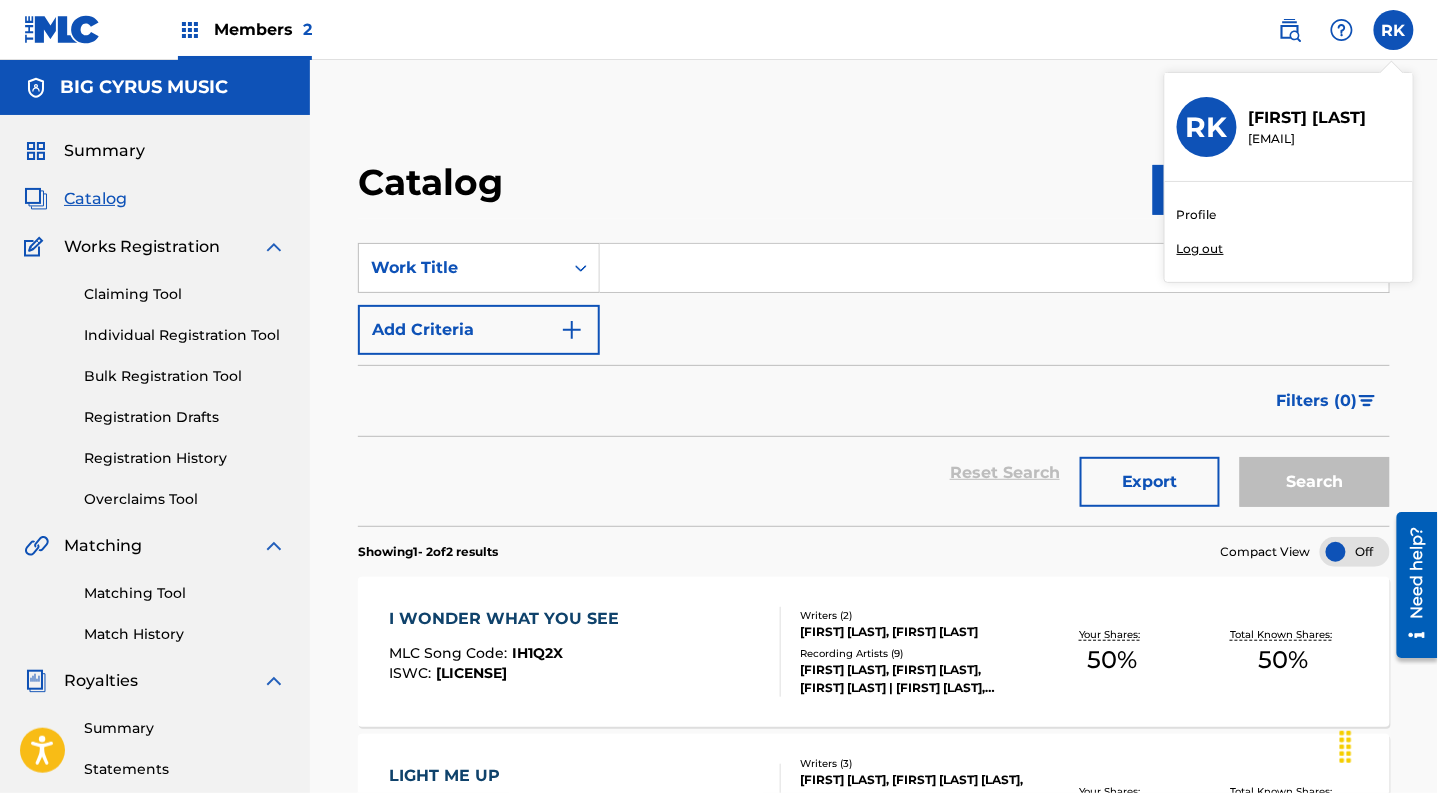 click on "Profile" at bounding box center [1197, 215] 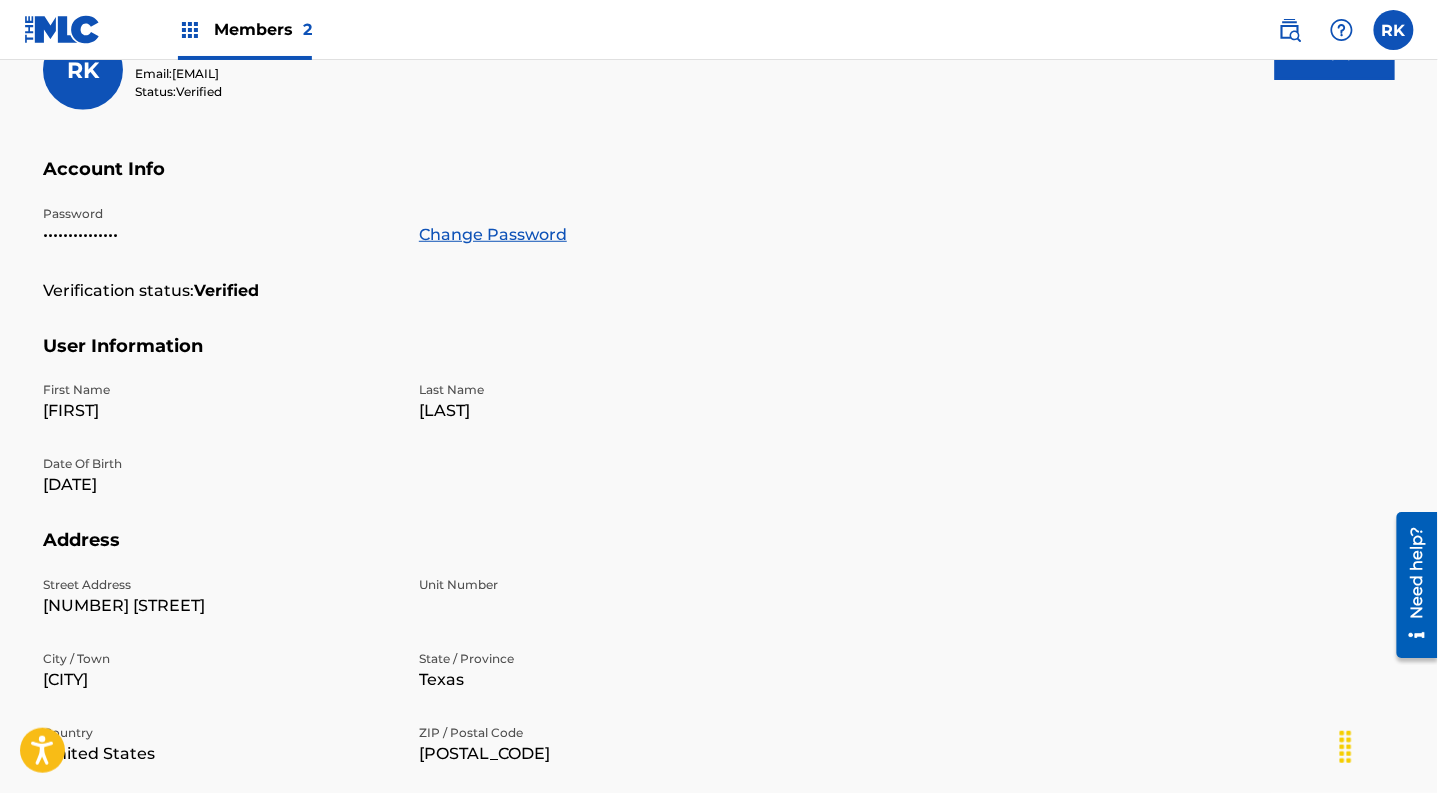 scroll, scrollTop: 0, scrollLeft: 0, axis: both 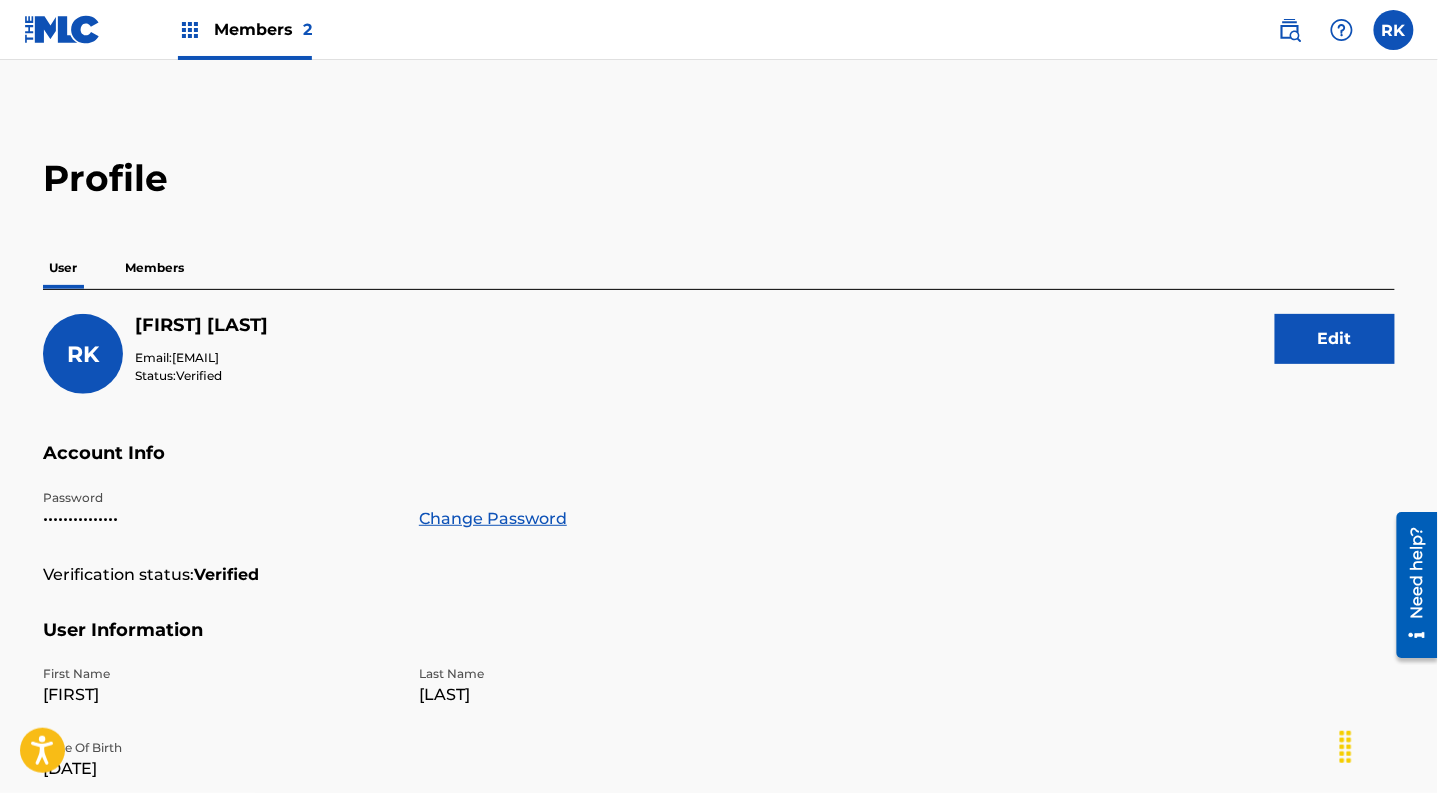 click on "Members" at bounding box center (154, 268) 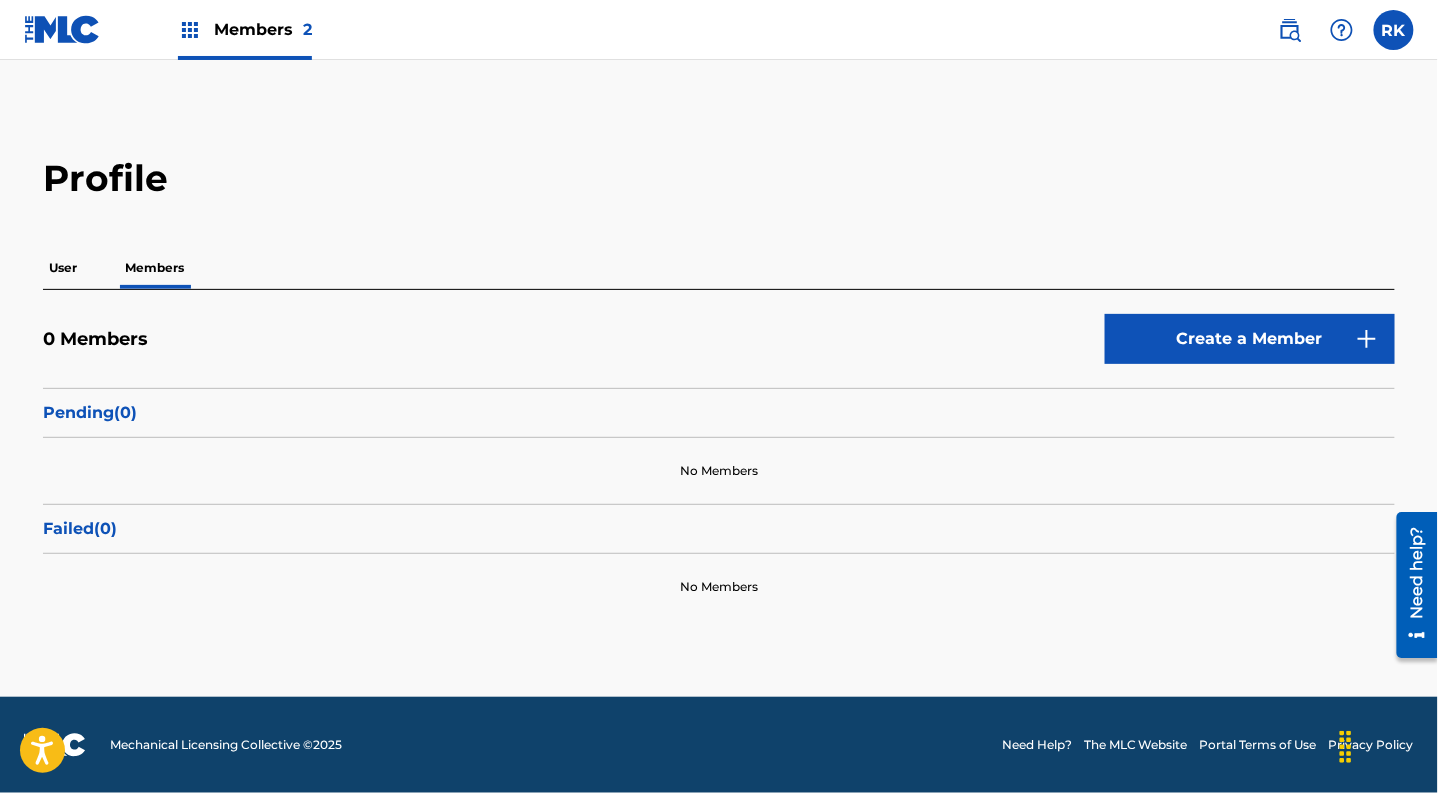 click on "User" at bounding box center (63, 268) 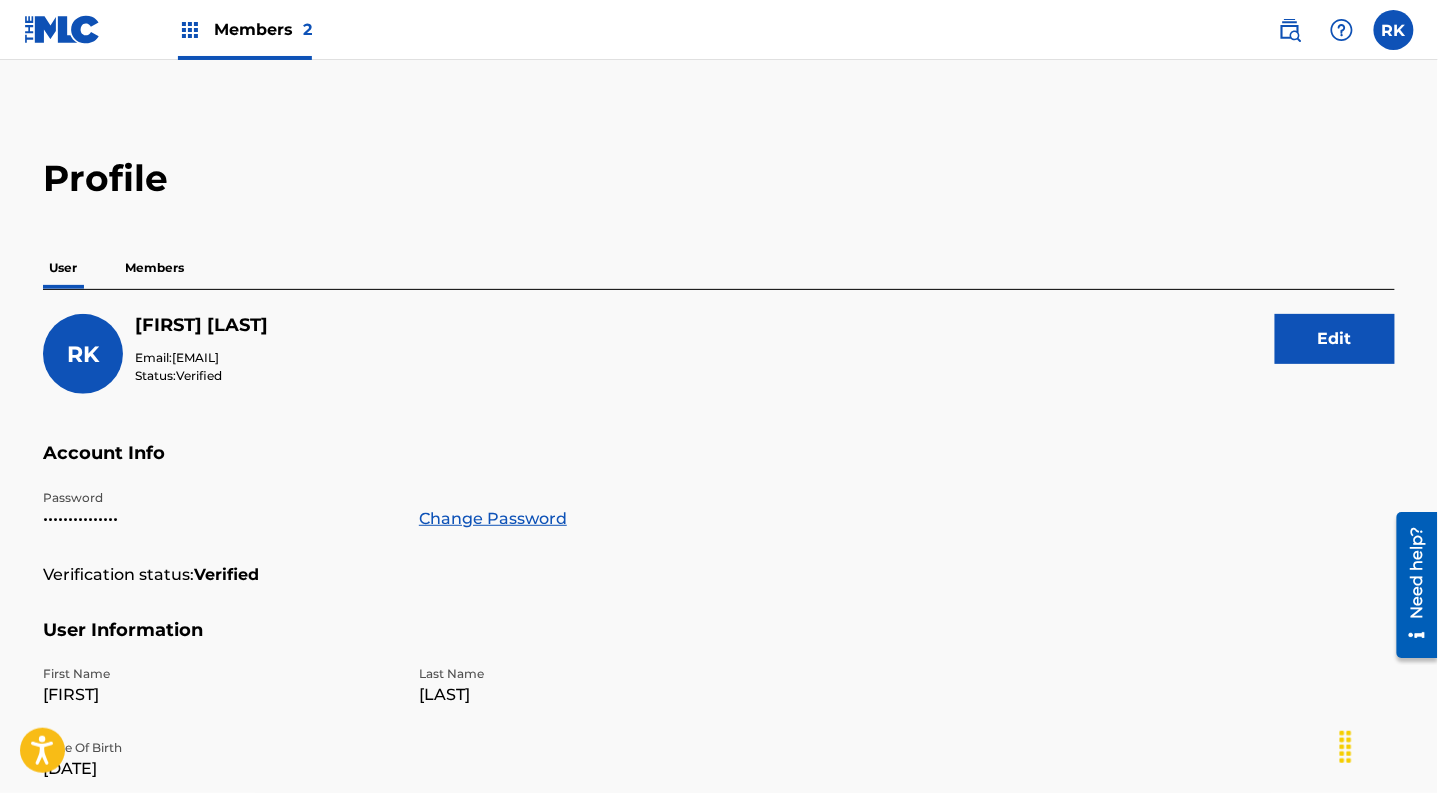 click on "Profile User Members RK Robert   Klein Email:  robertdaleklein@gmail.com Status:  Verified Edit Account Info Password ••••••••••••••• Change Password Verification status:   Verified User Information First Name Robert Last Name Klein Date Of Birth Jul 29 1951 Address Street Address 514 Forza Viola Way Unit Number City / Town Austin State / Province Texas Country United States ZIP / Postal Code 78738 Contact Information Phone Number +1-410-9915925 Email Address robertdaleklein@gmail.com" at bounding box center [719, 679] 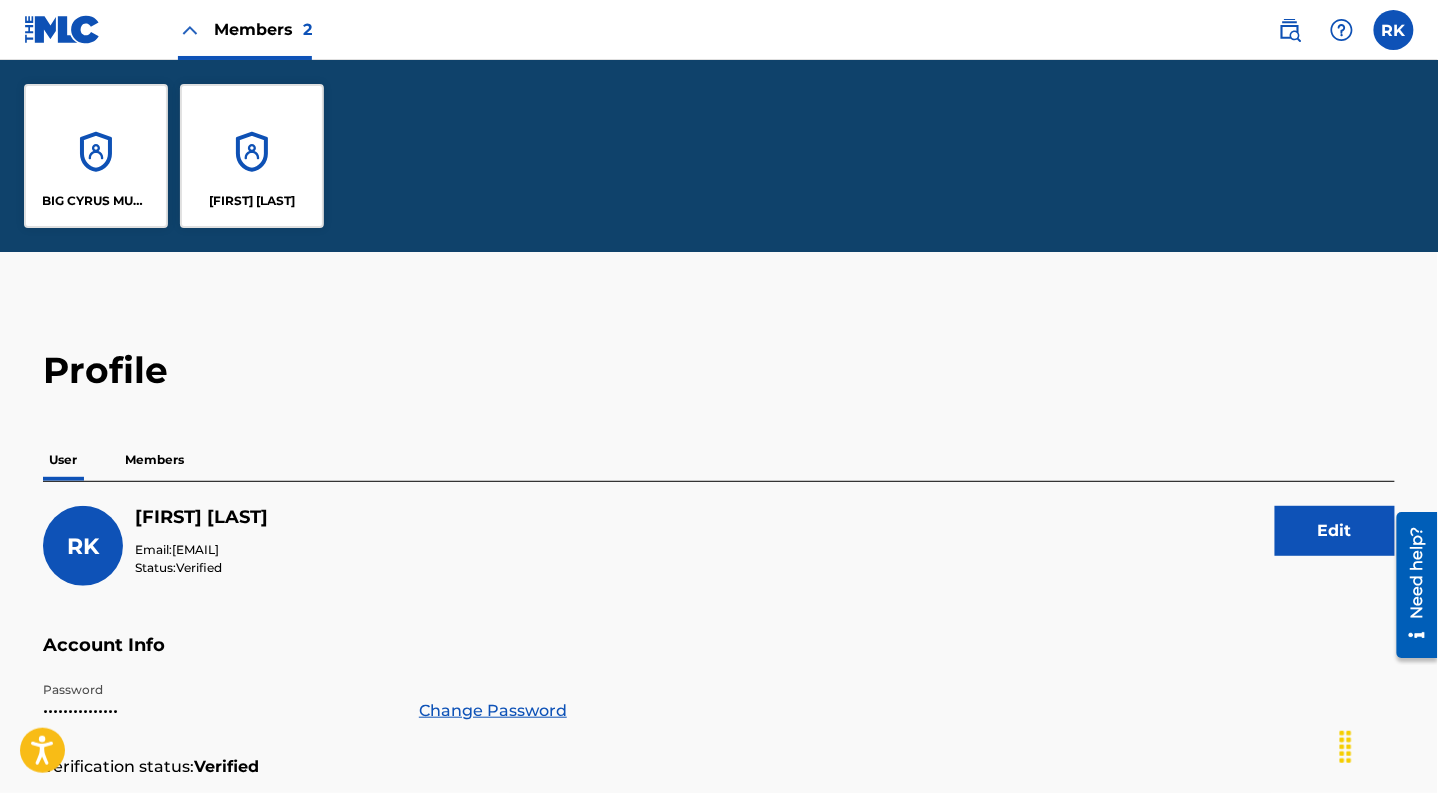 click on "BIG CYRUS MUSIC" at bounding box center [96, 156] 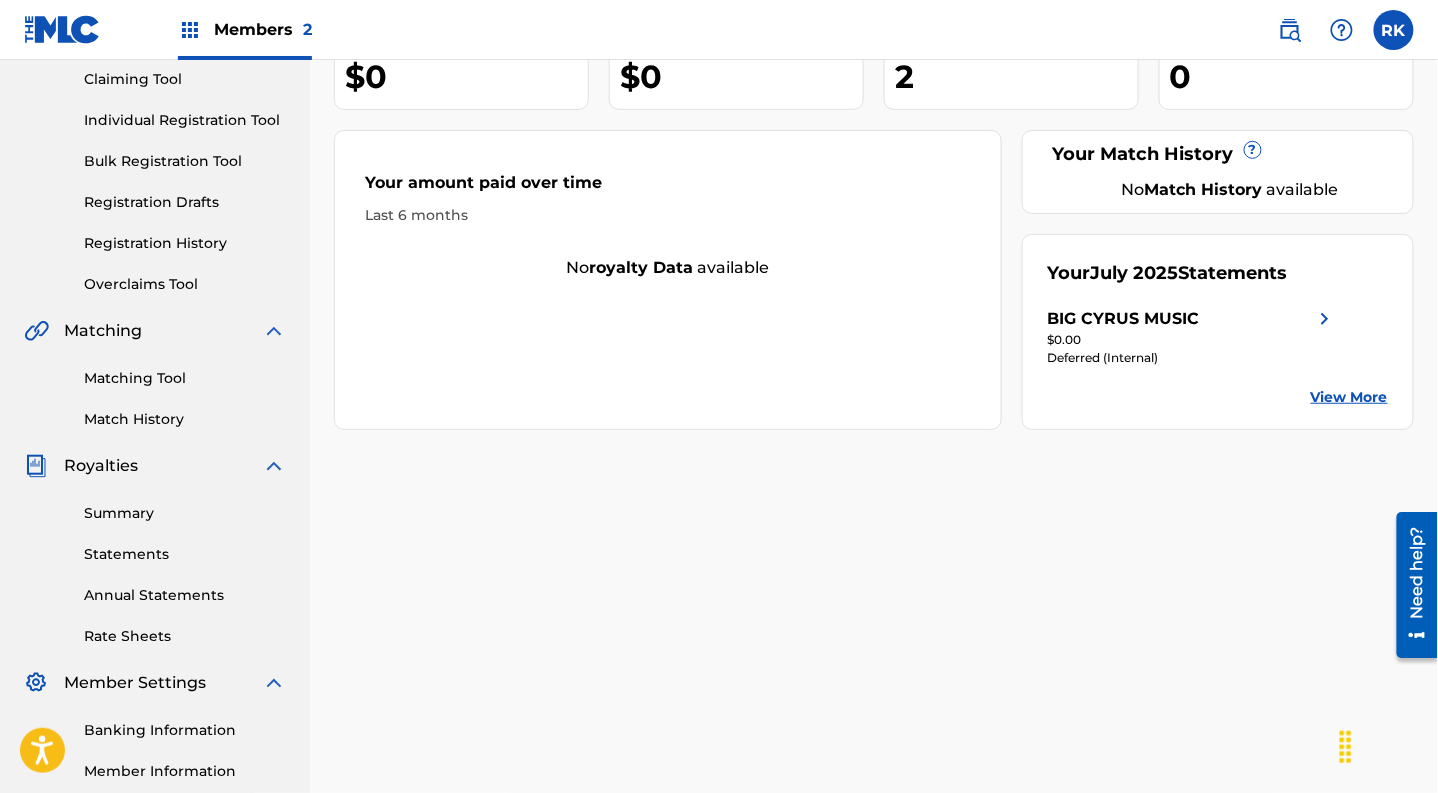 scroll, scrollTop: 216, scrollLeft: 0, axis: vertical 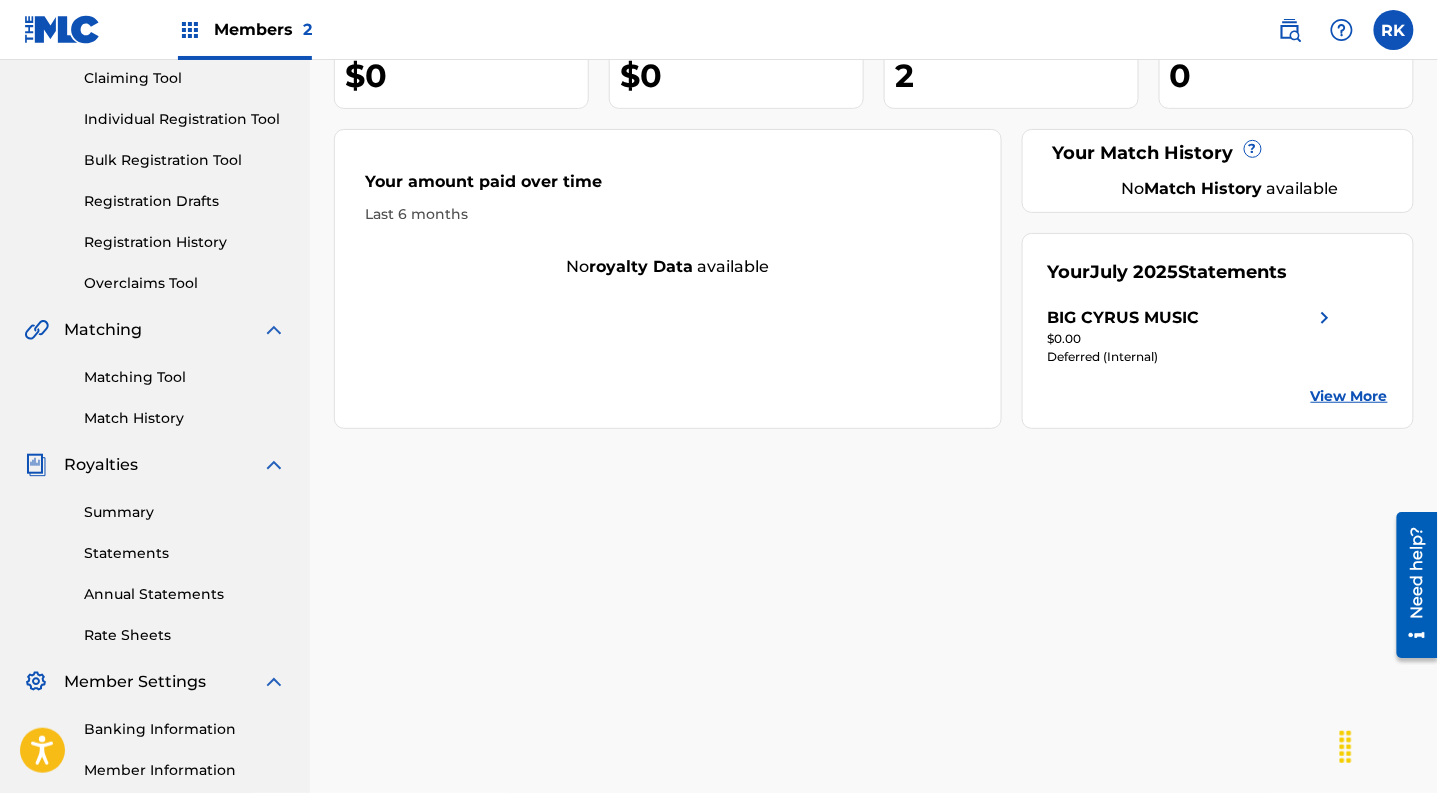 click on "View More" at bounding box center (1349, 396) 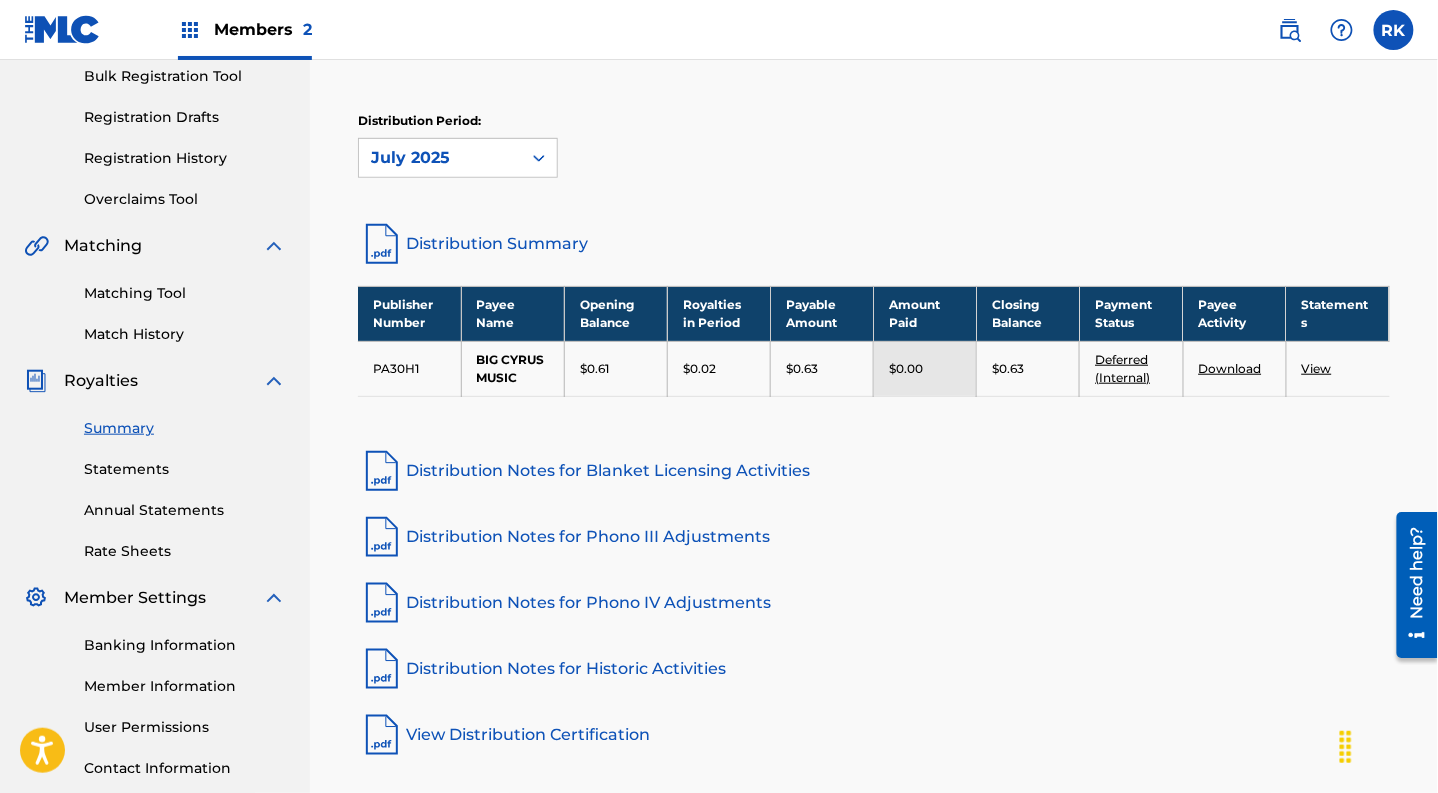 scroll, scrollTop: 311, scrollLeft: 0, axis: vertical 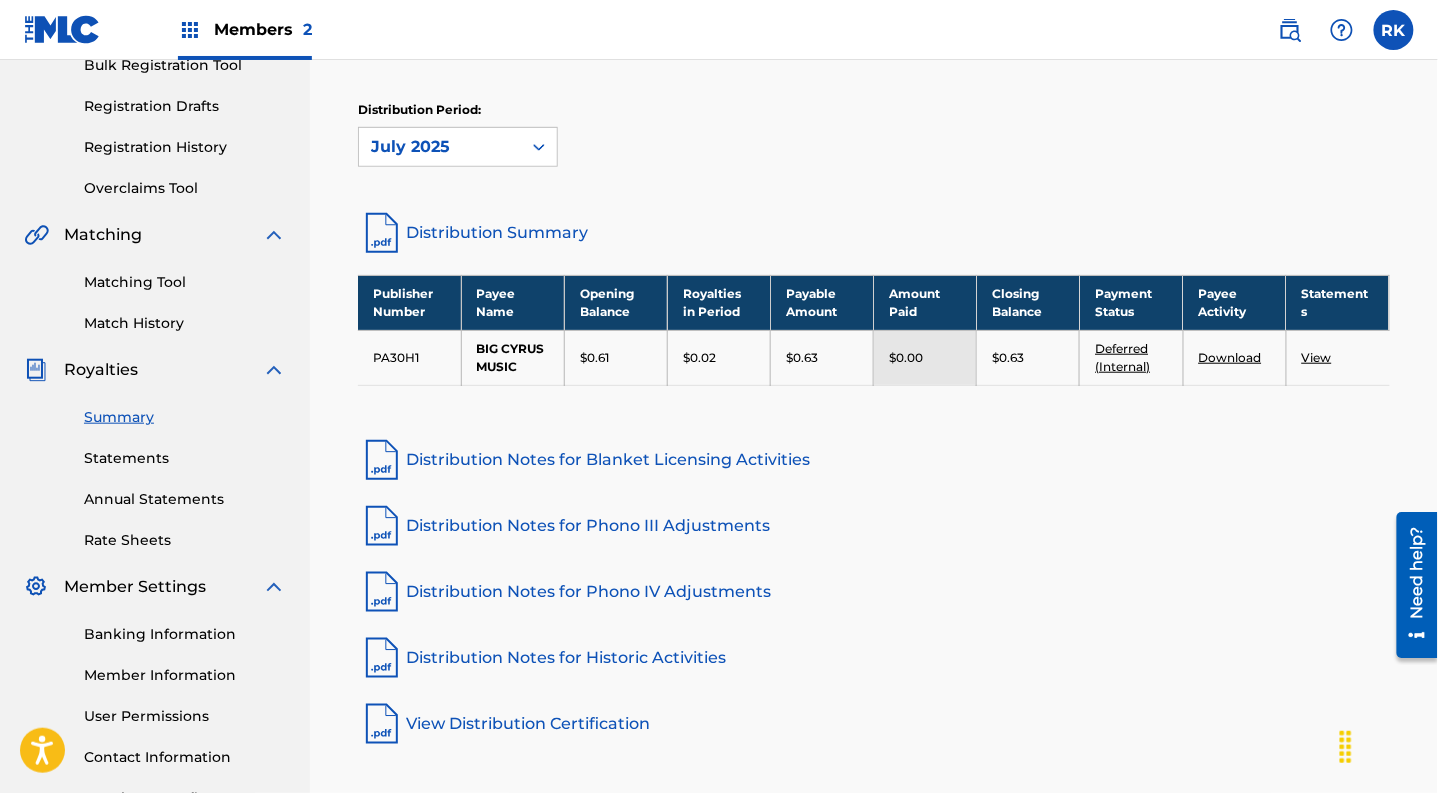click on "$0.61" at bounding box center [594, 358] 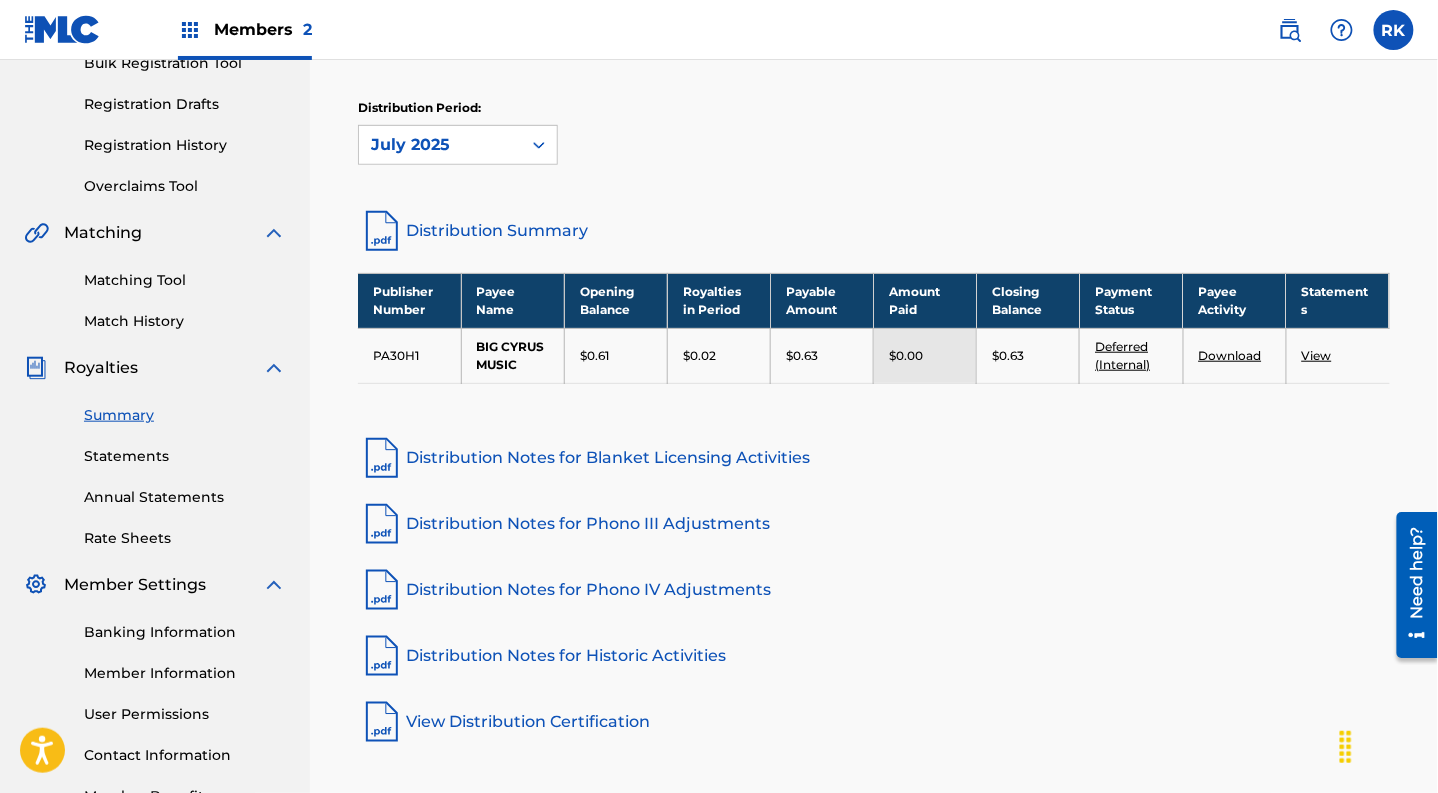 scroll, scrollTop: 314, scrollLeft: 0, axis: vertical 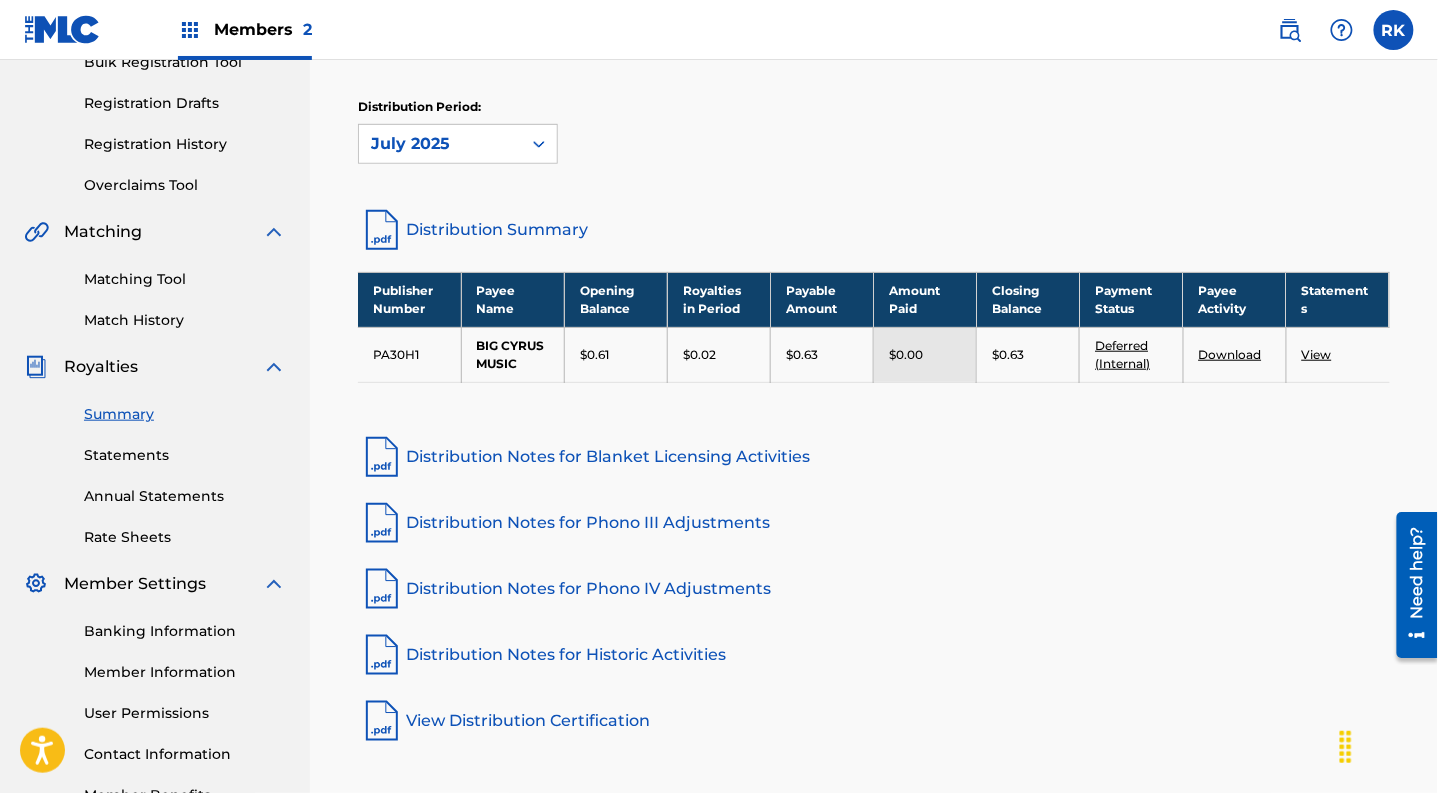 click on "[ALPHANUMERIC]" at bounding box center [409, 354] 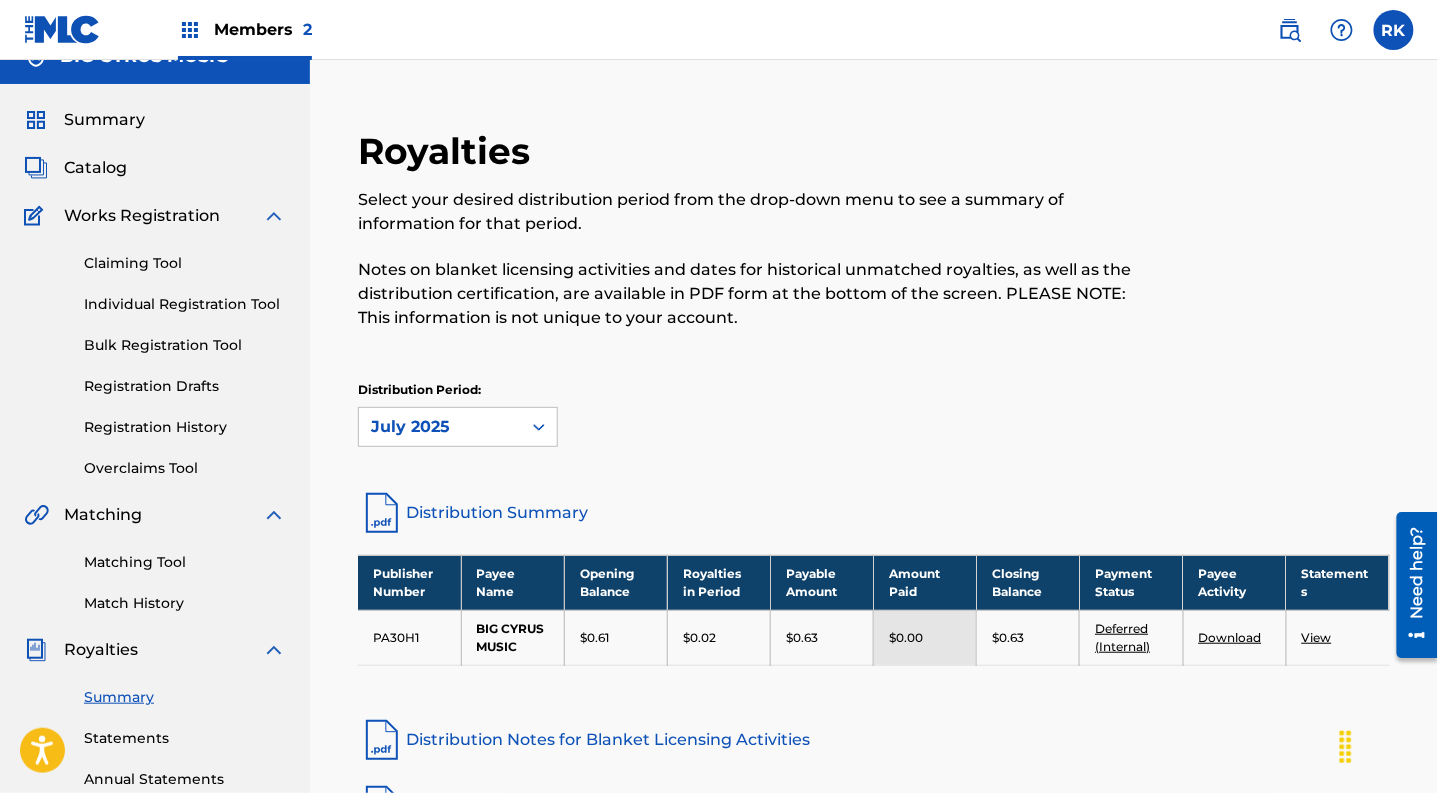 scroll, scrollTop: 0, scrollLeft: 0, axis: both 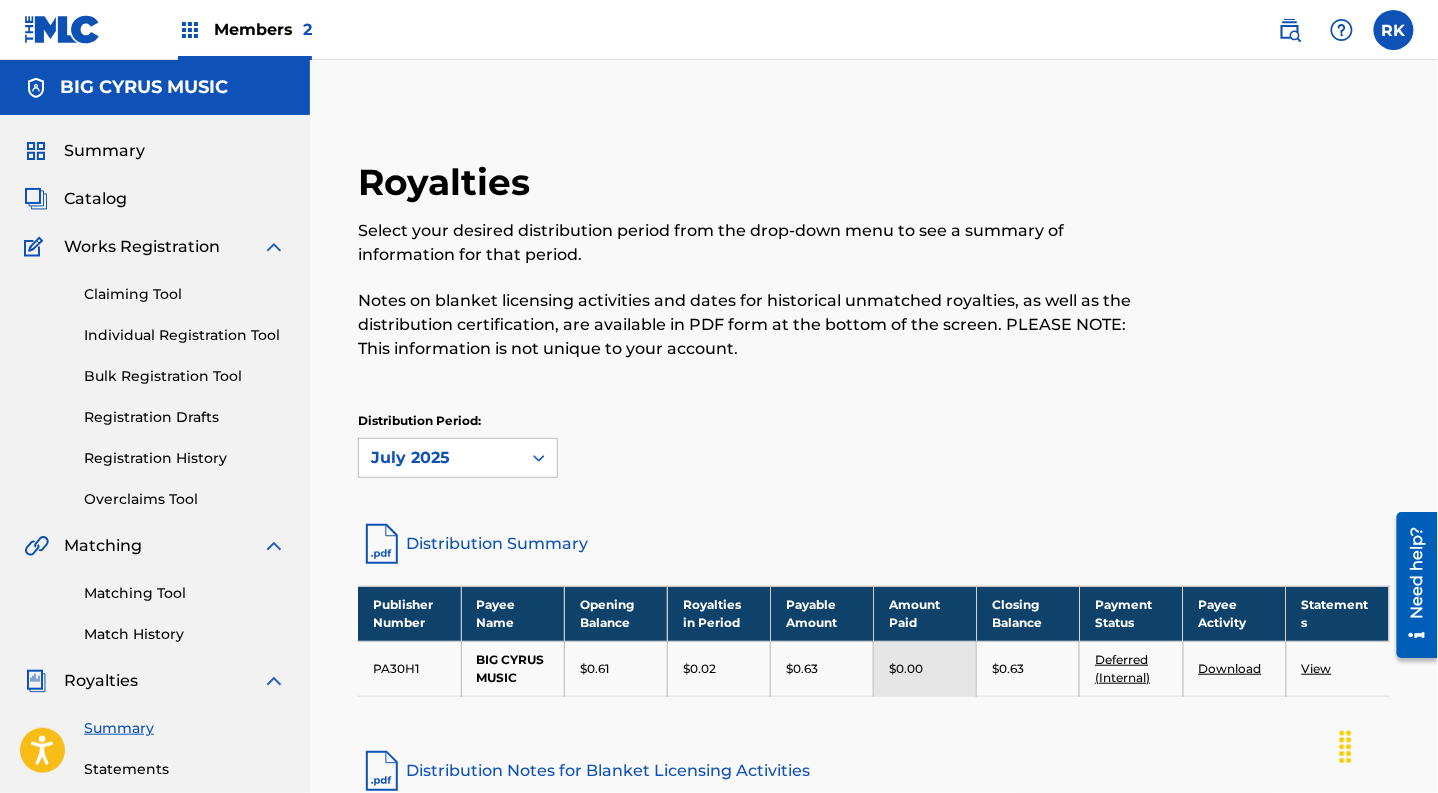click on "Summary" at bounding box center [104, 151] 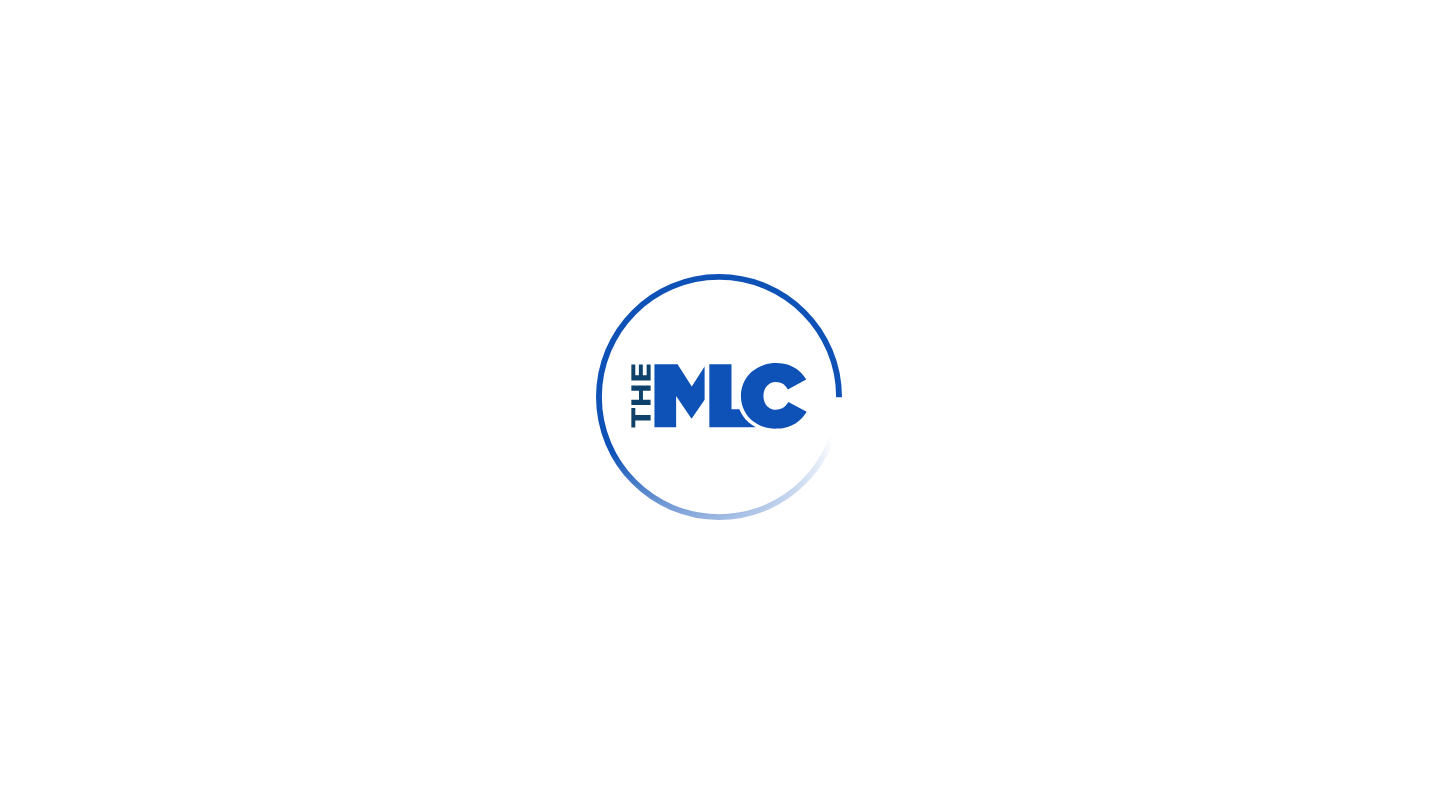 scroll, scrollTop: 0, scrollLeft: 0, axis: both 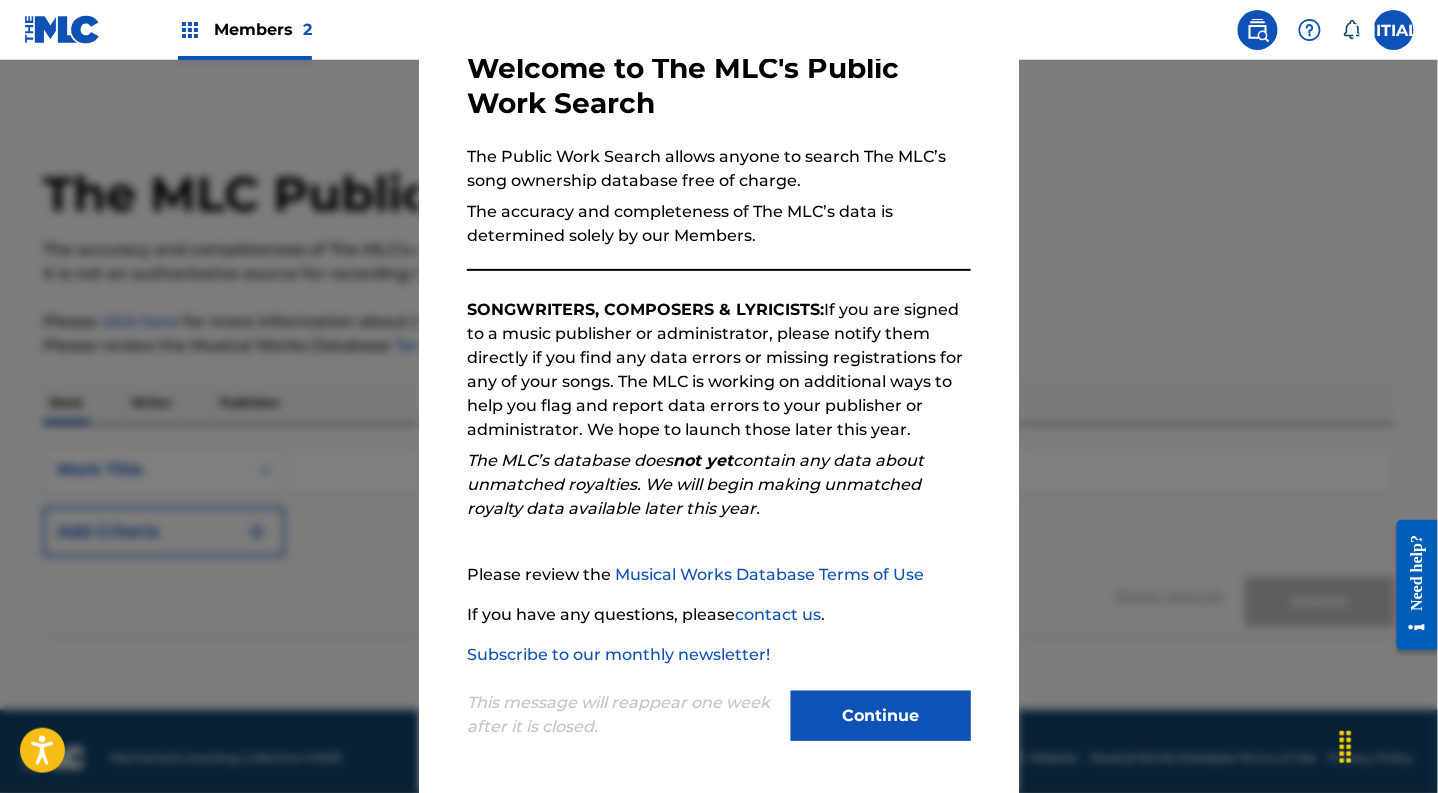 click on "Continue" at bounding box center (881, 716) 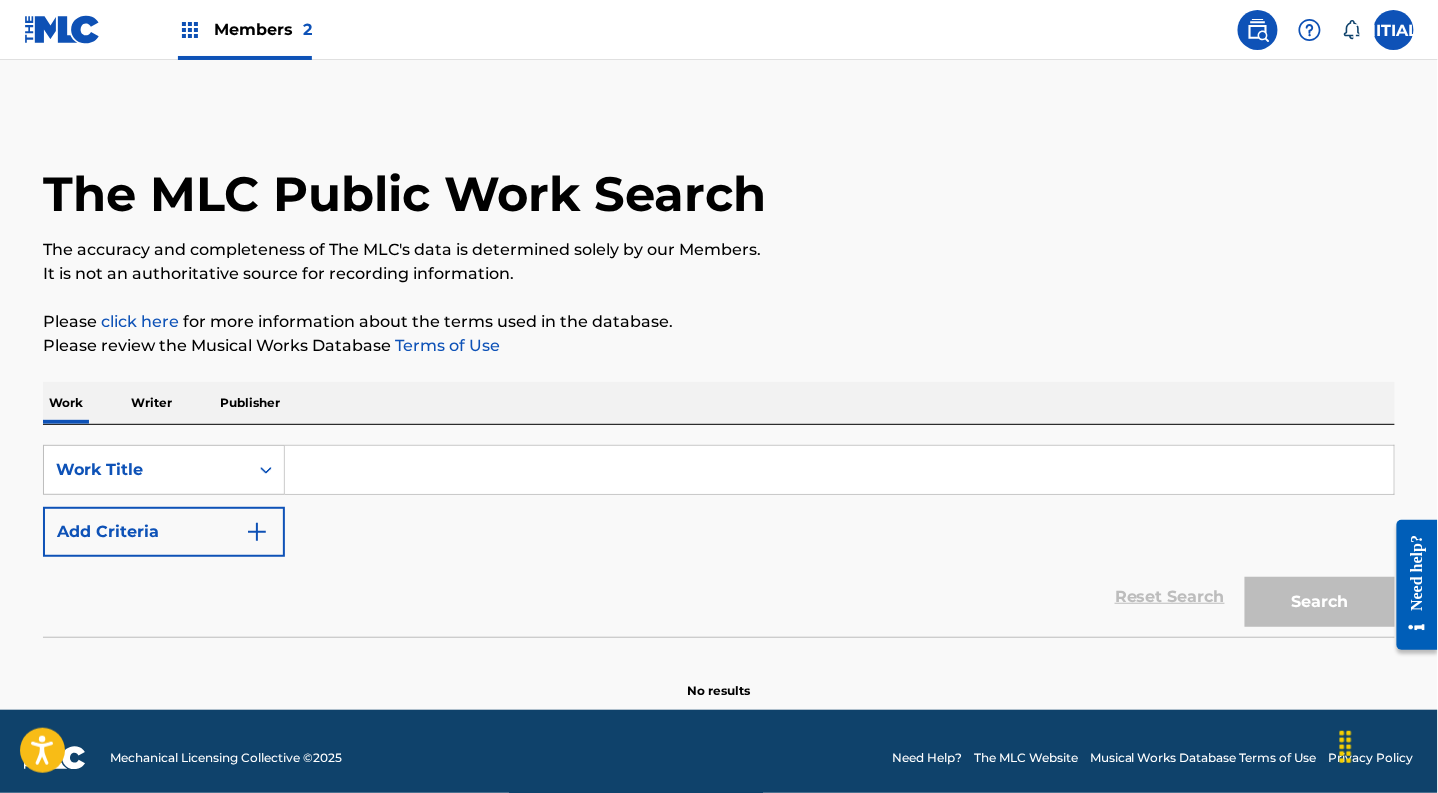 click at bounding box center (839, 470) 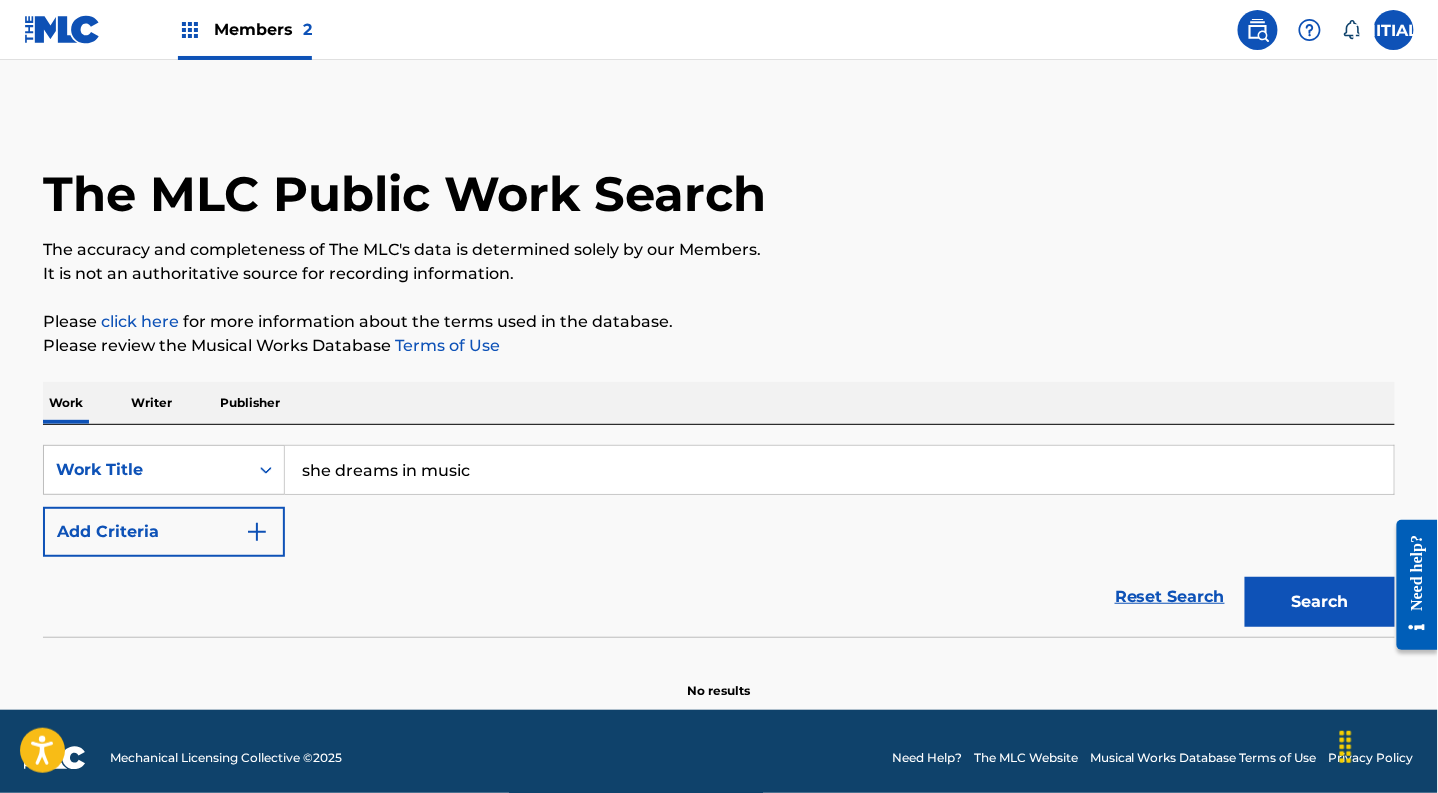 type on "she dreams in music" 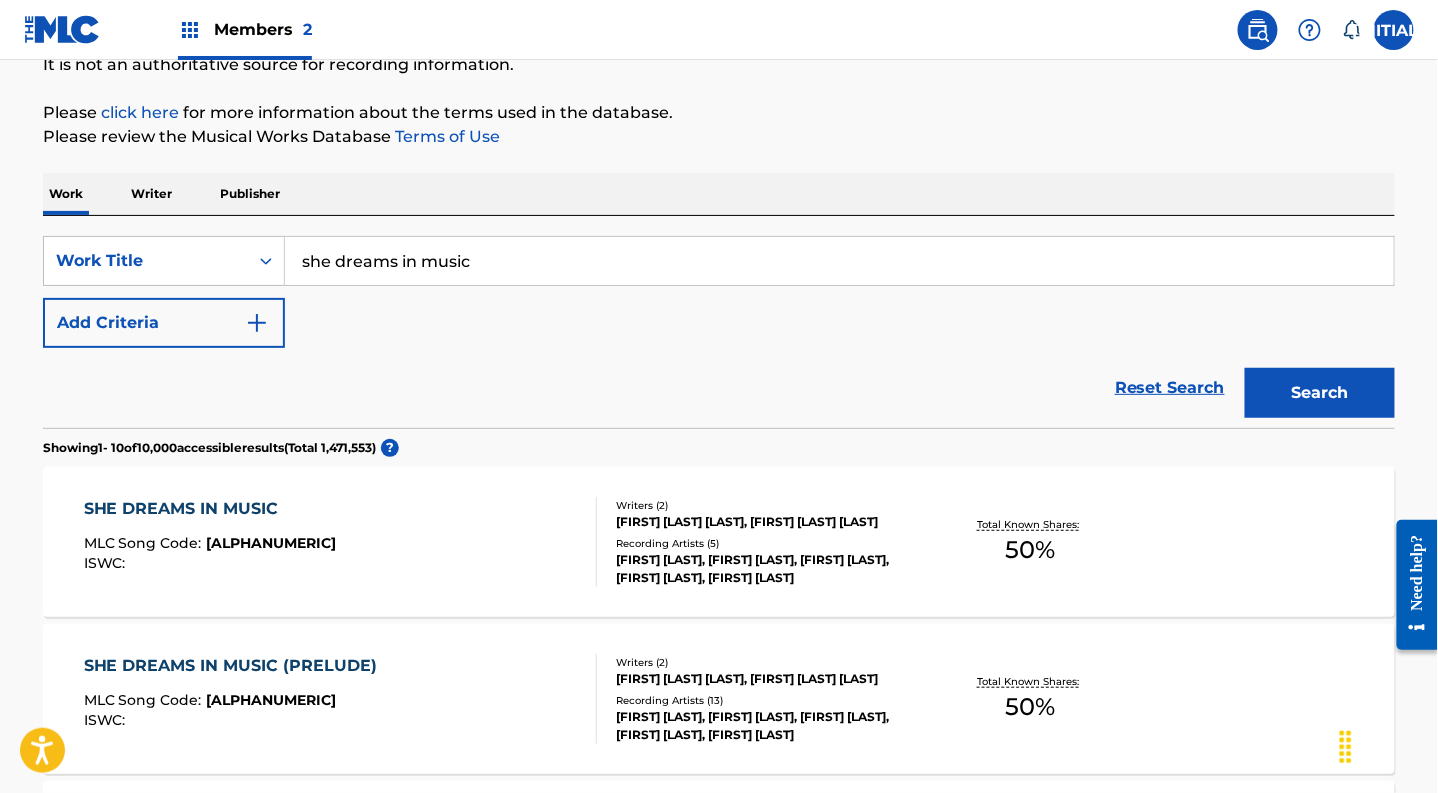 scroll, scrollTop: 205, scrollLeft: 0, axis: vertical 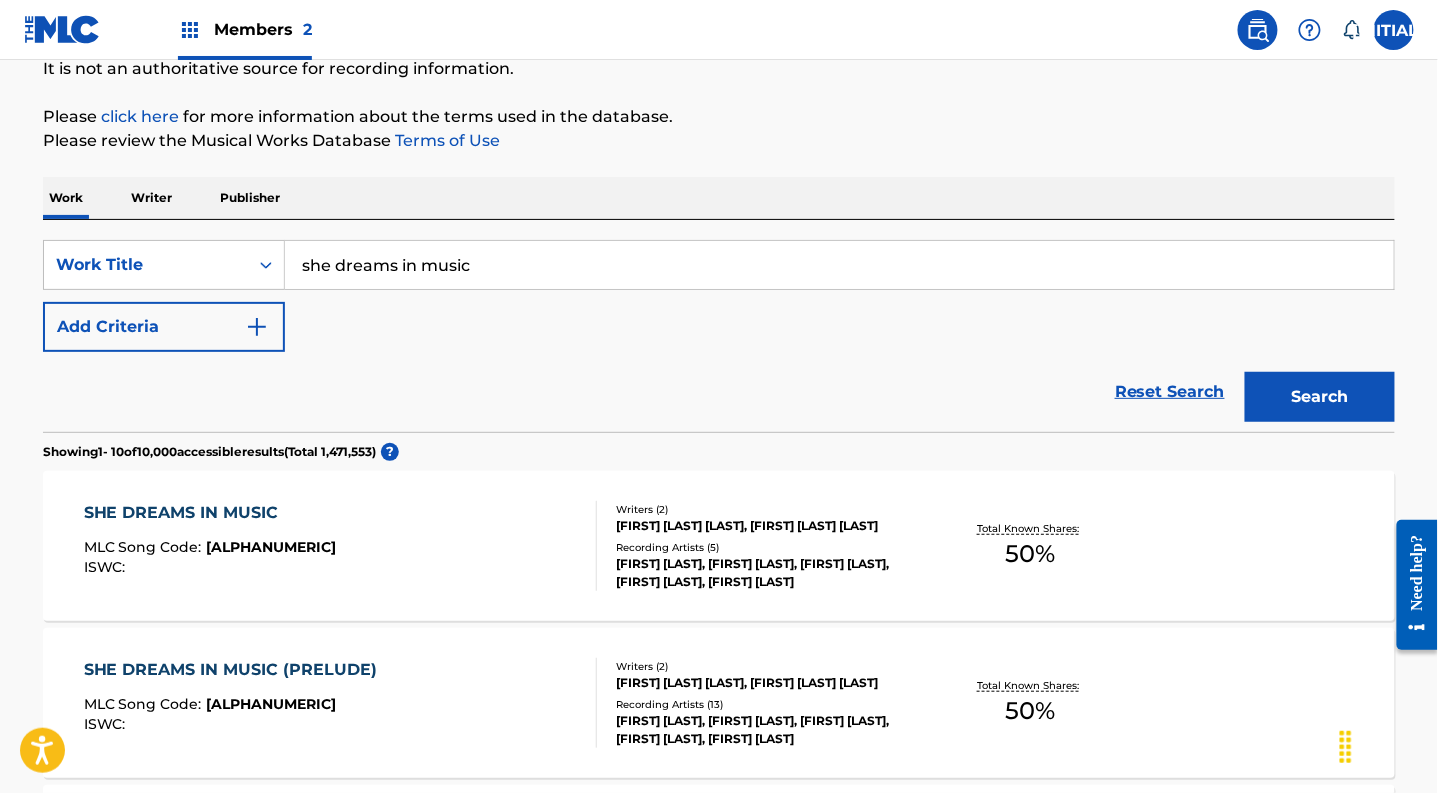 click on "SHE DREAMS IN MUSIC" at bounding box center [210, 513] 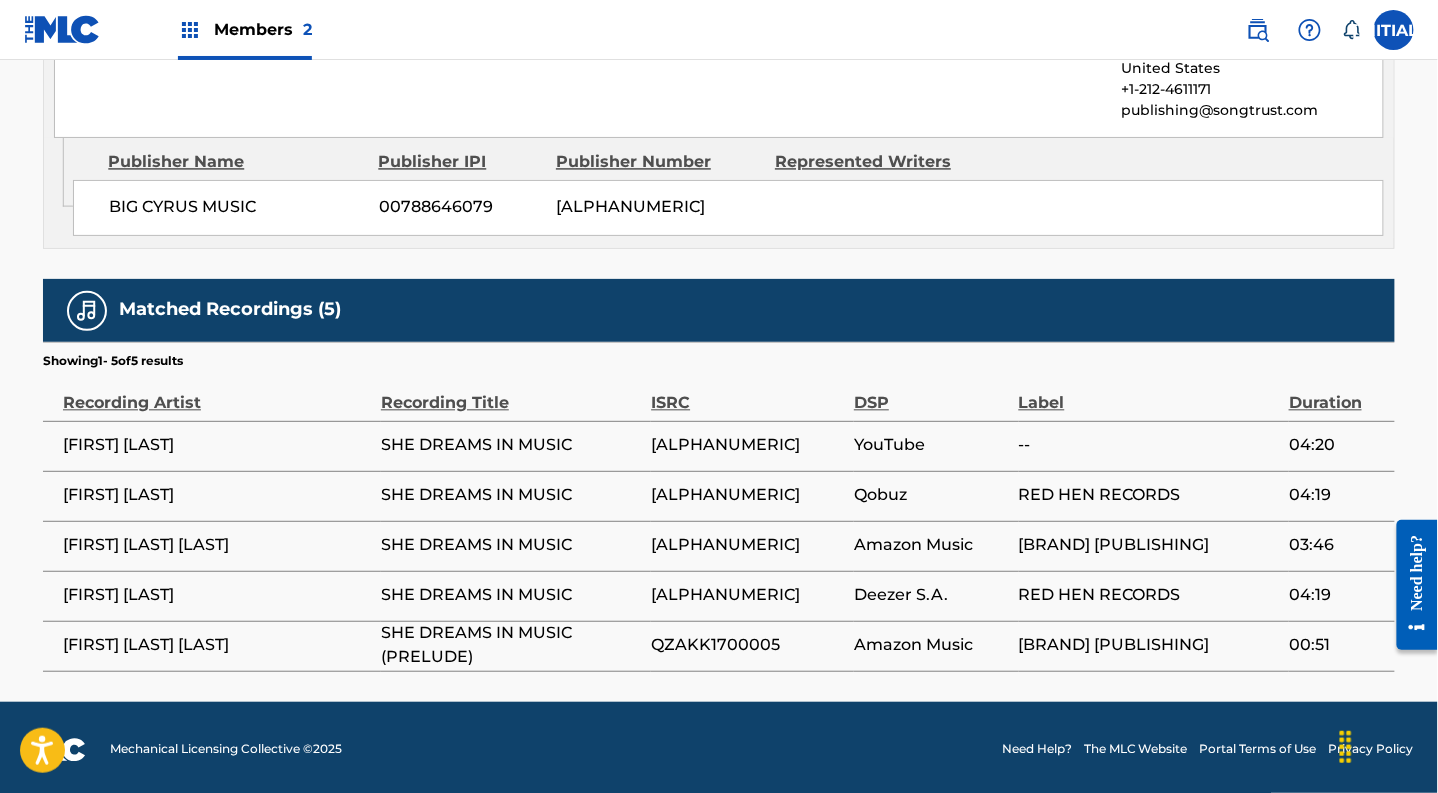 scroll, scrollTop: 0, scrollLeft: 0, axis: both 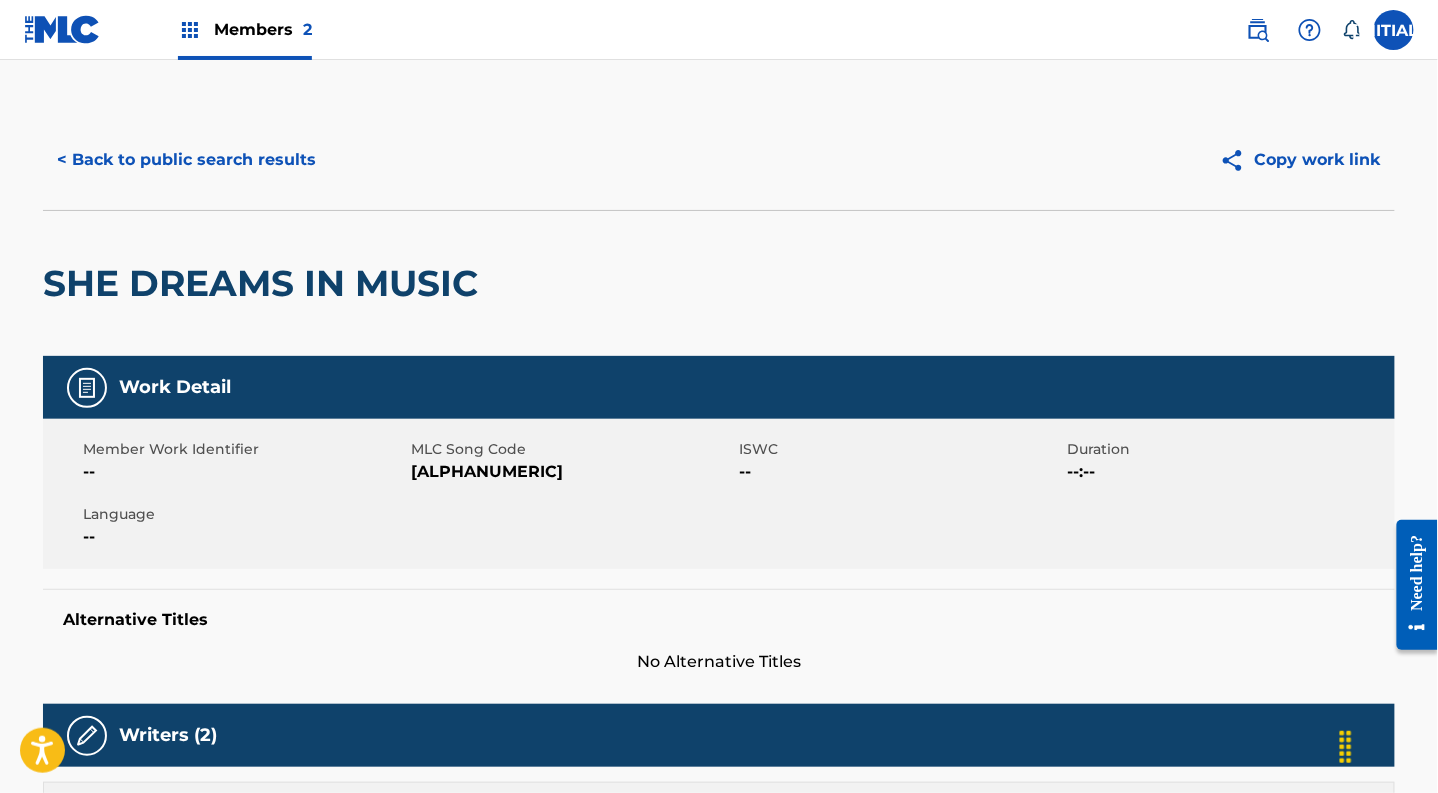 click on "< Back to public search results" at bounding box center (186, 160) 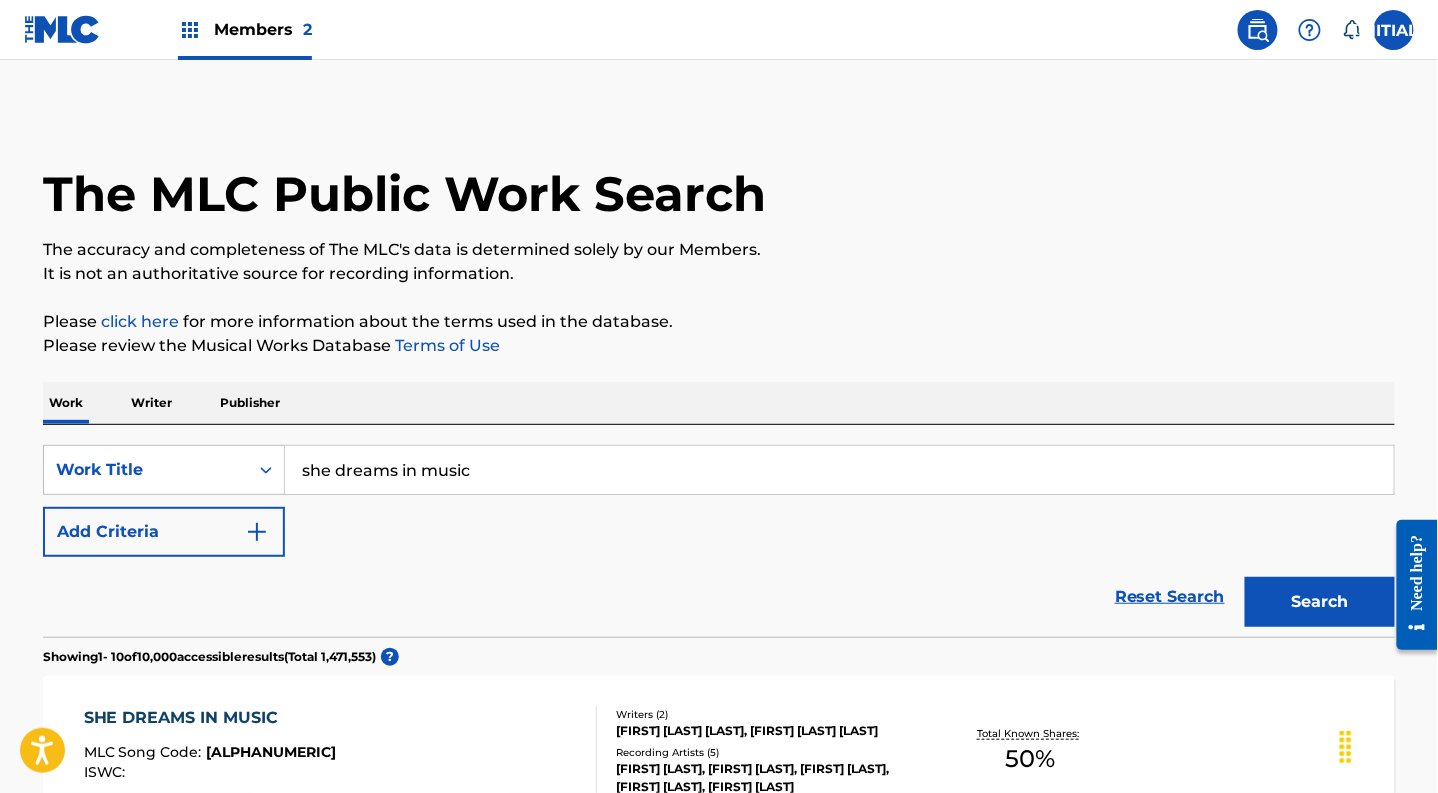 scroll, scrollTop: 205, scrollLeft: 0, axis: vertical 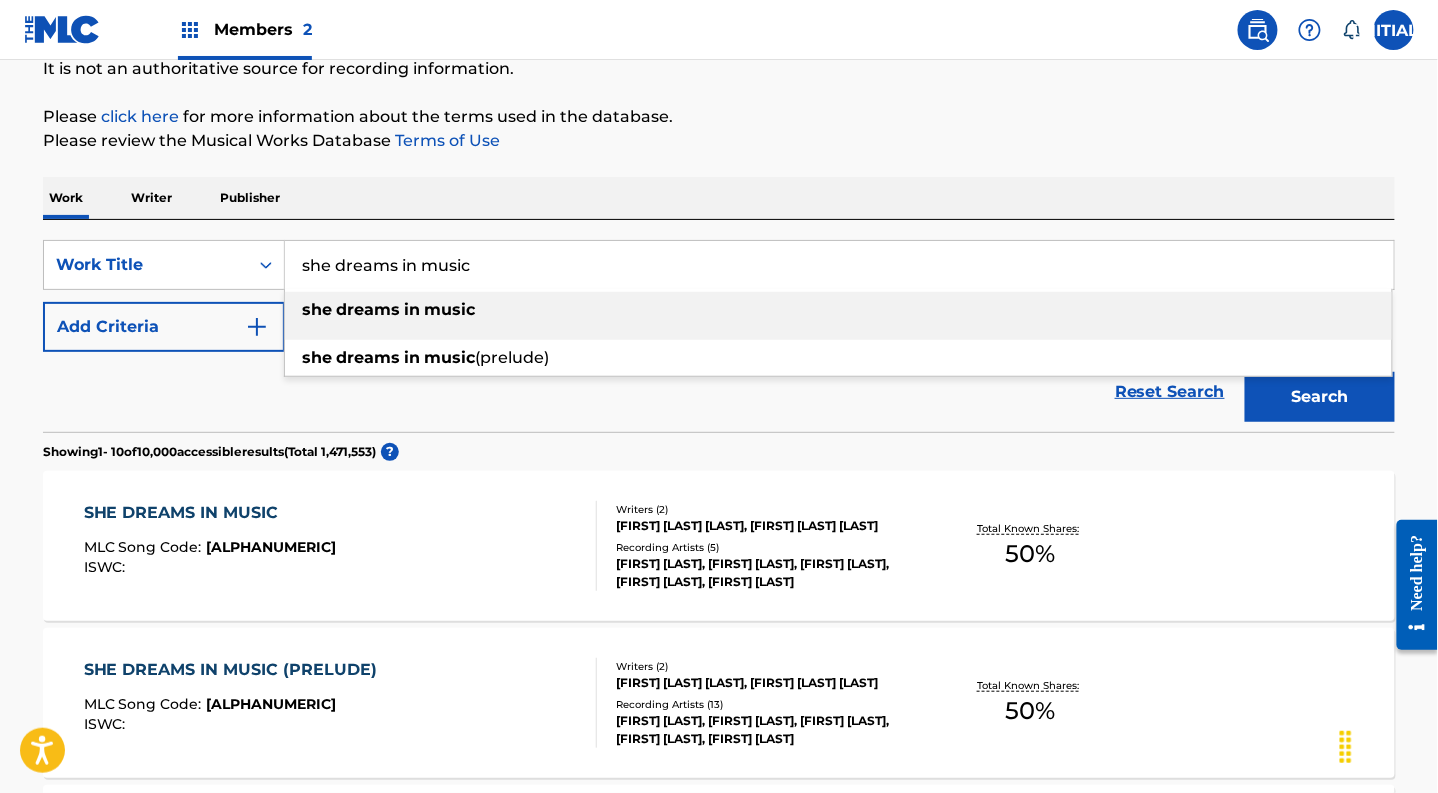 drag, startPoint x: 513, startPoint y: 257, endPoint x: 301, endPoint y: 253, distance: 212.03773 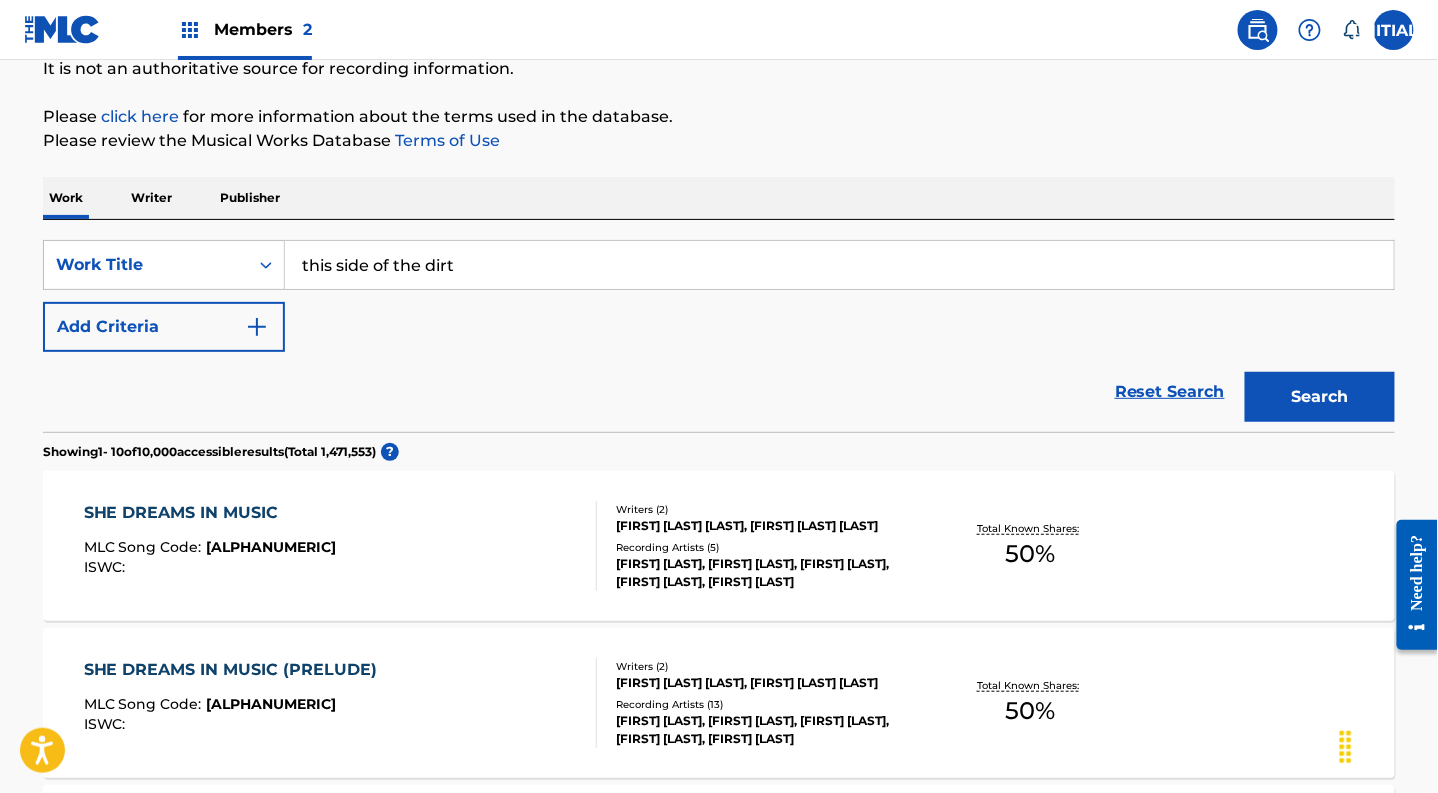 type on "this side of the dirt" 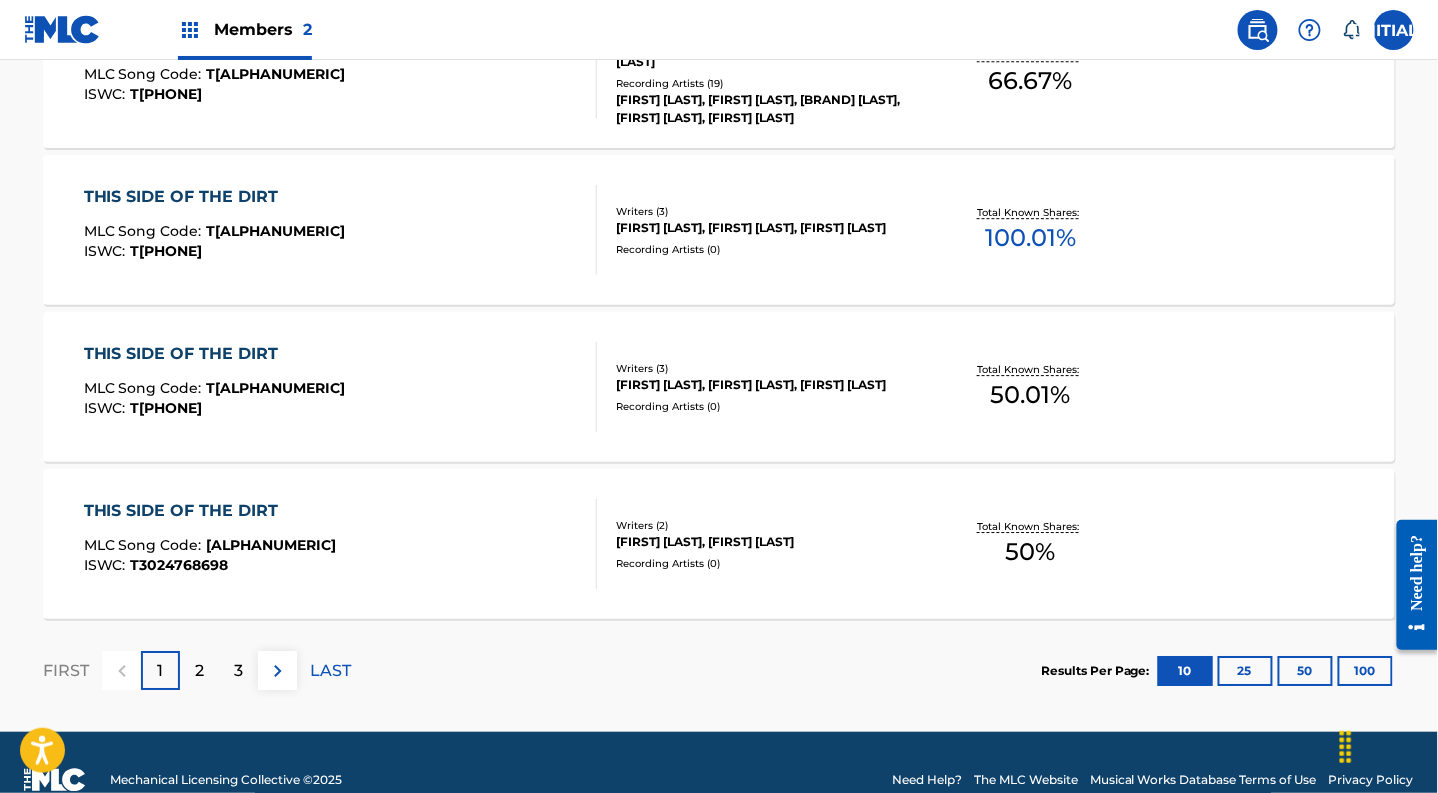 scroll, scrollTop: 1654, scrollLeft: 0, axis: vertical 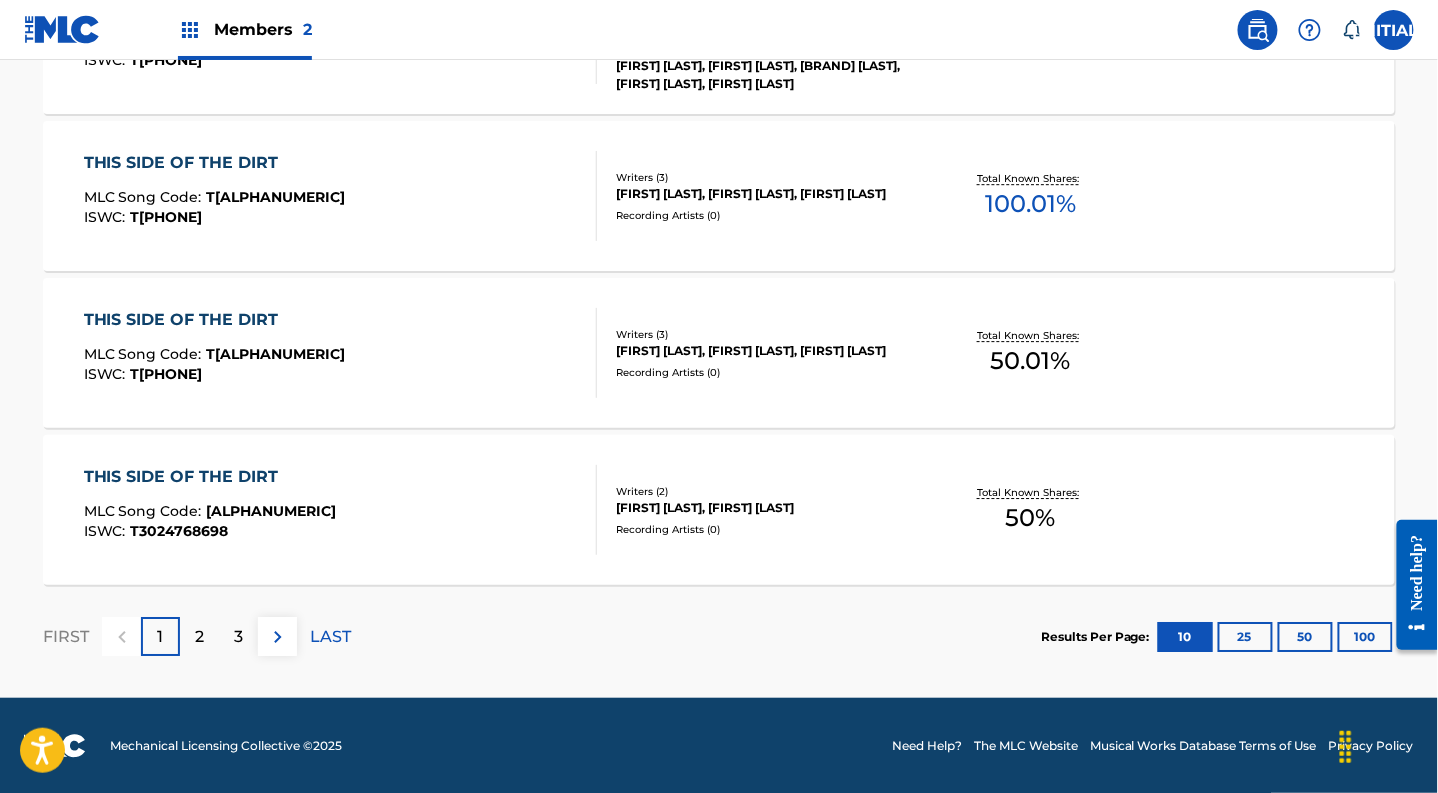 click on "2" at bounding box center [199, 636] 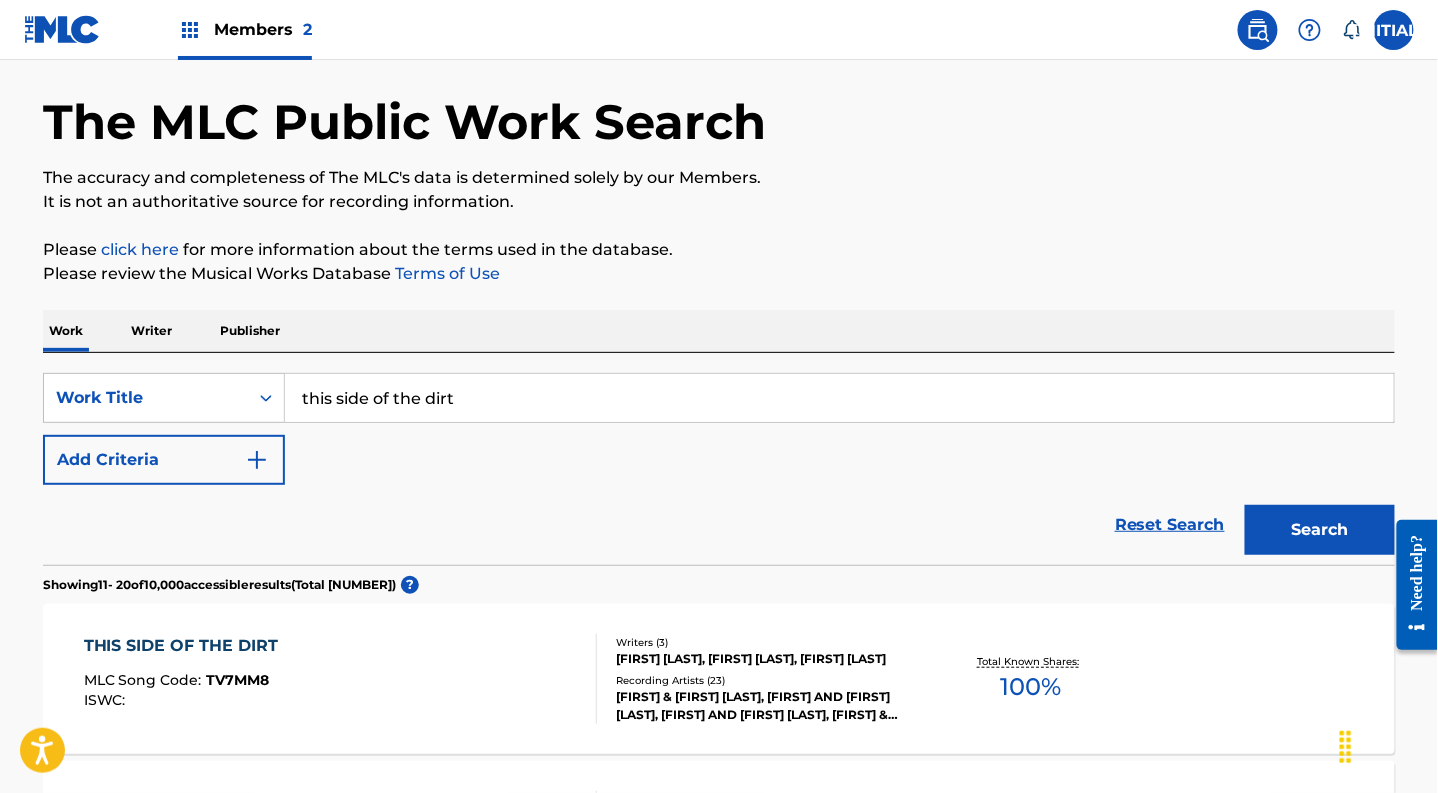 scroll, scrollTop: 0, scrollLeft: 0, axis: both 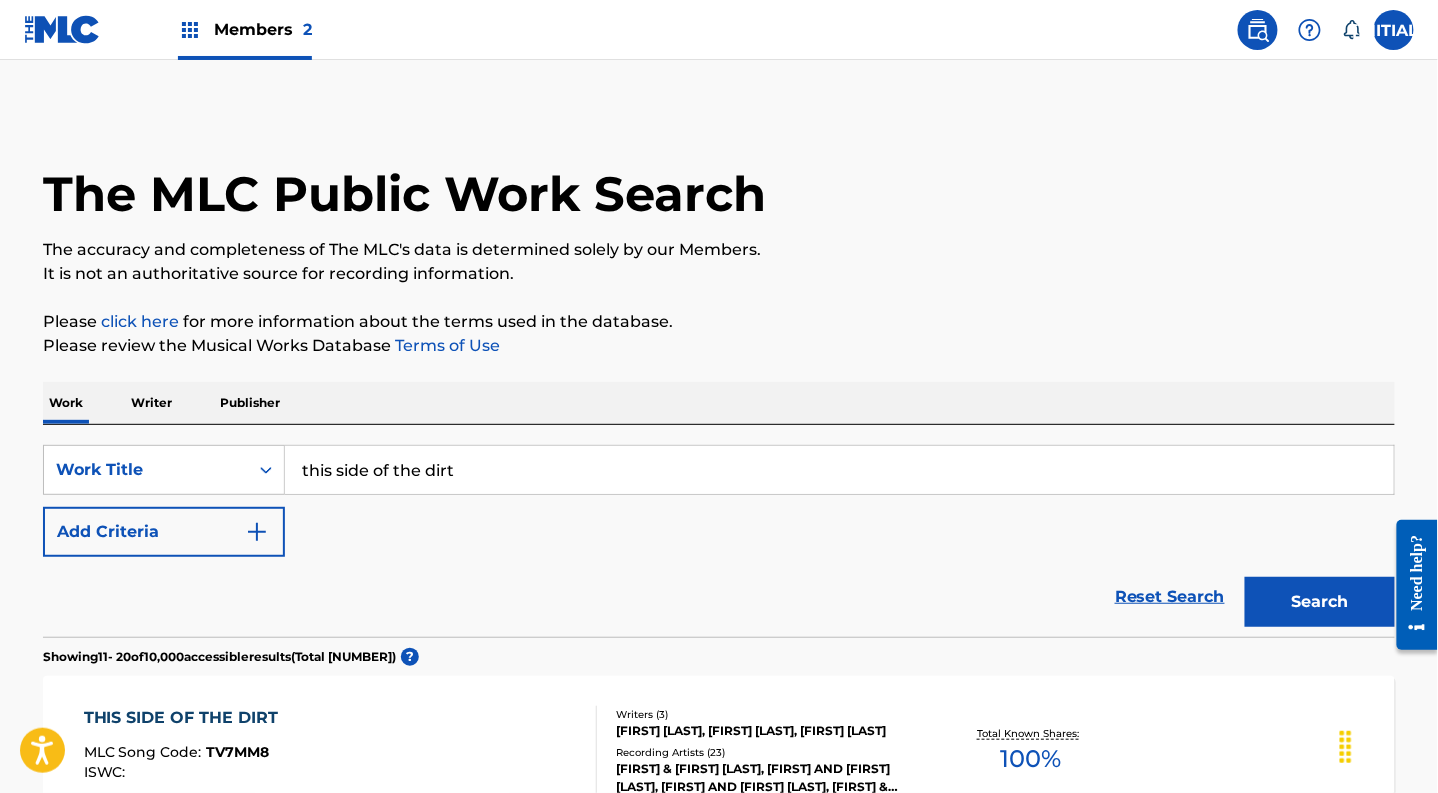 click on "Writer" at bounding box center [151, 403] 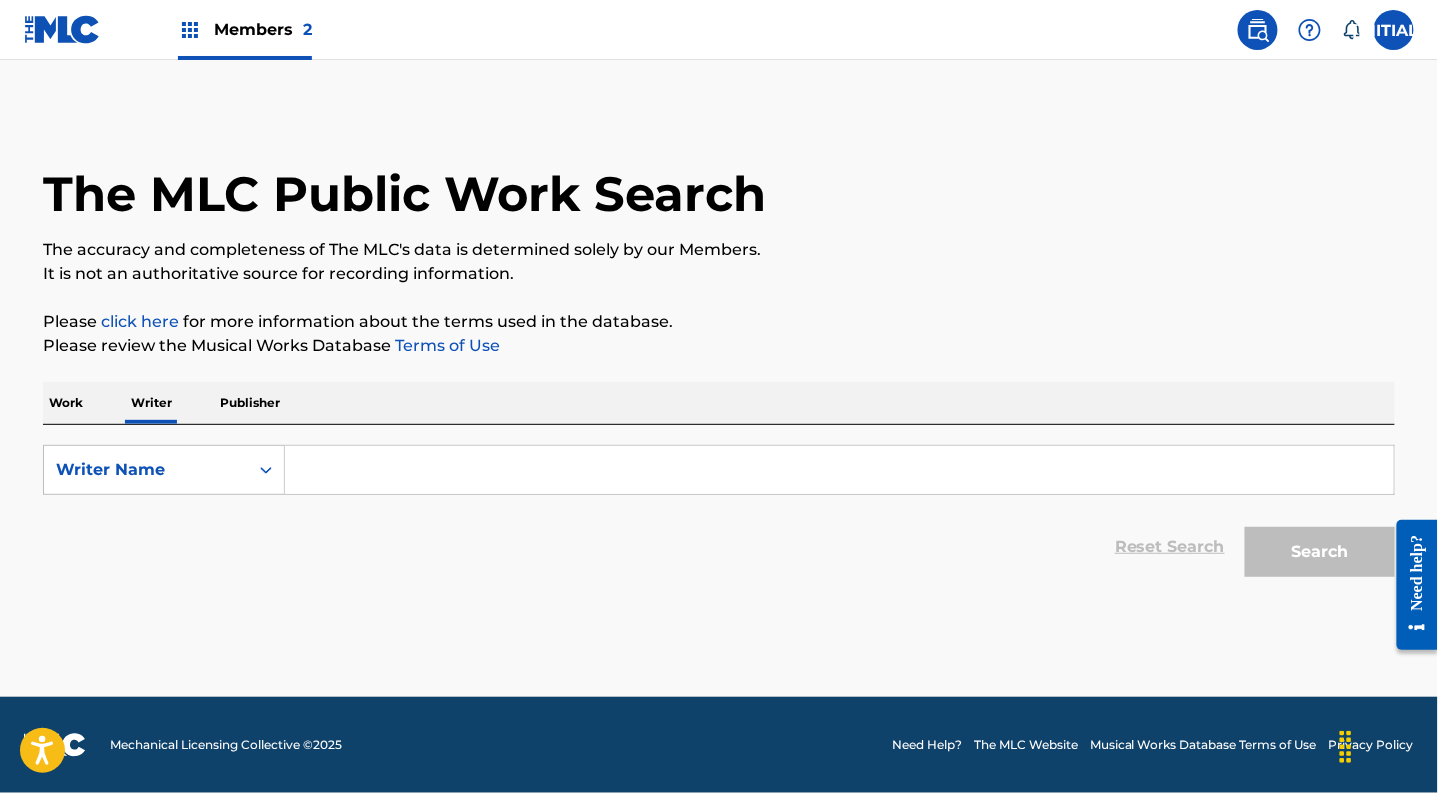 click at bounding box center (839, 470) 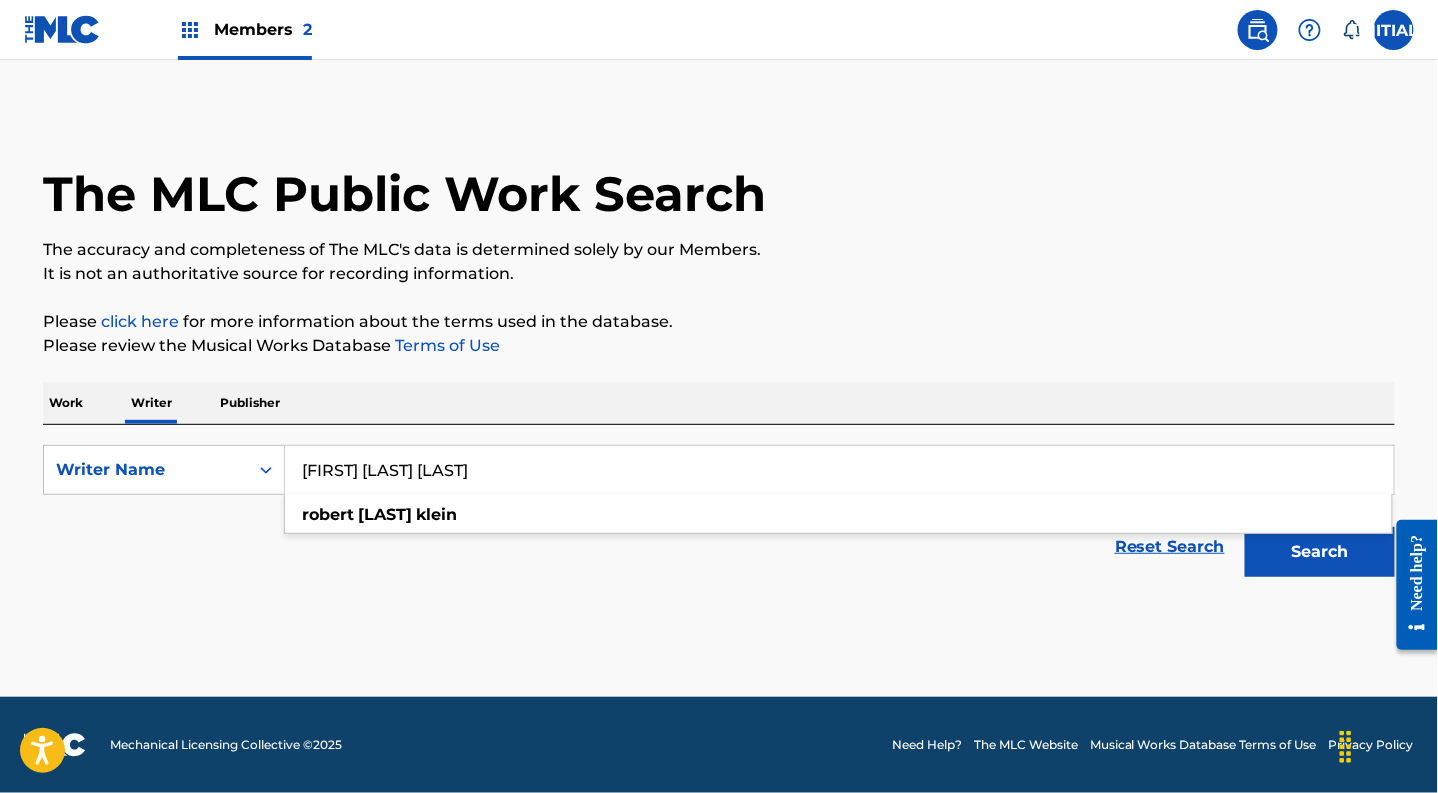 type on "[FIRST] [LAST] [LAST]" 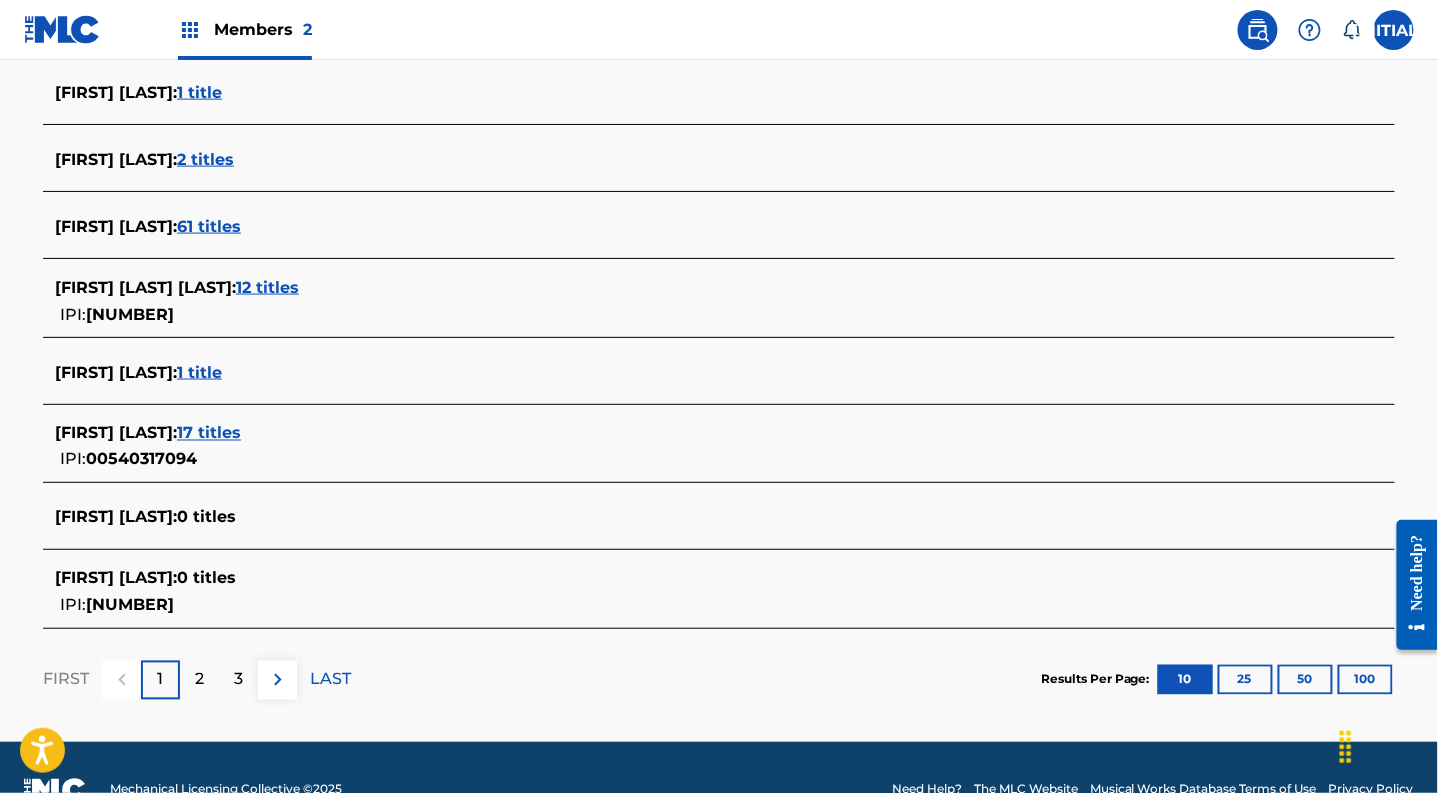 scroll, scrollTop: 727, scrollLeft: 0, axis: vertical 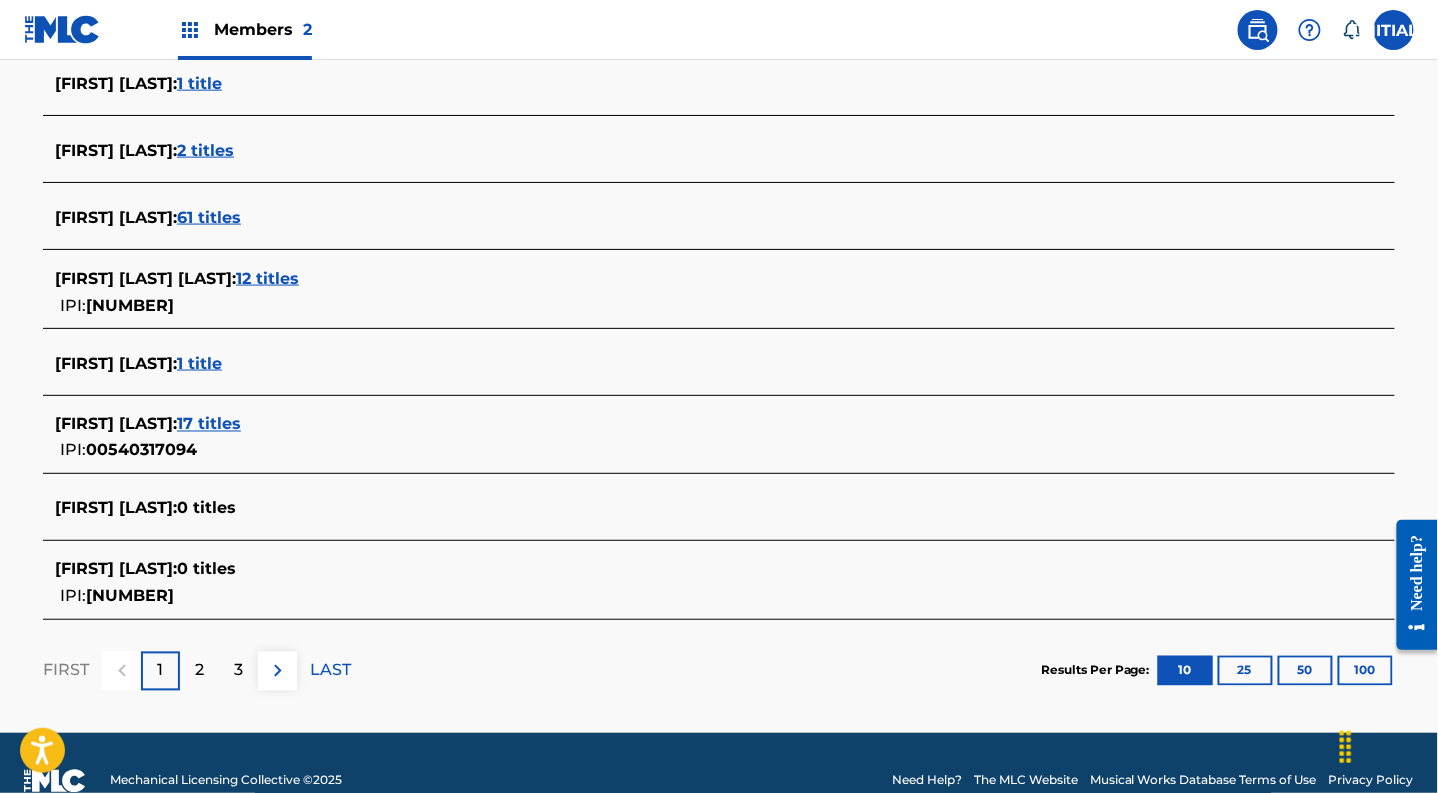 click on "12 titles" at bounding box center (267, 278) 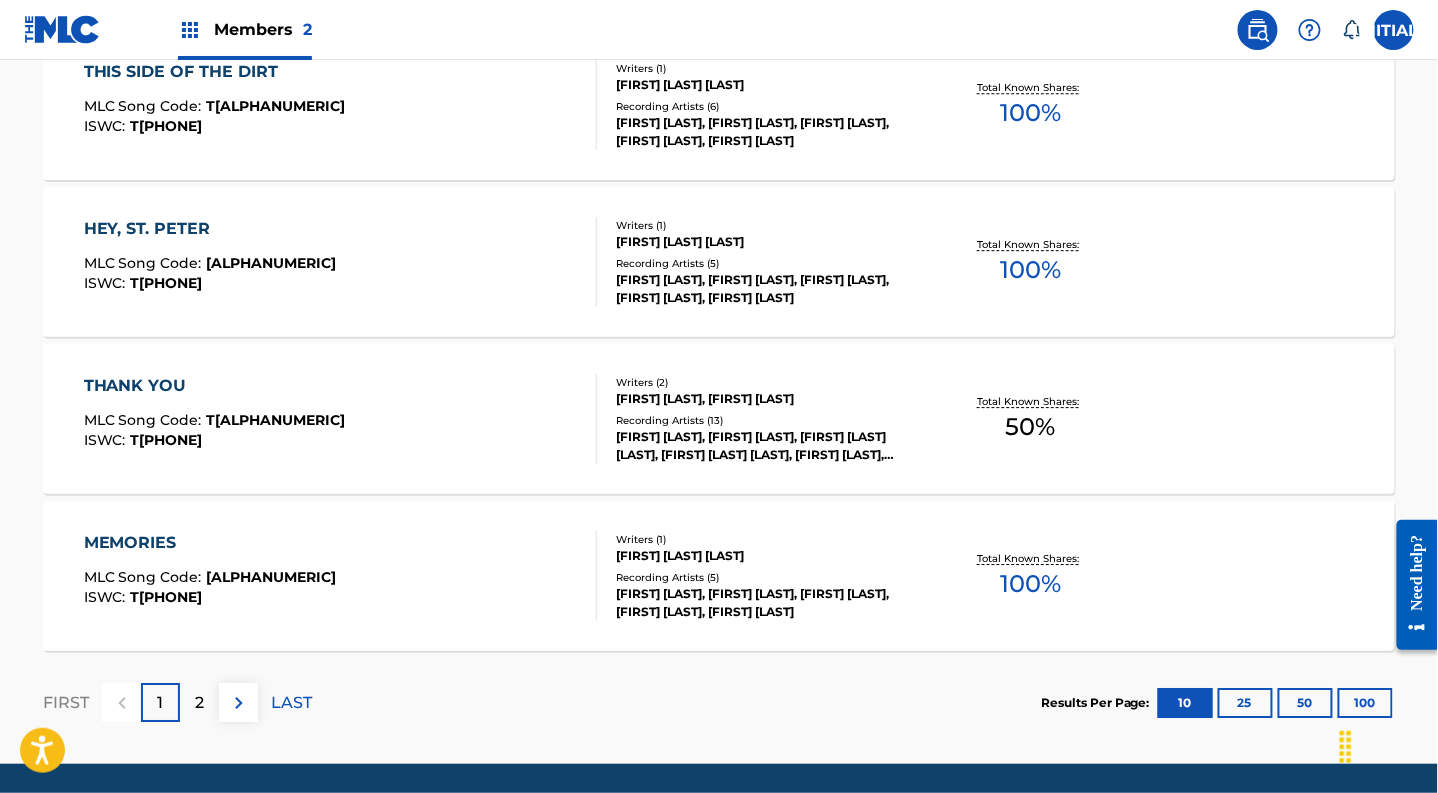 scroll, scrollTop: 1654, scrollLeft: 0, axis: vertical 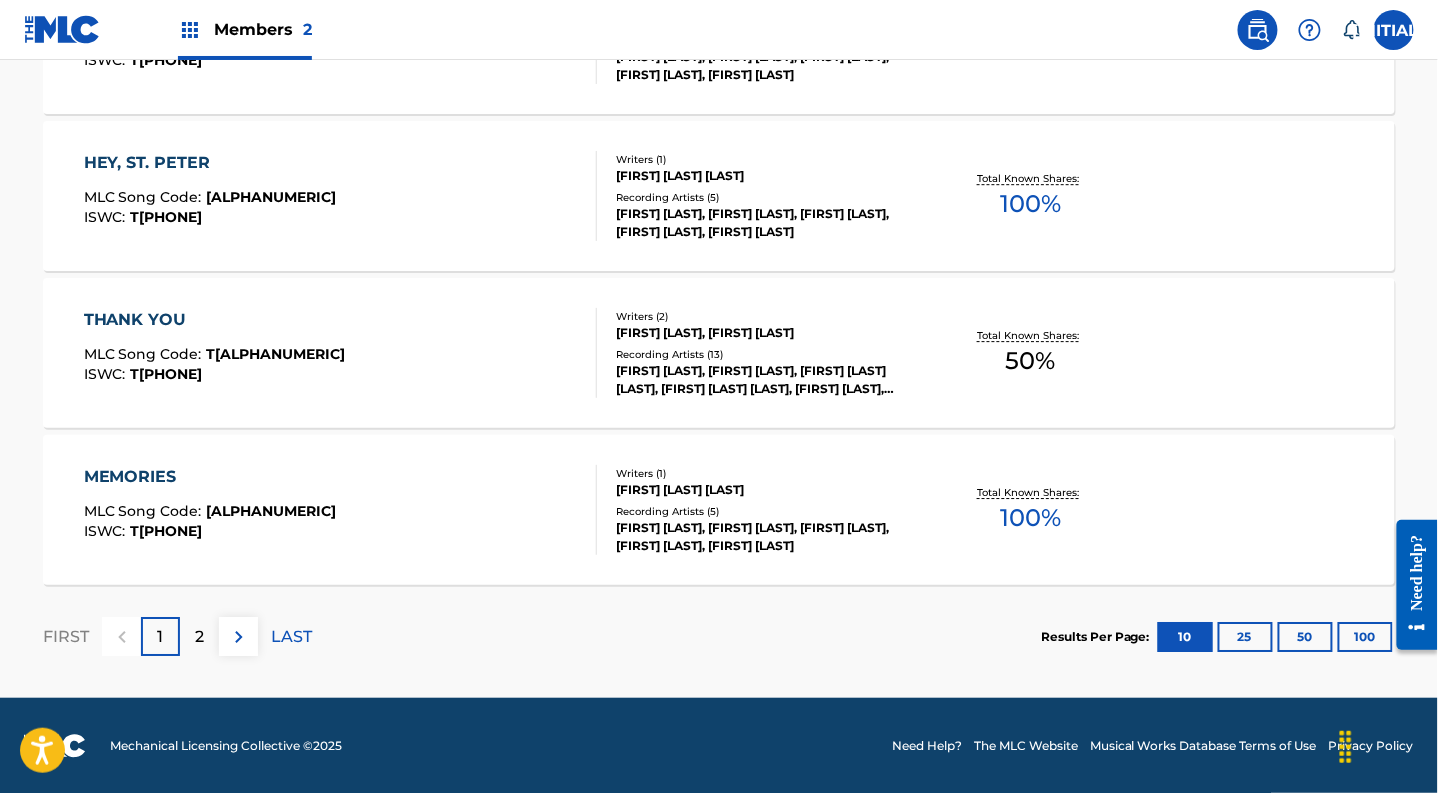click on "25" at bounding box center (1245, 637) 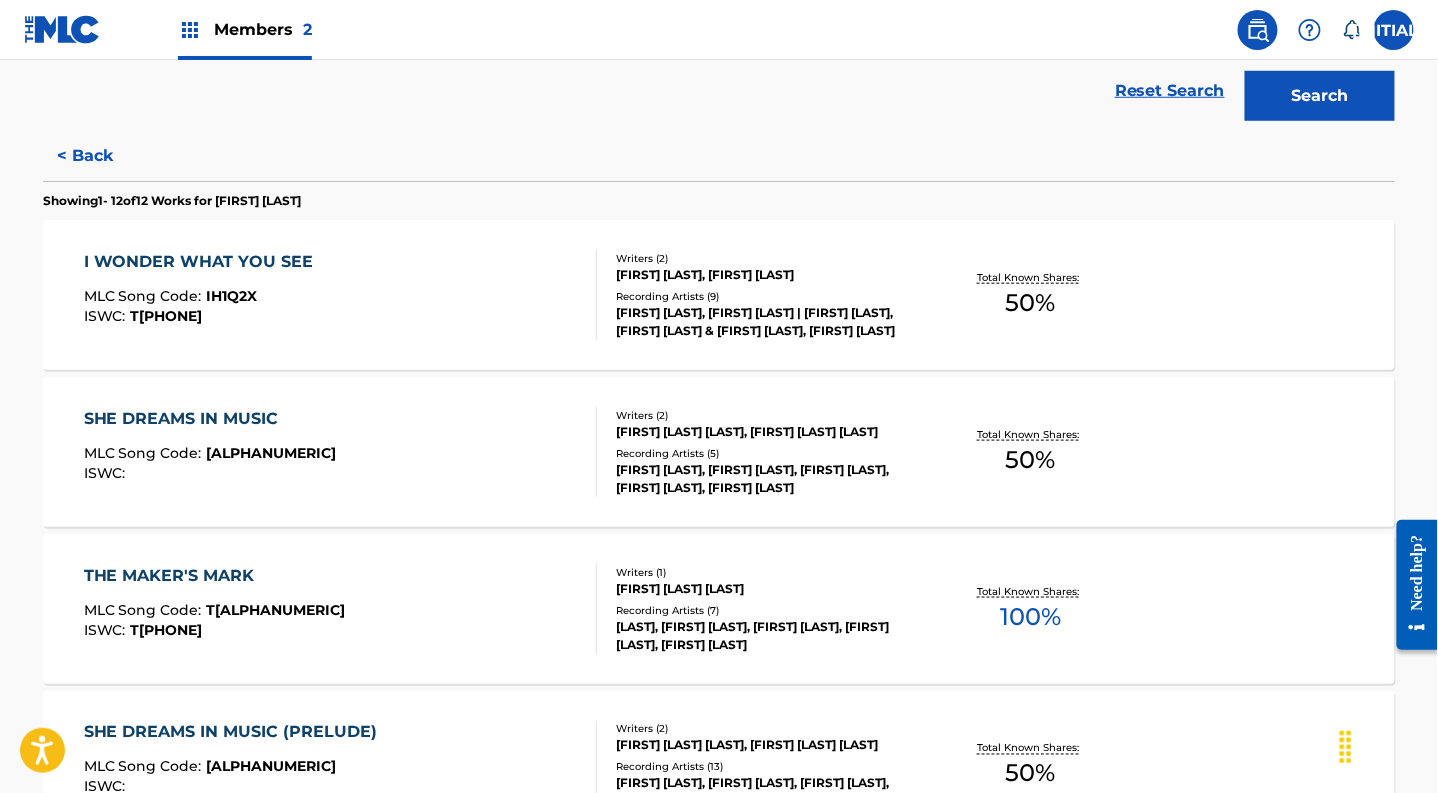 scroll, scrollTop: 0, scrollLeft: 0, axis: both 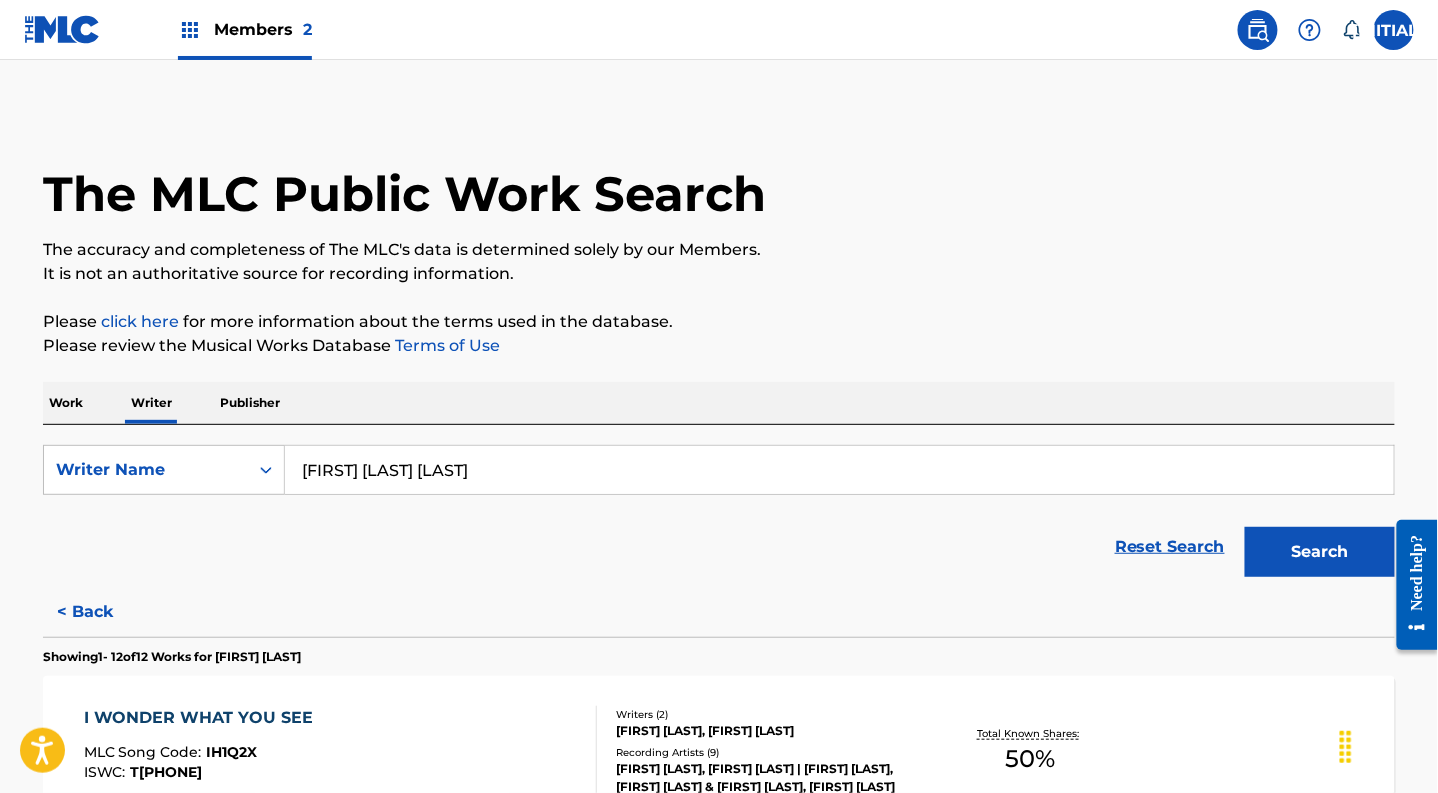click on "Publisher" at bounding box center (250, 403) 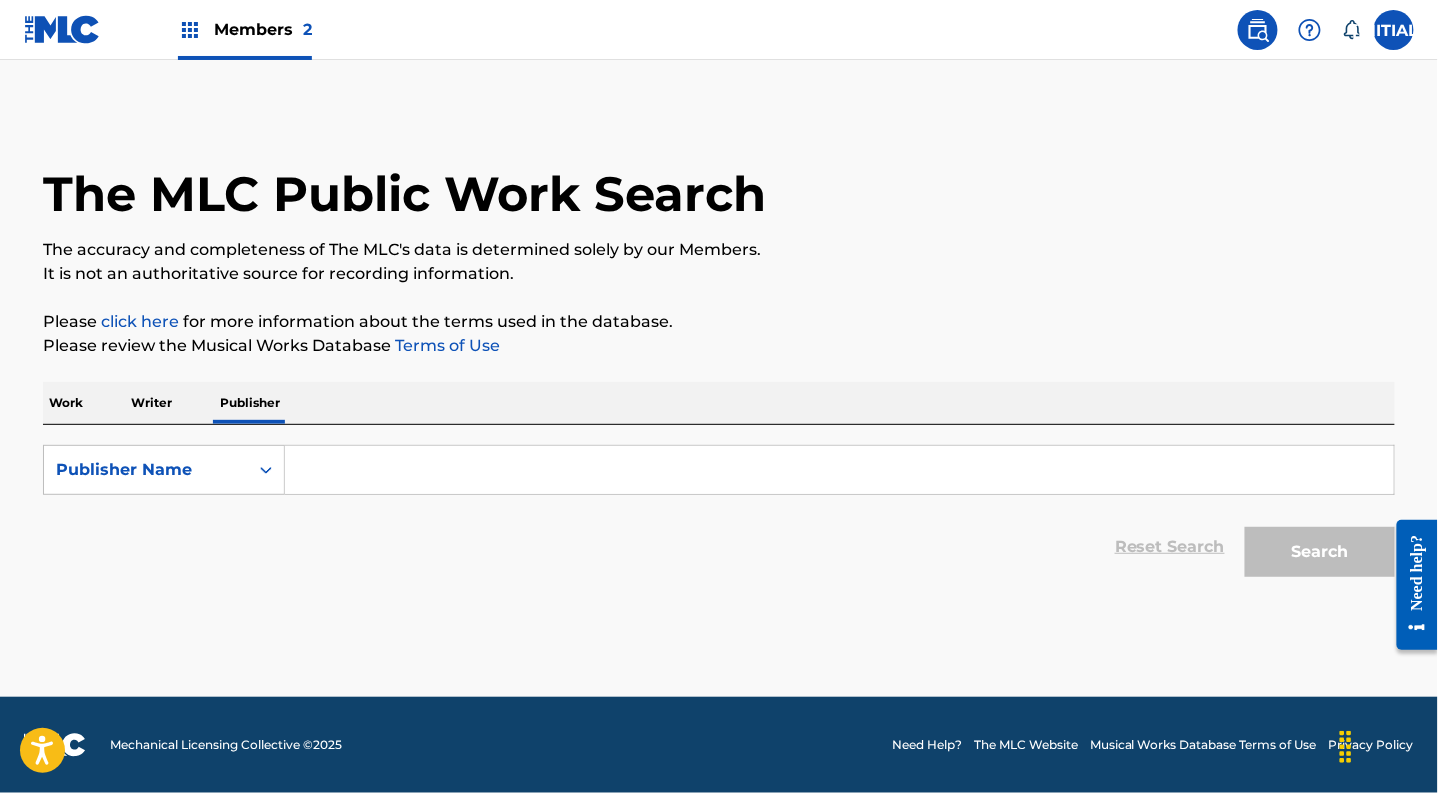 click at bounding box center [839, 470] 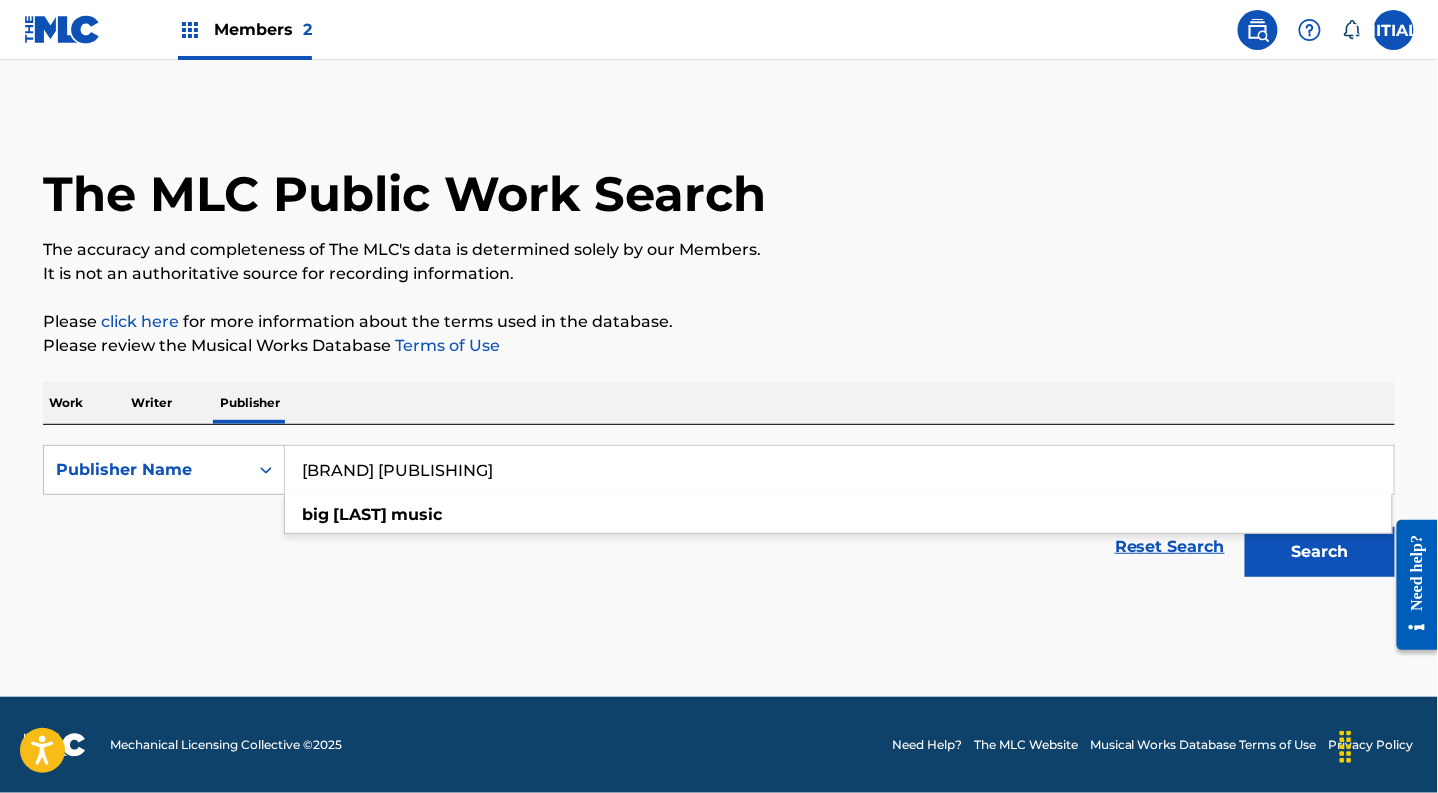 type on "[BRAND] [PUBLISHING]" 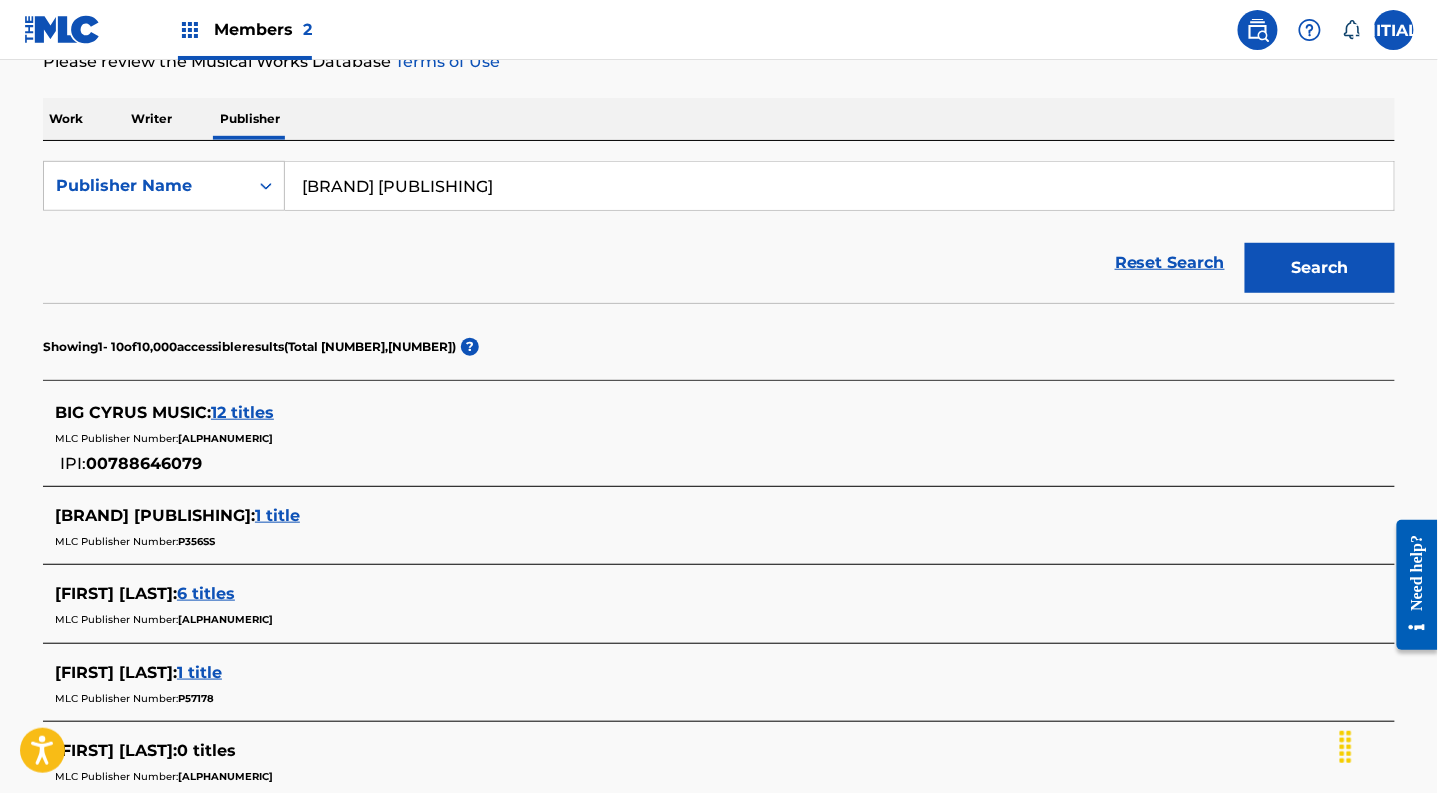 scroll, scrollTop: 294, scrollLeft: 0, axis: vertical 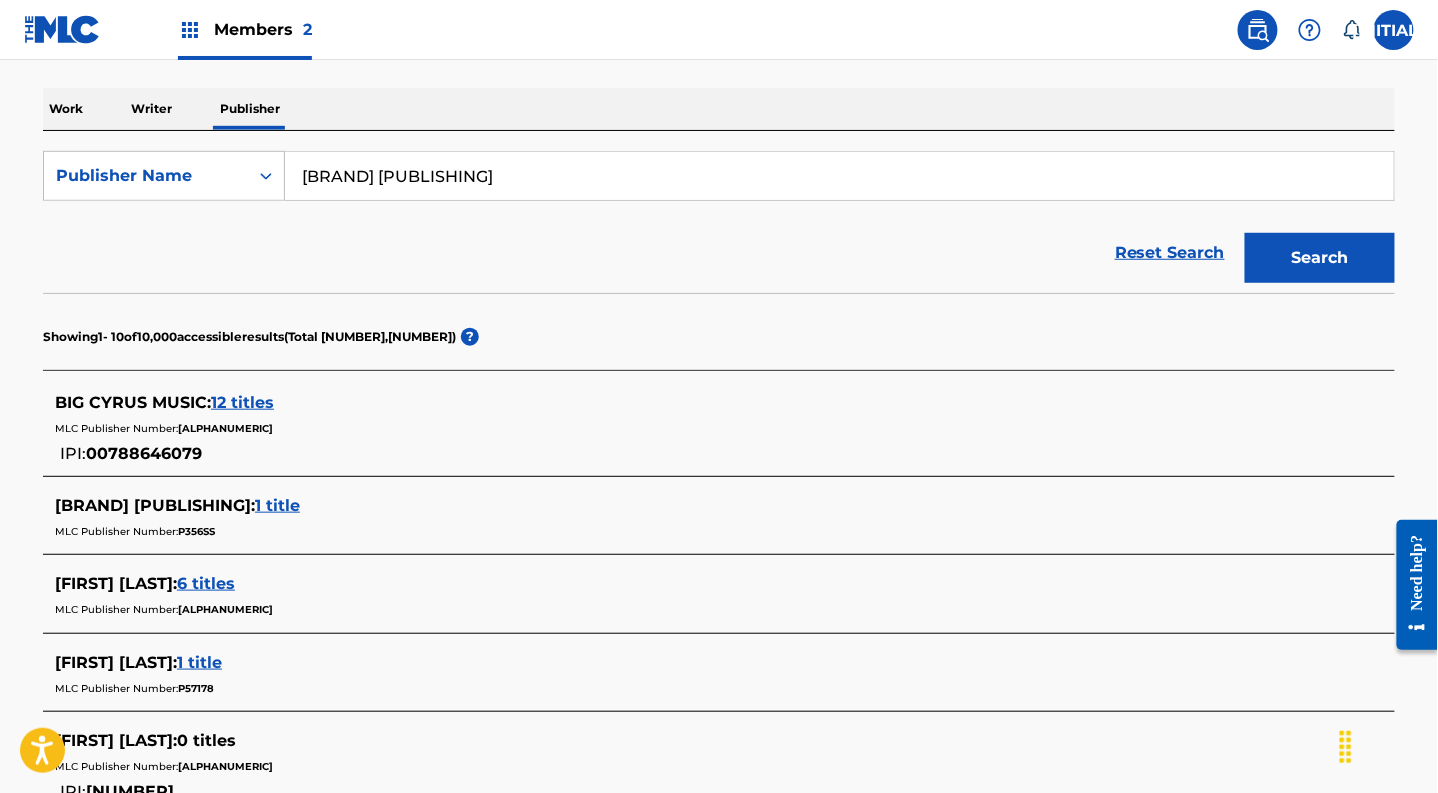click on "1 title" at bounding box center [277, 505] 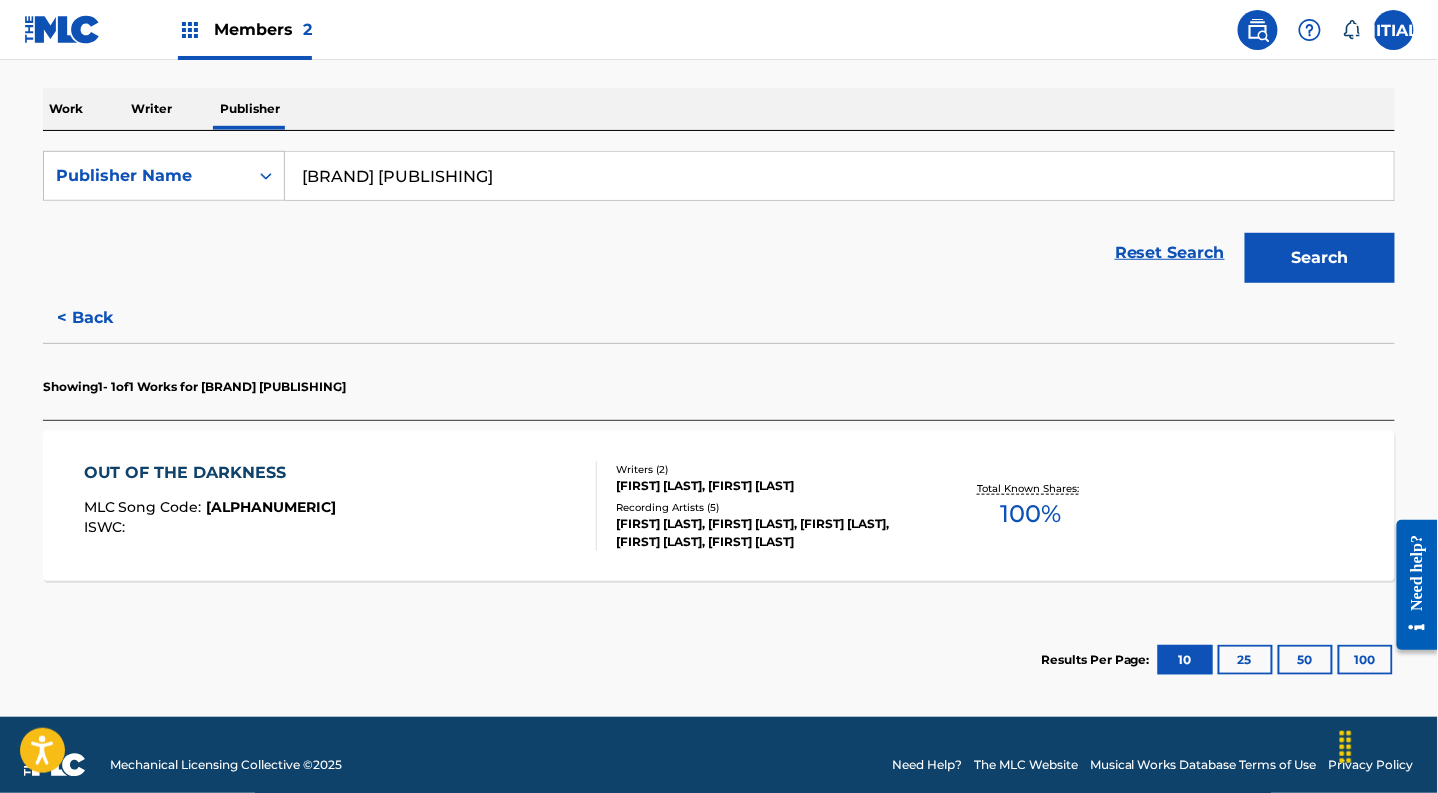 click on "[BRAND] [PUBLISHING]" at bounding box center (839, 176) 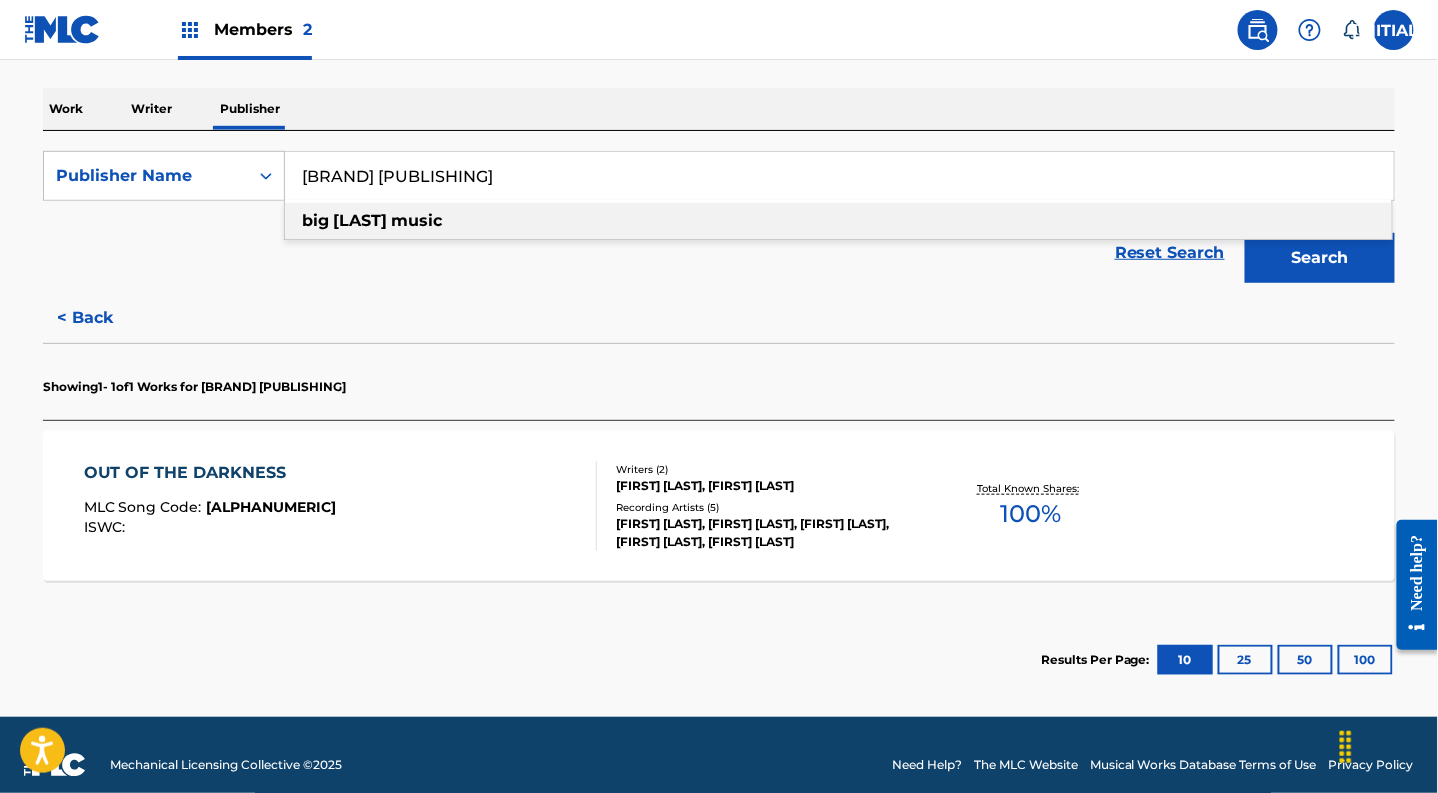 click on "OL9BBA" at bounding box center (341, 506) 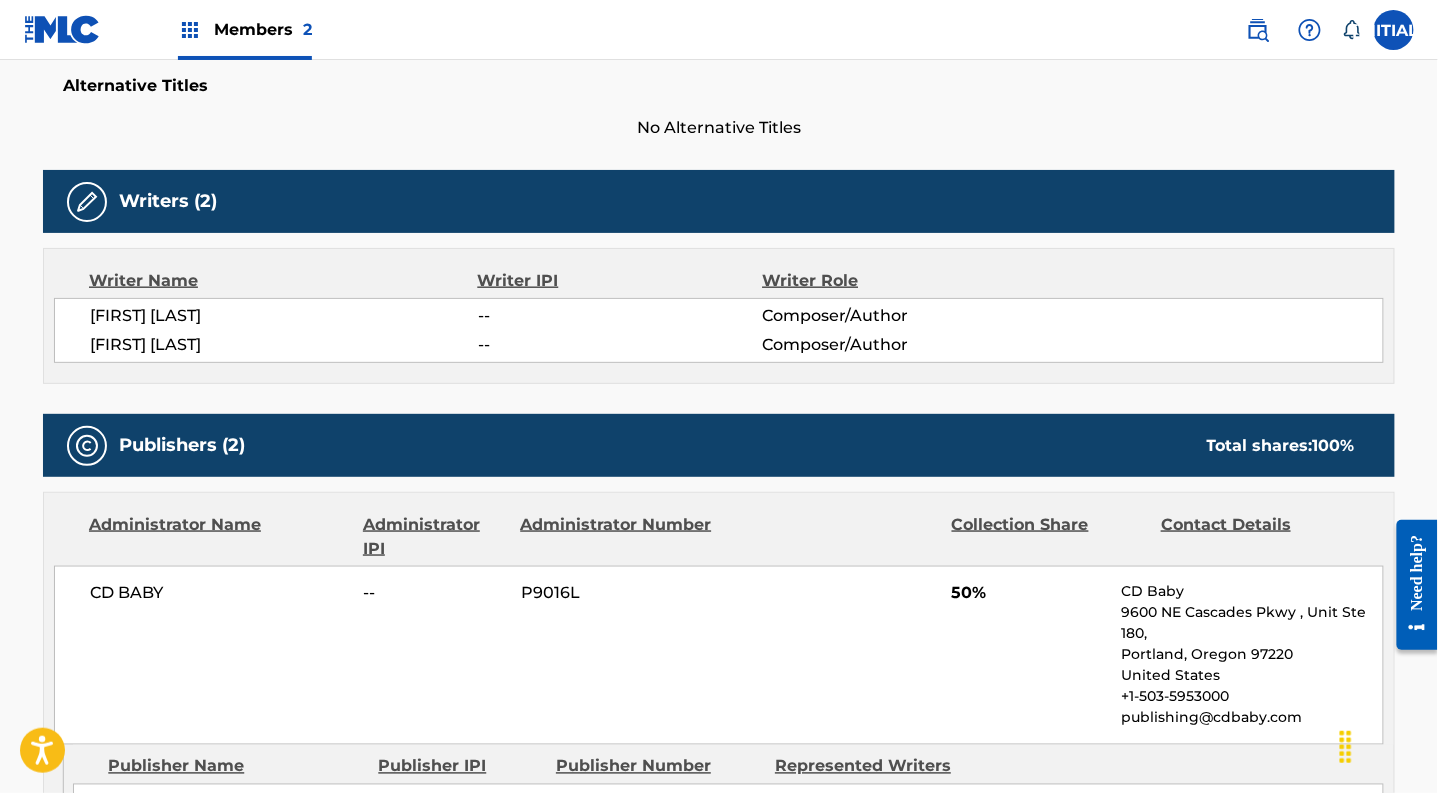 scroll, scrollTop: 531, scrollLeft: 0, axis: vertical 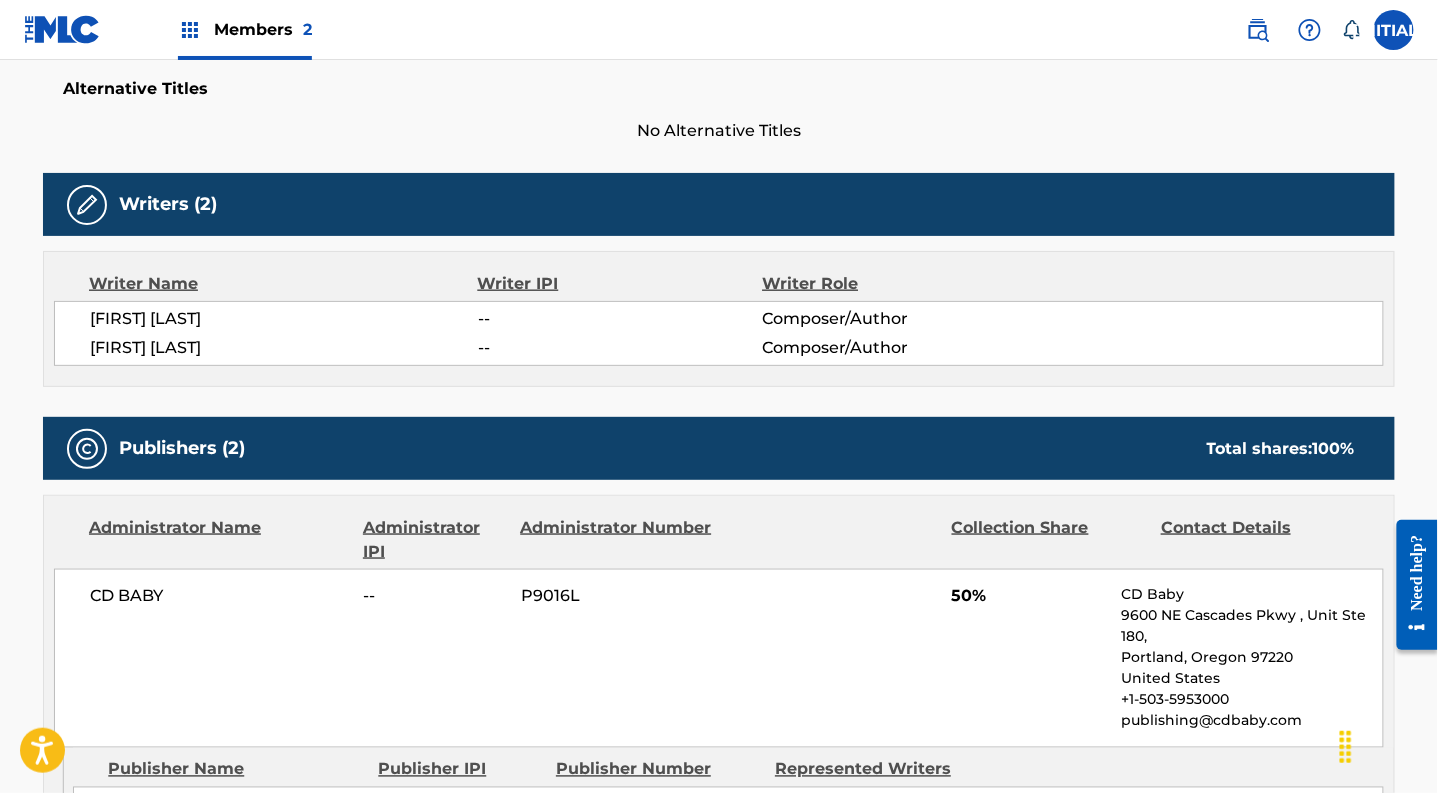 click on "Writers   (2)" at bounding box center (168, 204) 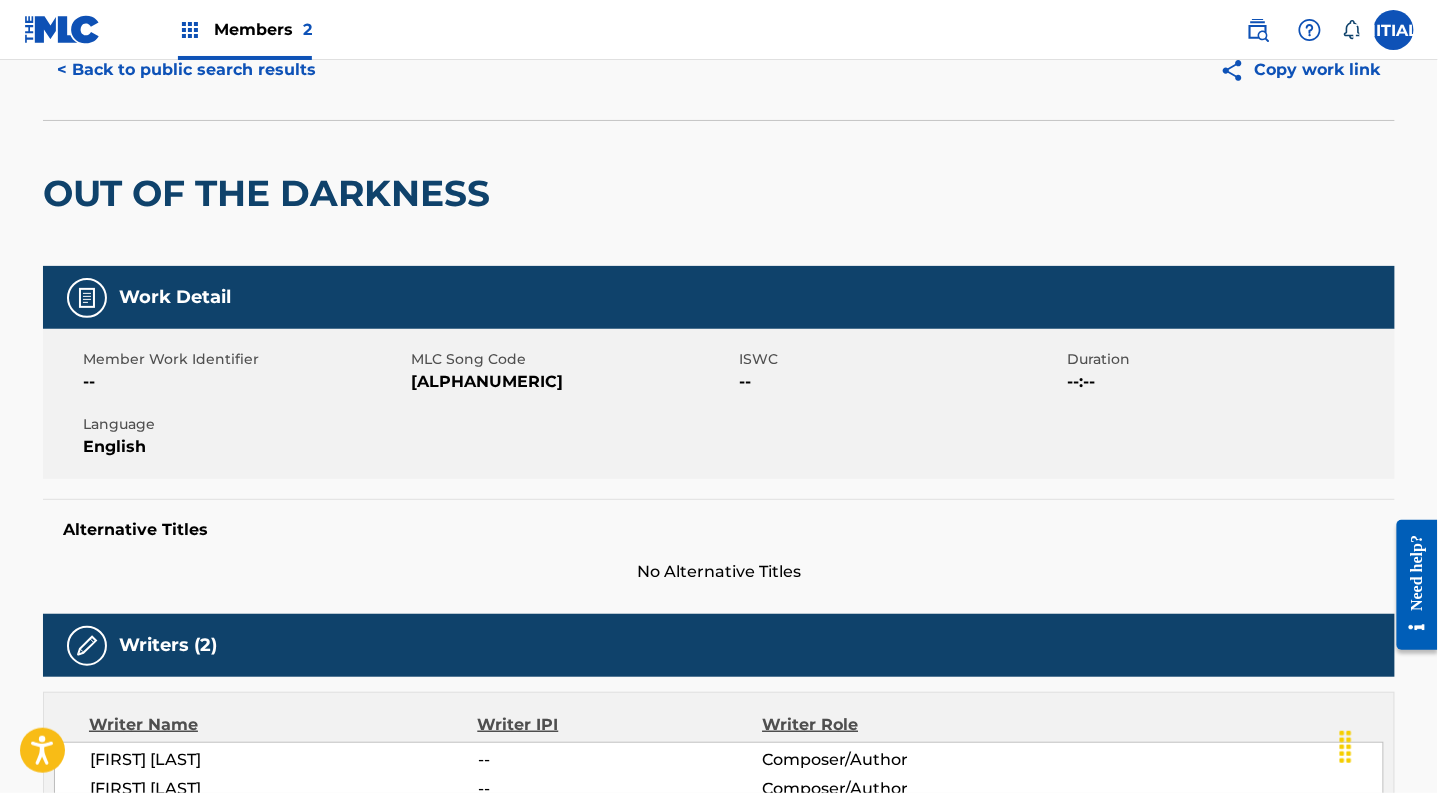 scroll, scrollTop: 71, scrollLeft: 0, axis: vertical 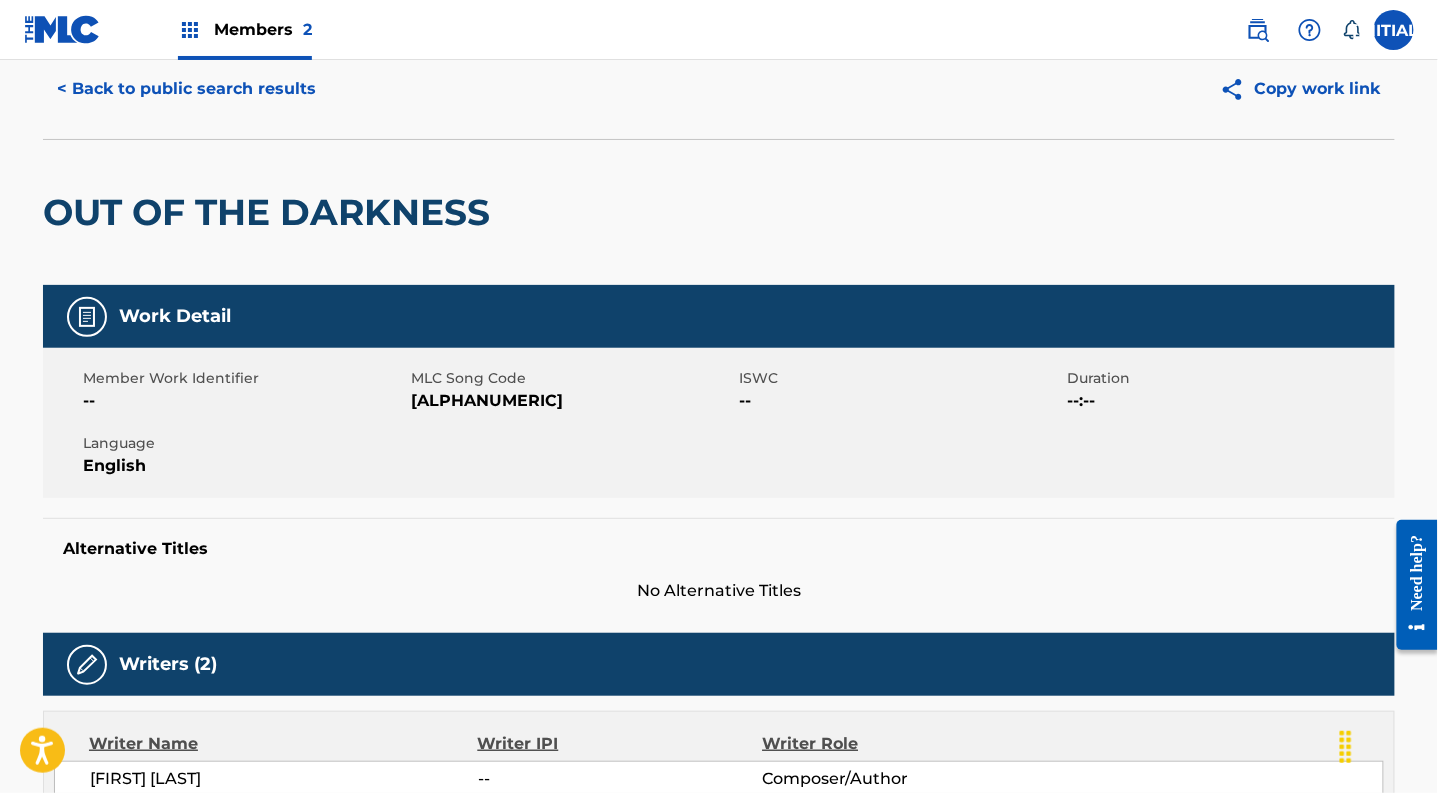 click on "< Back to public search results" at bounding box center (186, 89) 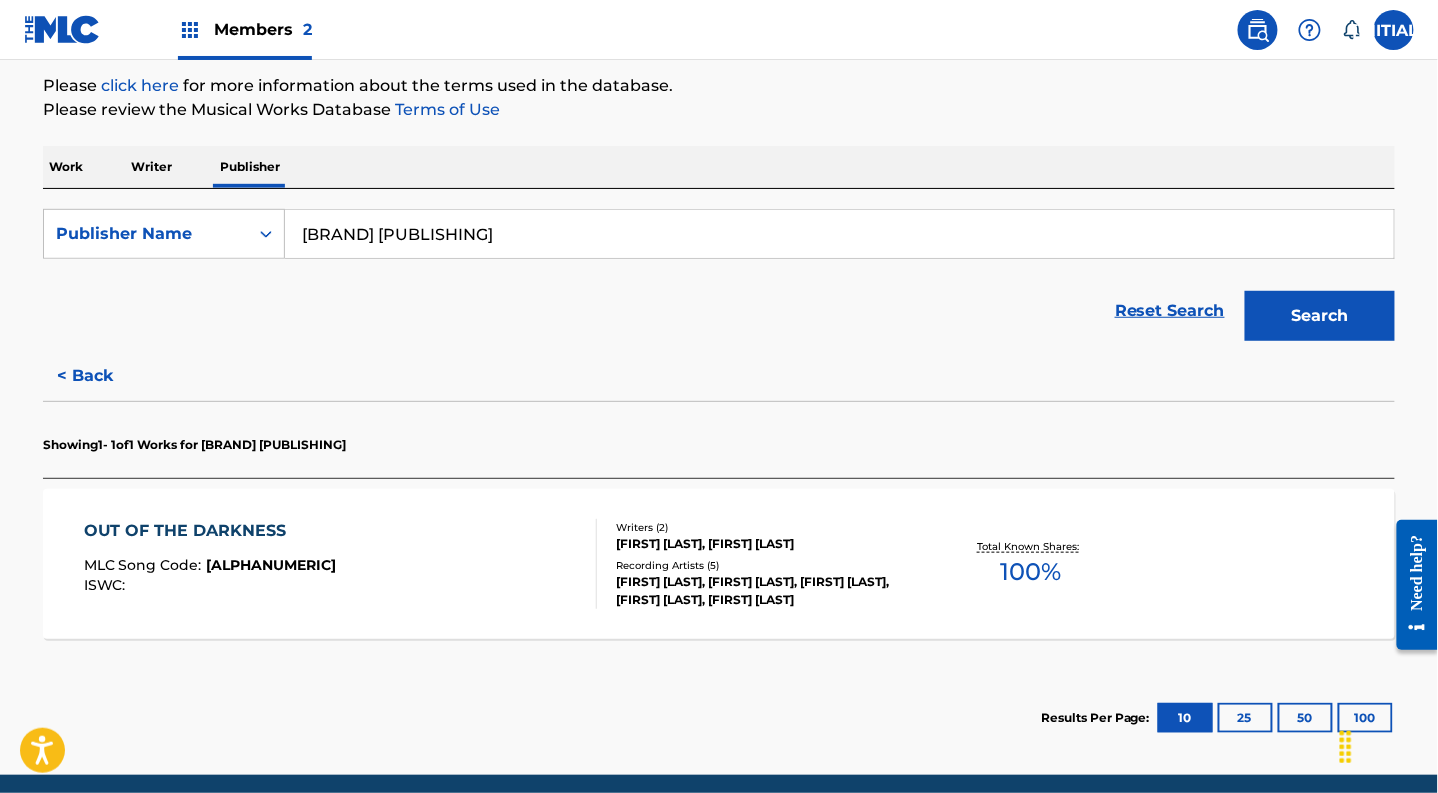 scroll, scrollTop: 313, scrollLeft: 0, axis: vertical 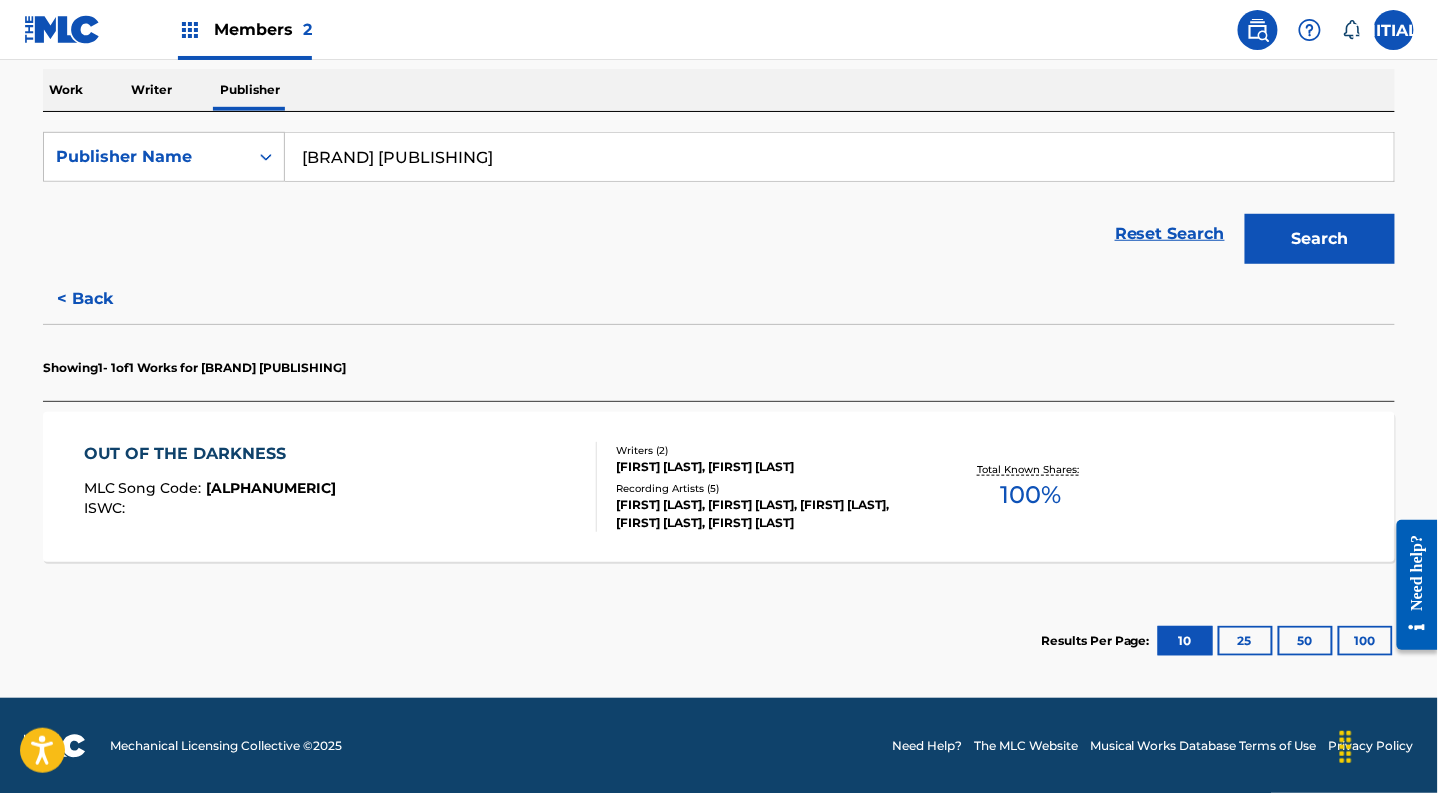 click on "Search" at bounding box center [1320, 239] 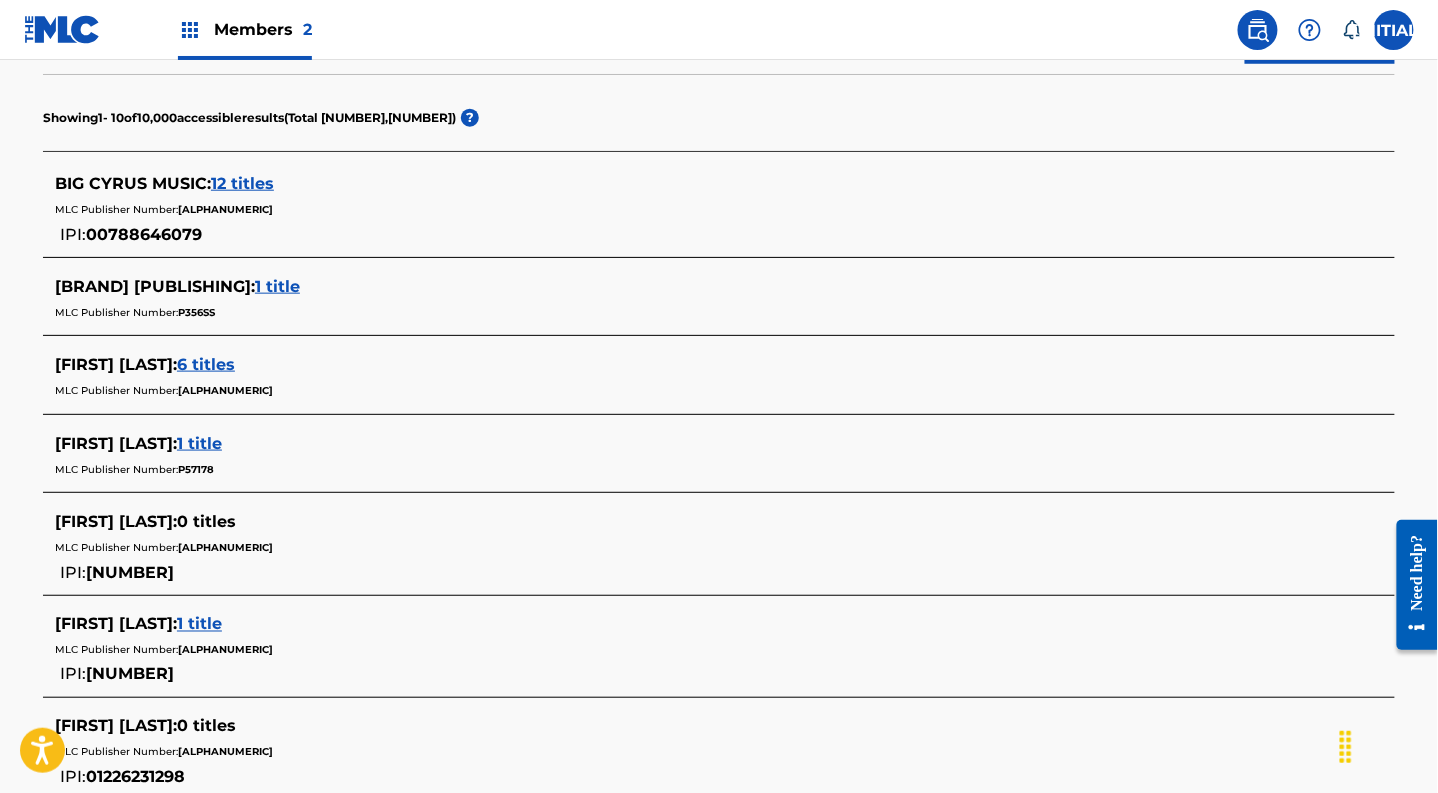 scroll, scrollTop: 516, scrollLeft: 0, axis: vertical 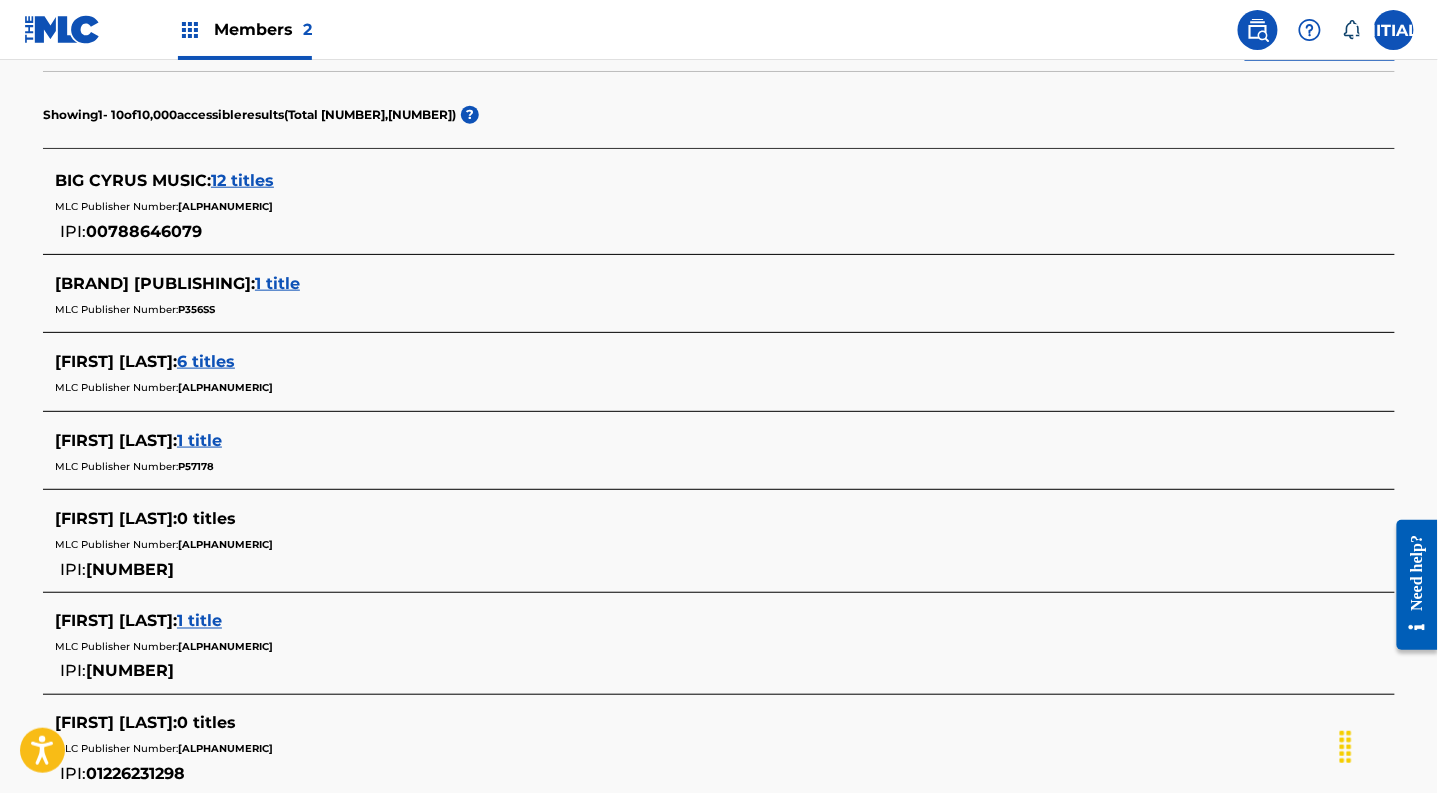 click on "12 titles" at bounding box center [242, 180] 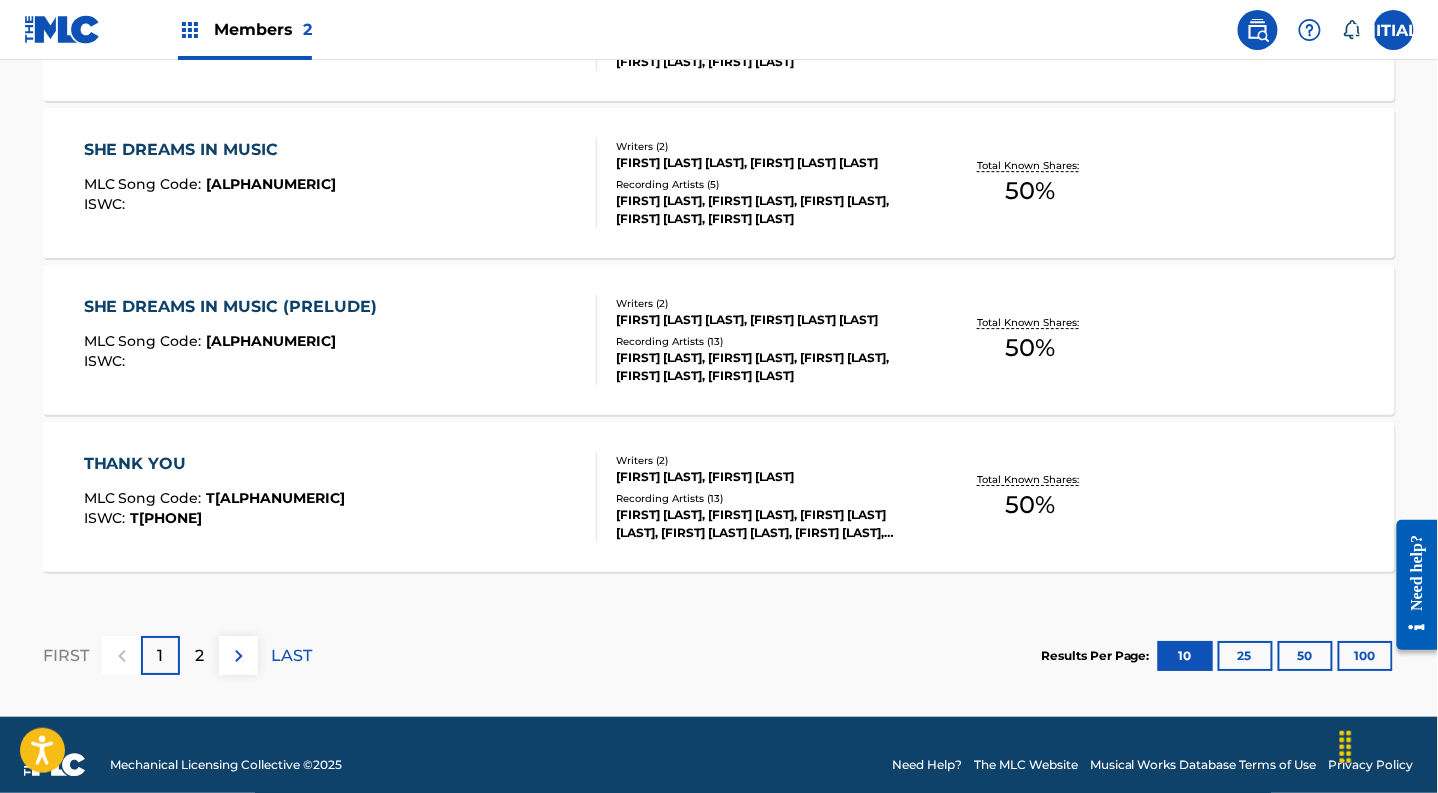 scroll, scrollTop: 1735, scrollLeft: 0, axis: vertical 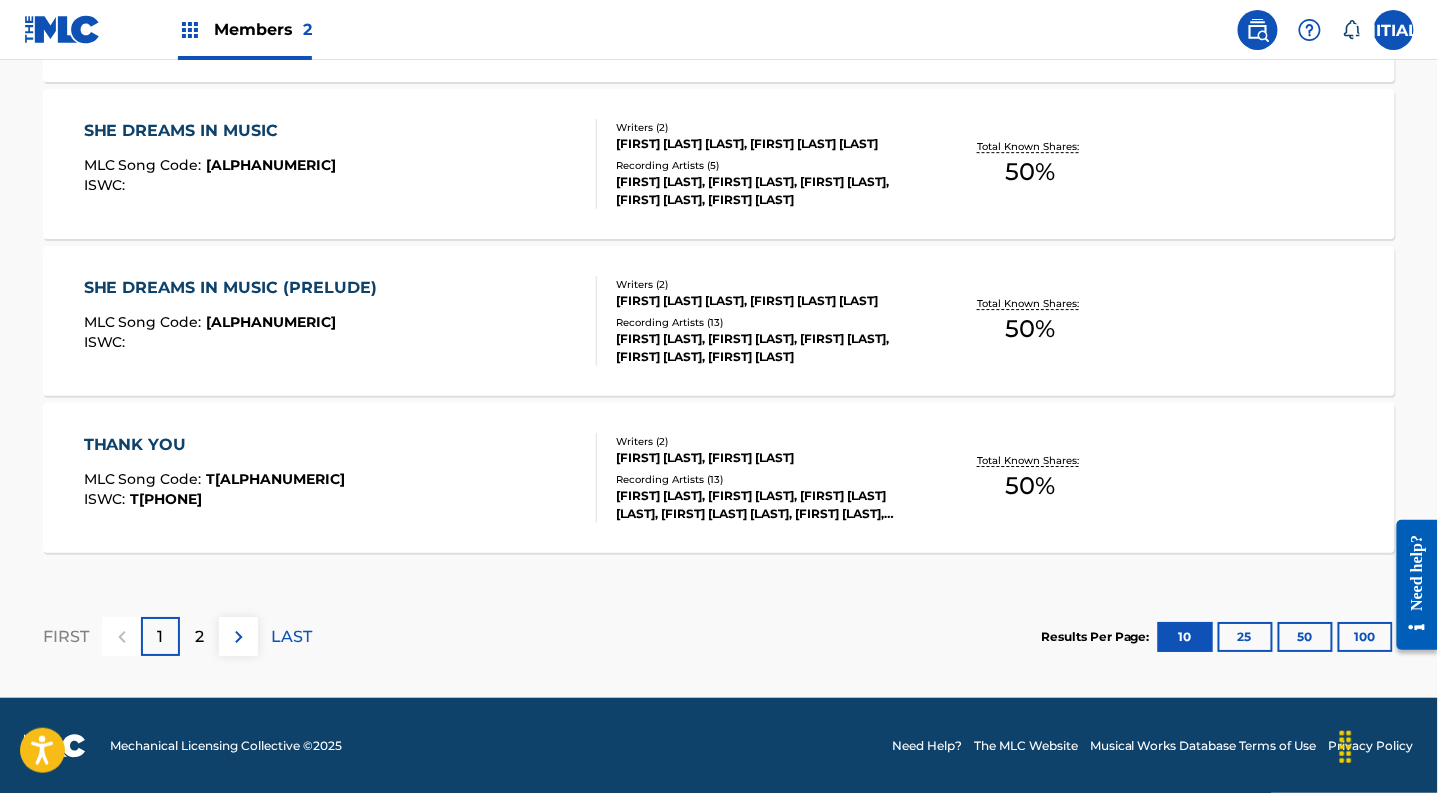 click on "25" at bounding box center (1245, 637) 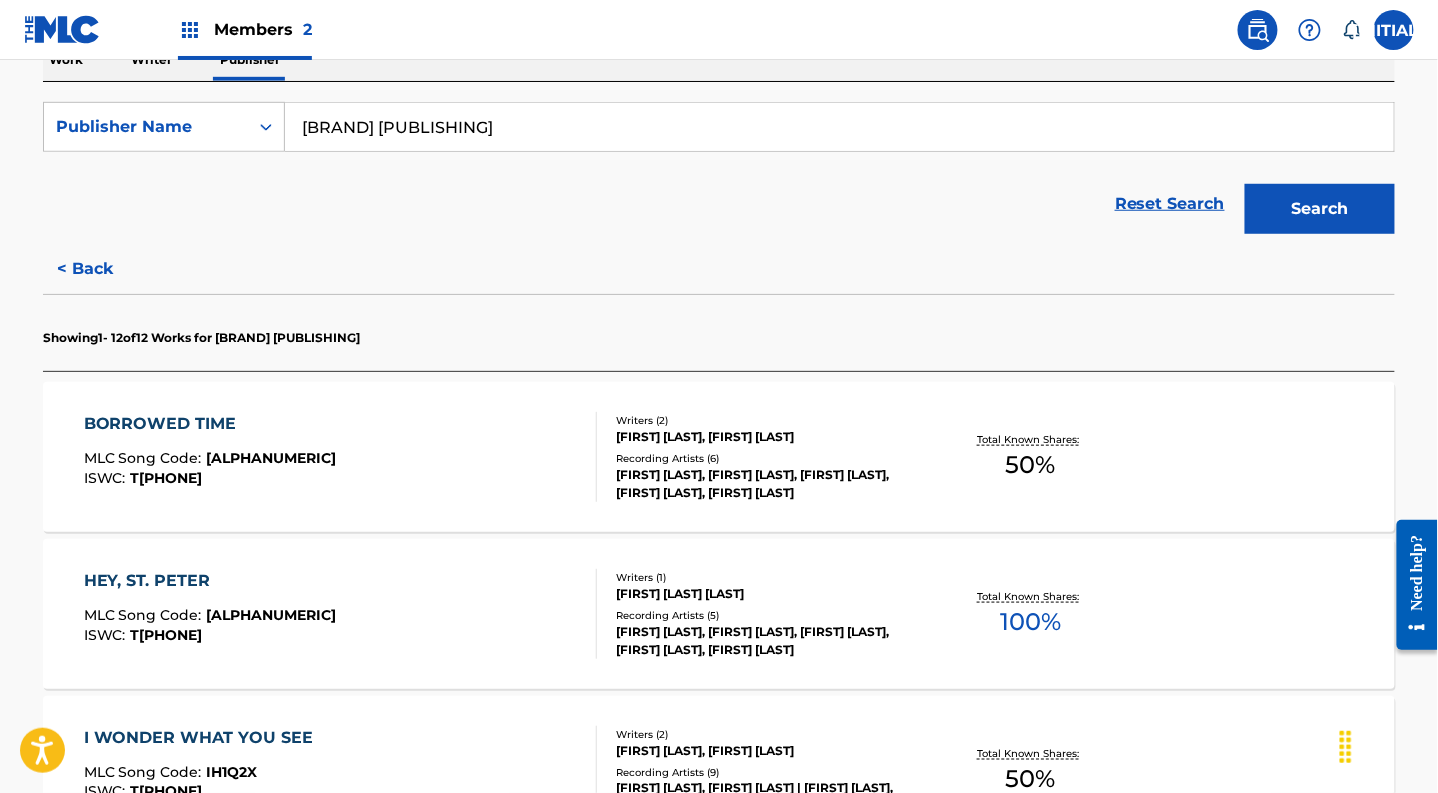 scroll, scrollTop: 344, scrollLeft: 0, axis: vertical 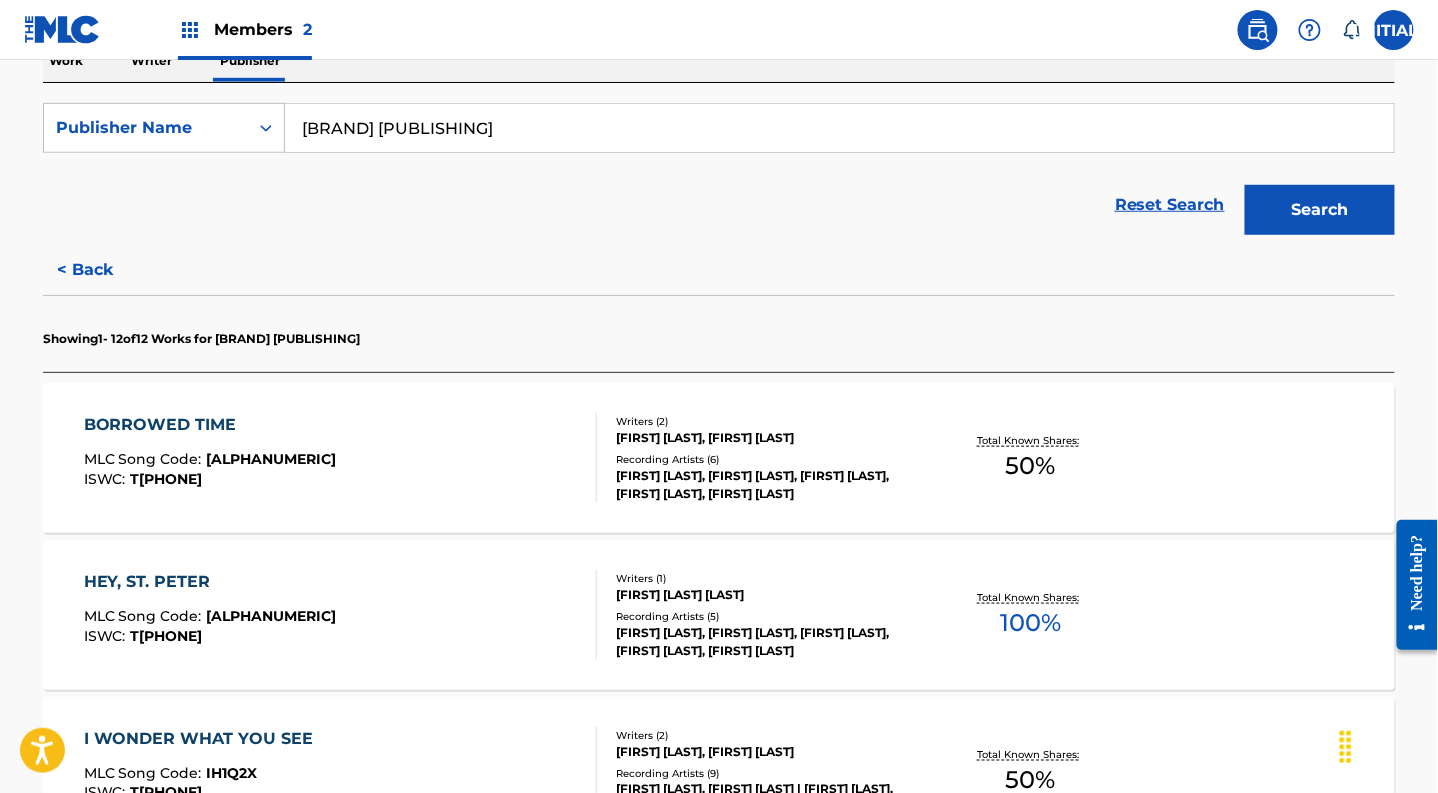 click on "BORROWED TIME" at bounding box center (210, 425) 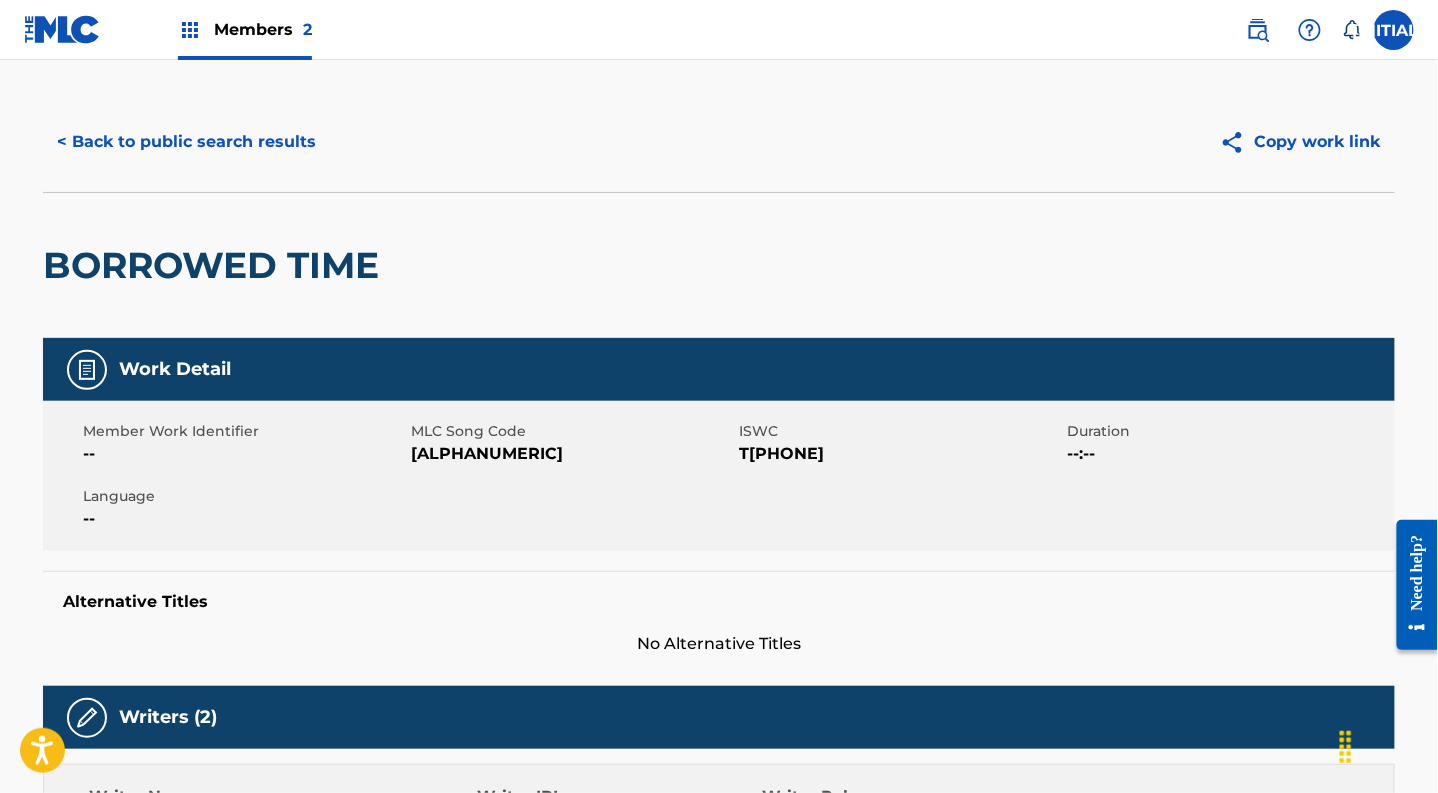 scroll, scrollTop: 0, scrollLeft: 0, axis: both 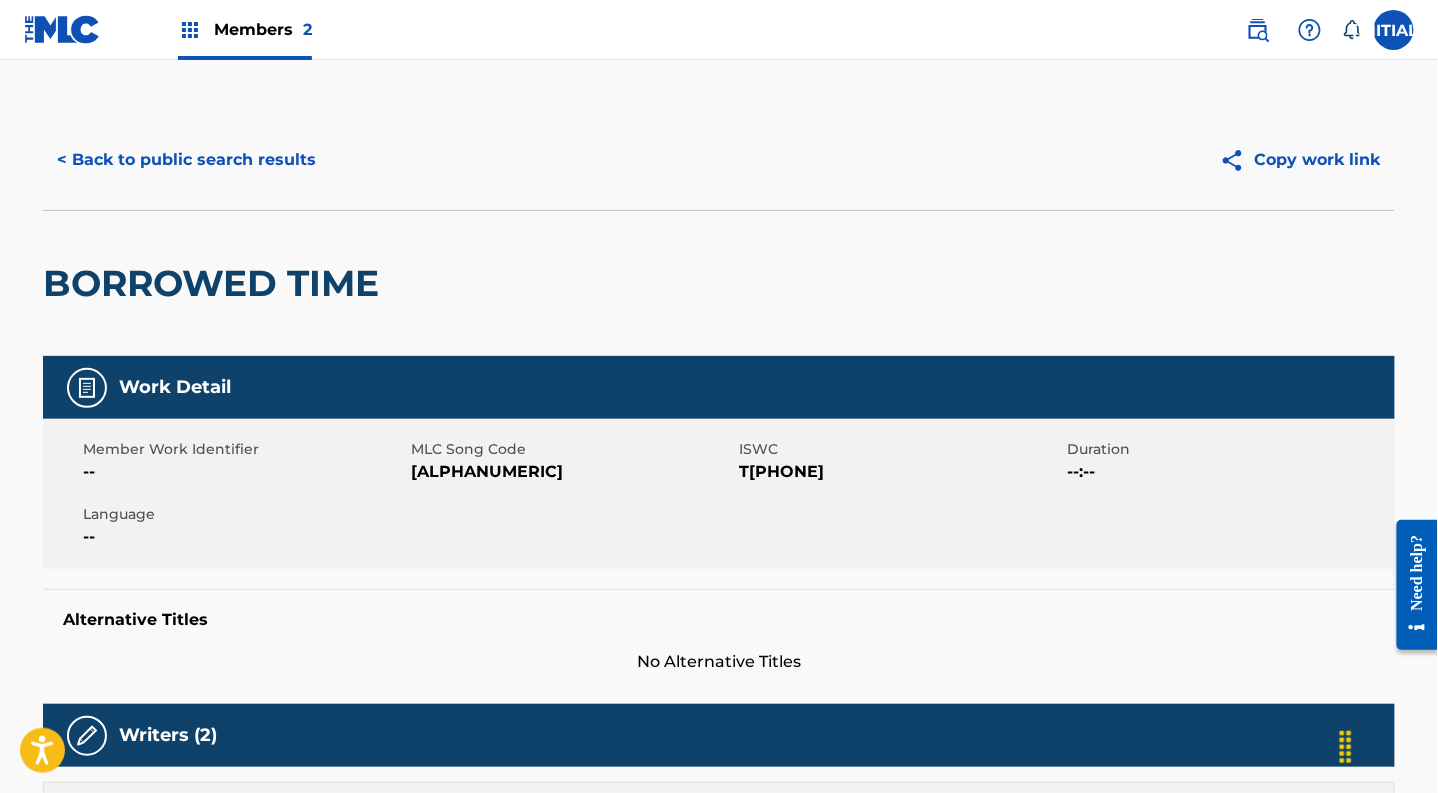 click on "< Back to public search results" at bounding box center (186, 160) 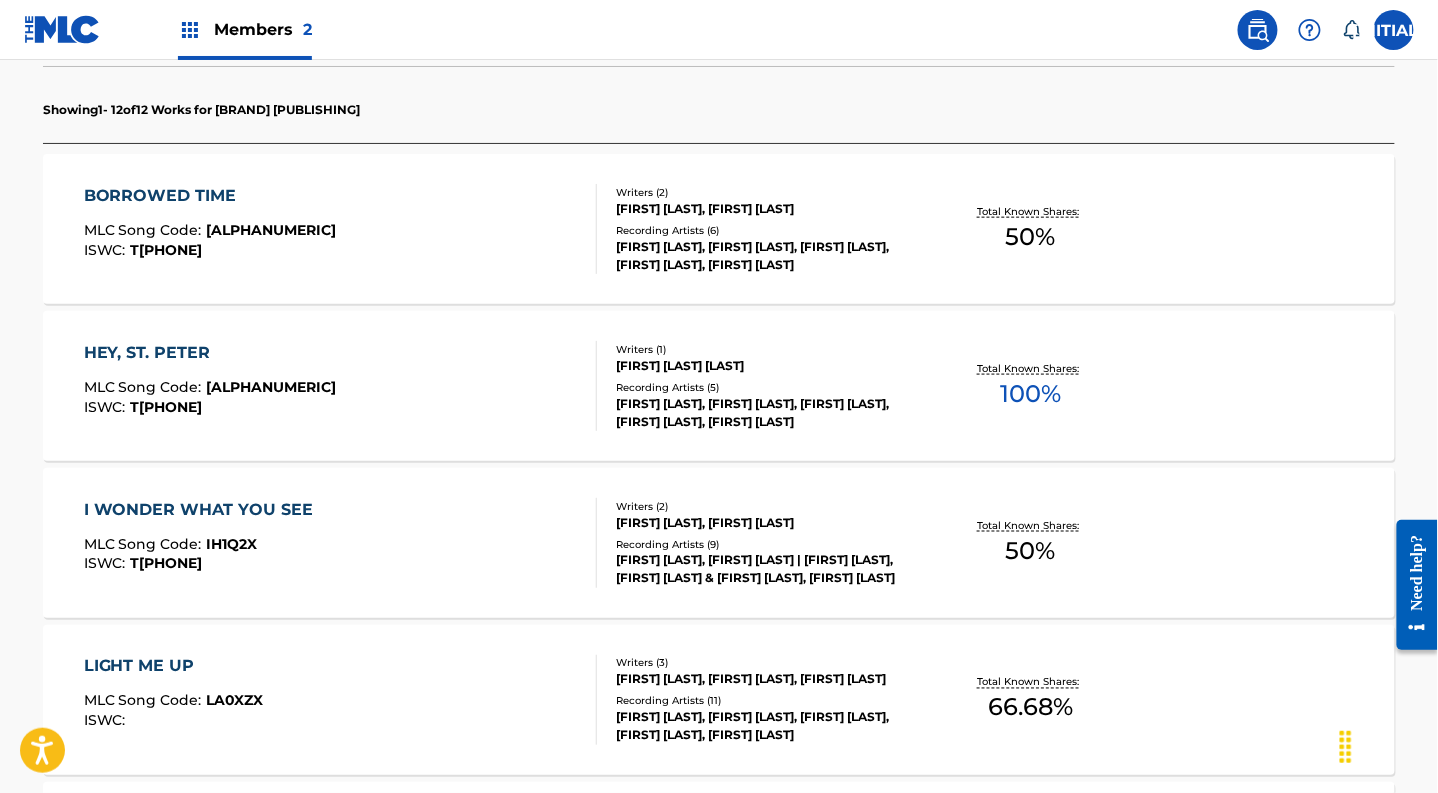 scroll, scrollTop: 572, scrollLeft: 0, axis: vertical 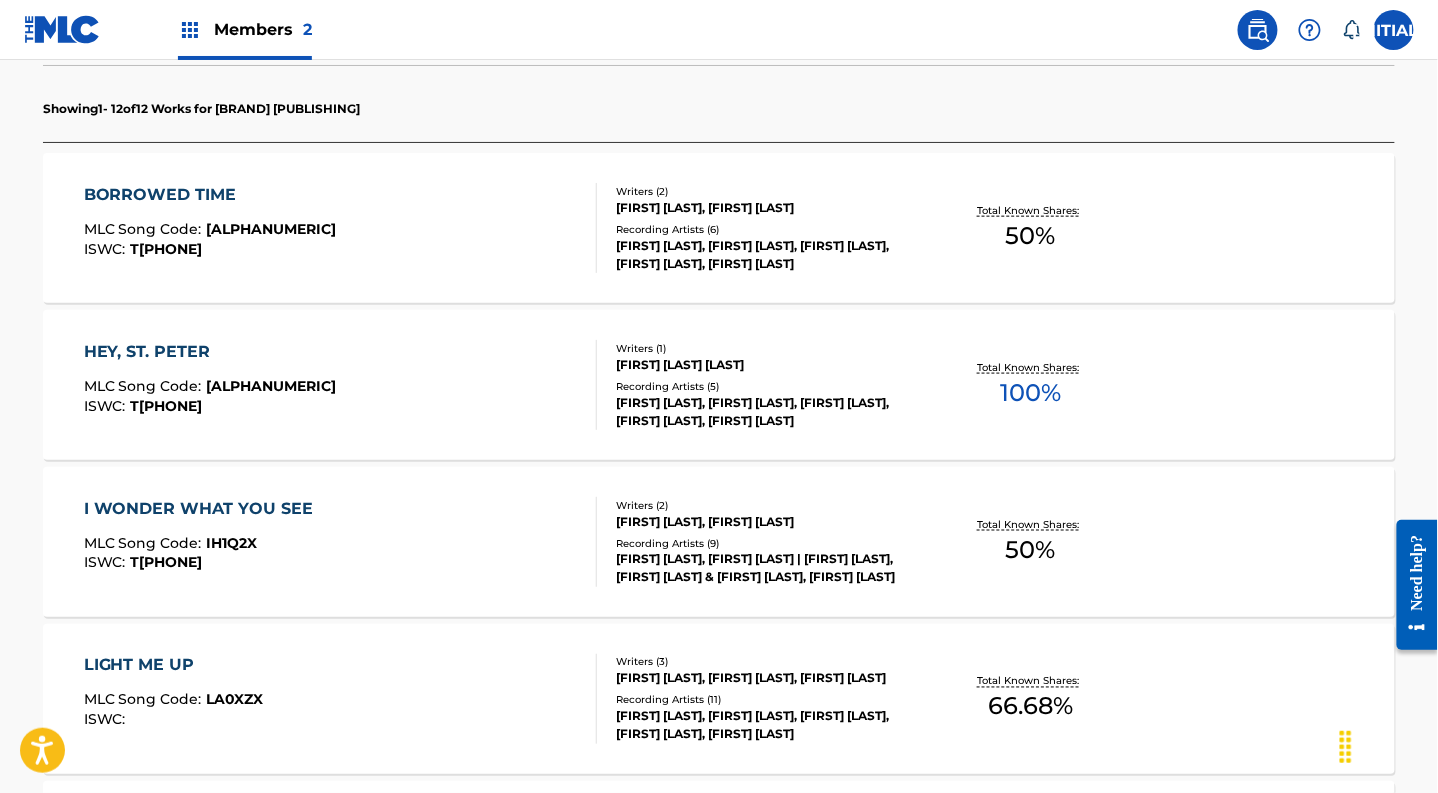 click on "[FIRST] [LAST], [FIRST] [LAST], [FIRST] [LAST], [FIRST] [LAST], [FIRST] [LAST]" at bounding box center [767, 255] 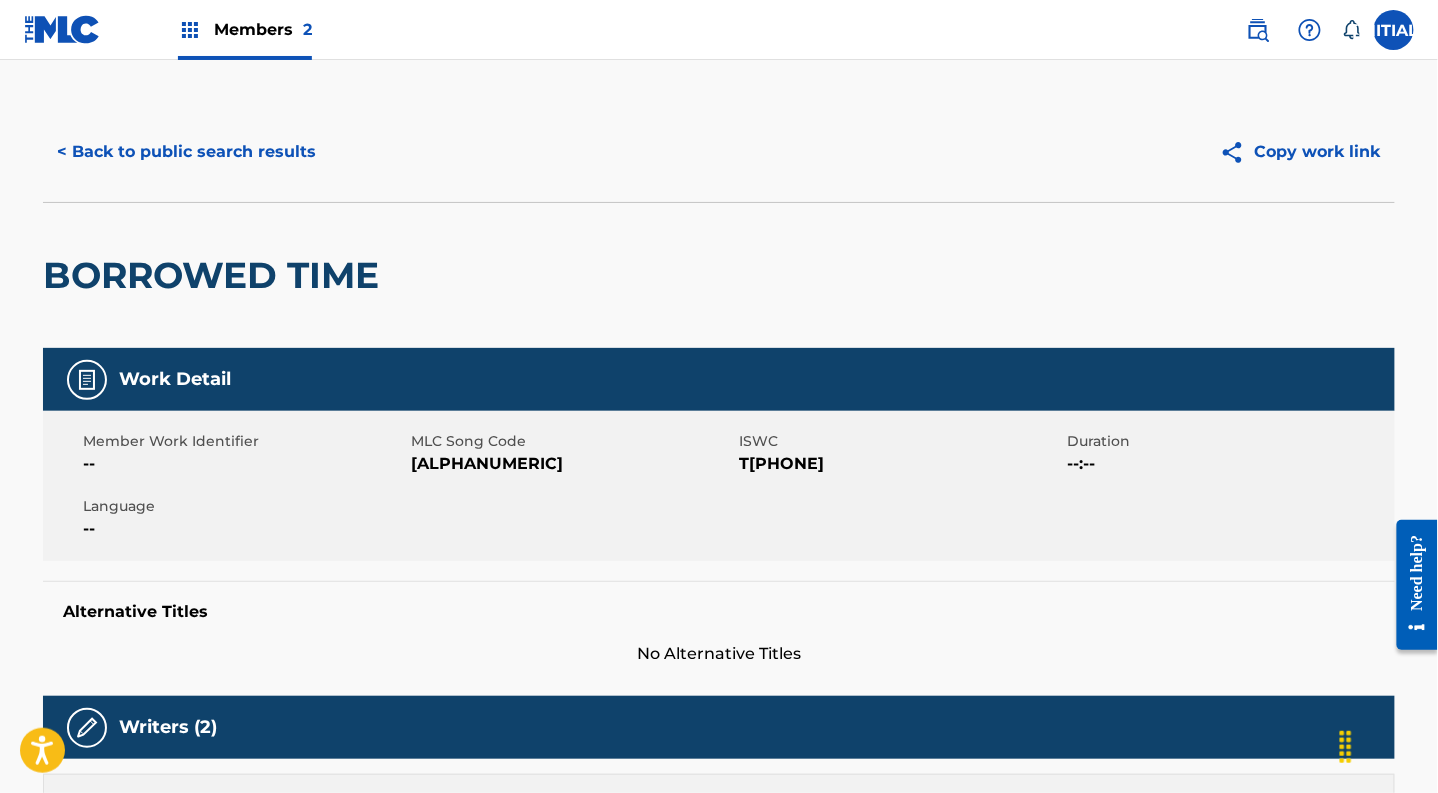 scroll, scrollTop: 0, scrollLeft: 0, axis: both 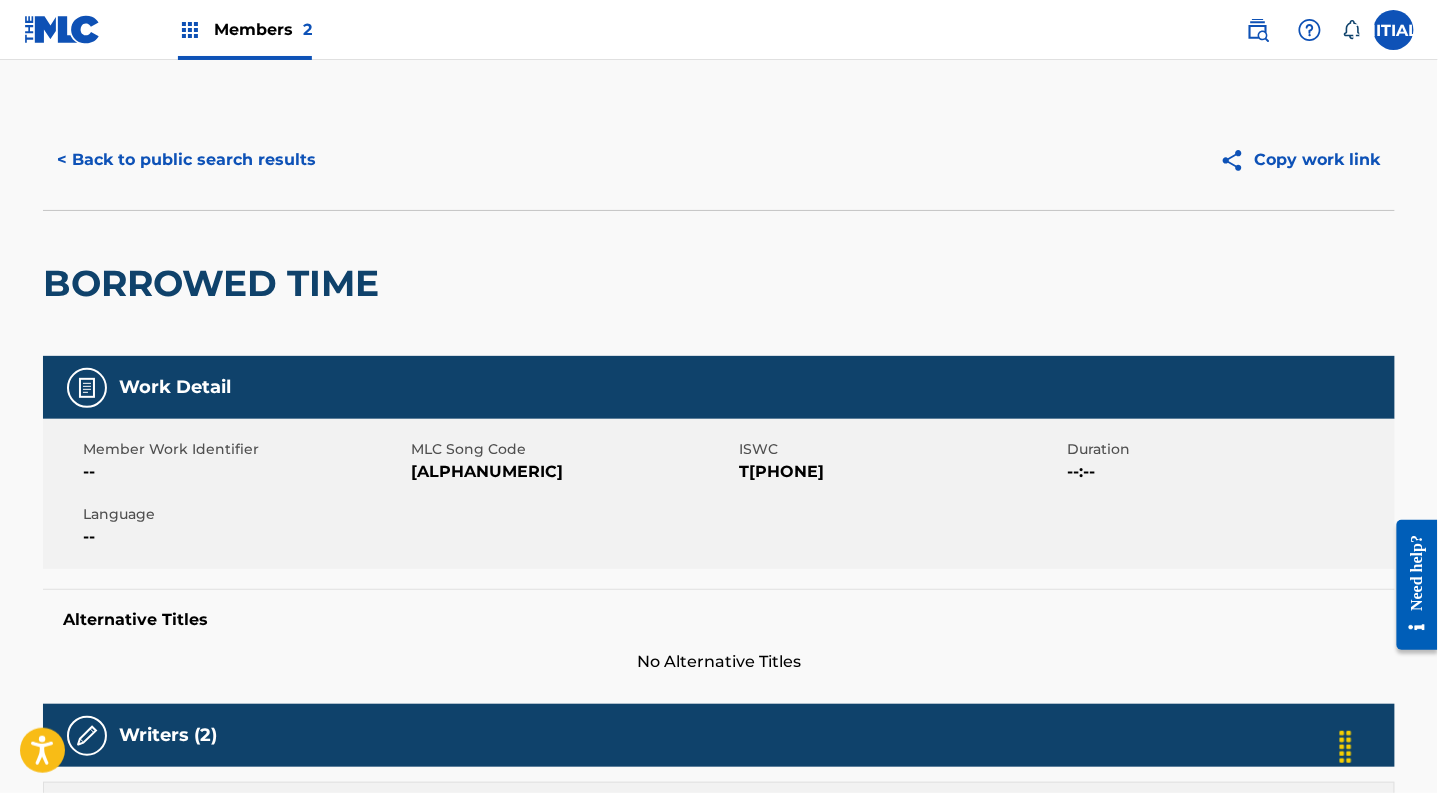click on "< Back to public search results" at bounding box center [186, 160] 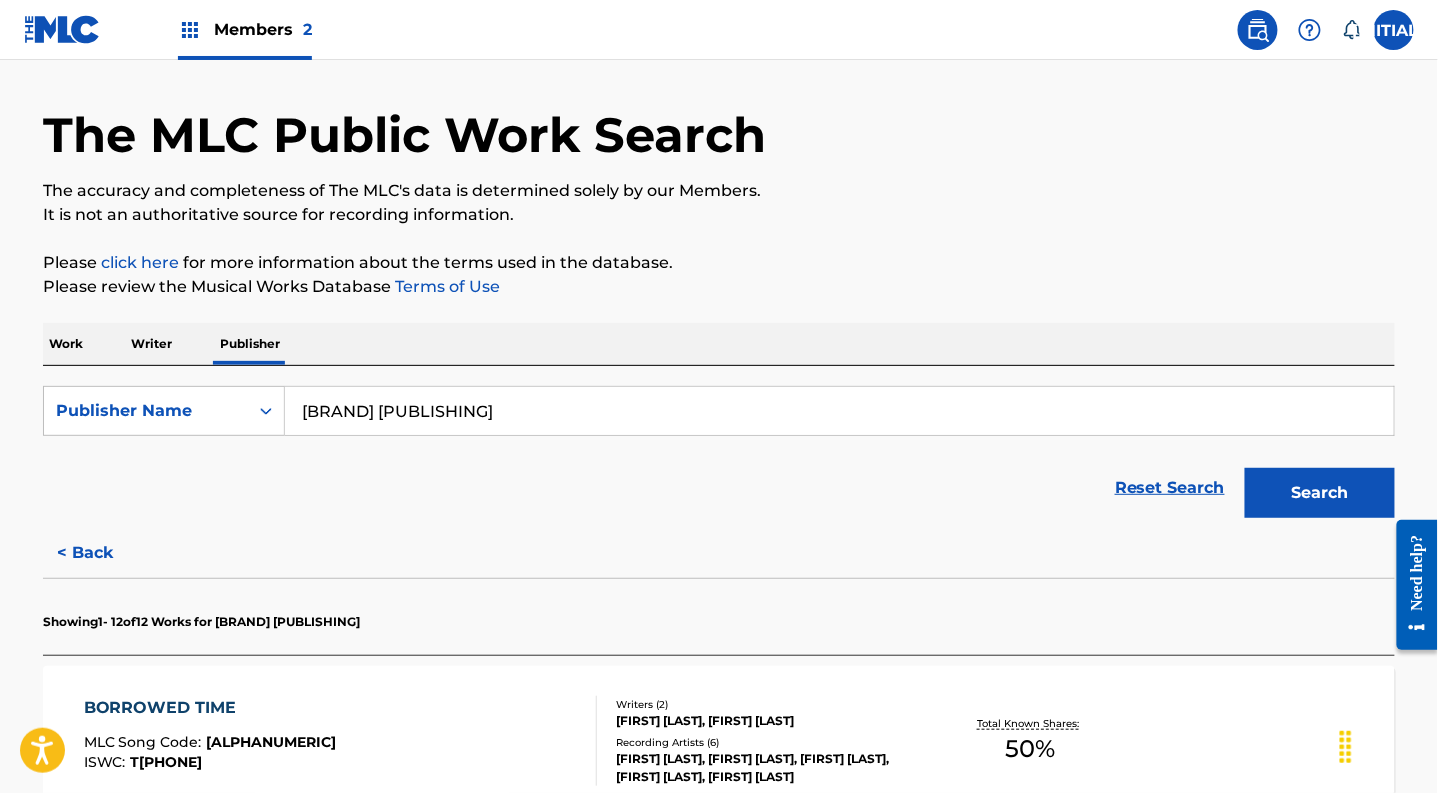 scroll, scrollTop: 0, scrollLeft: 0, axis: both 